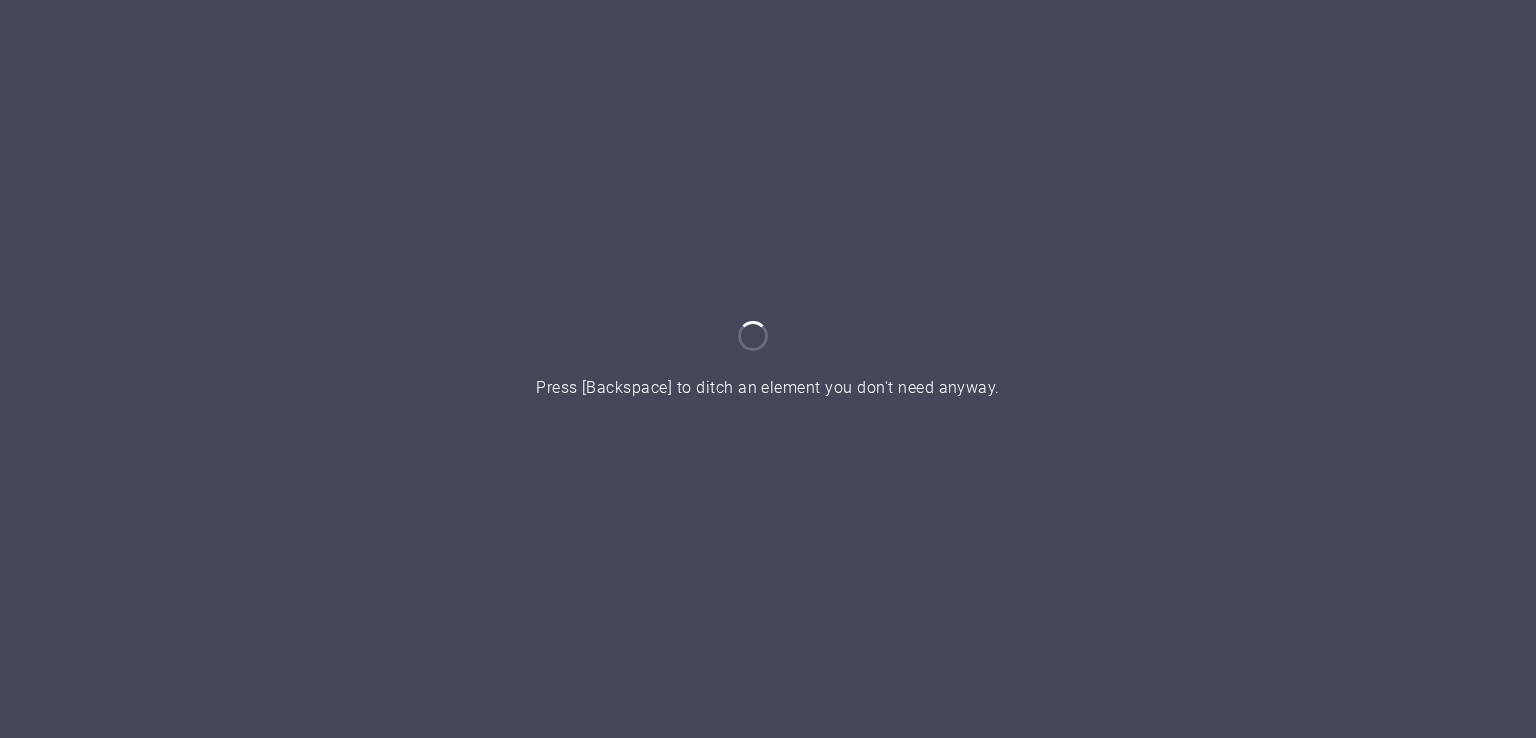 scroll, scrollTop: 0, scrollLeft: 0, axis: both 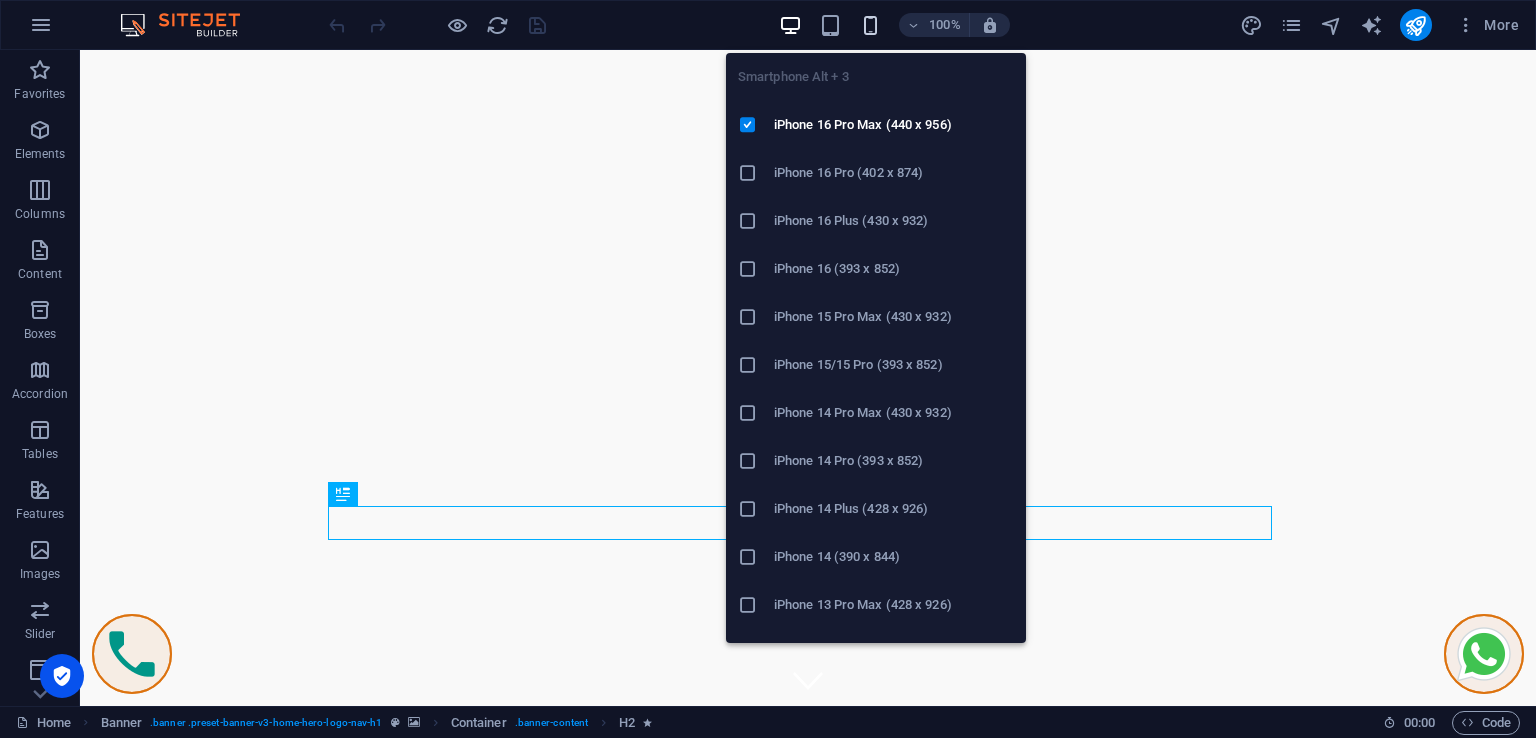 click at bounding box center (870, 25) 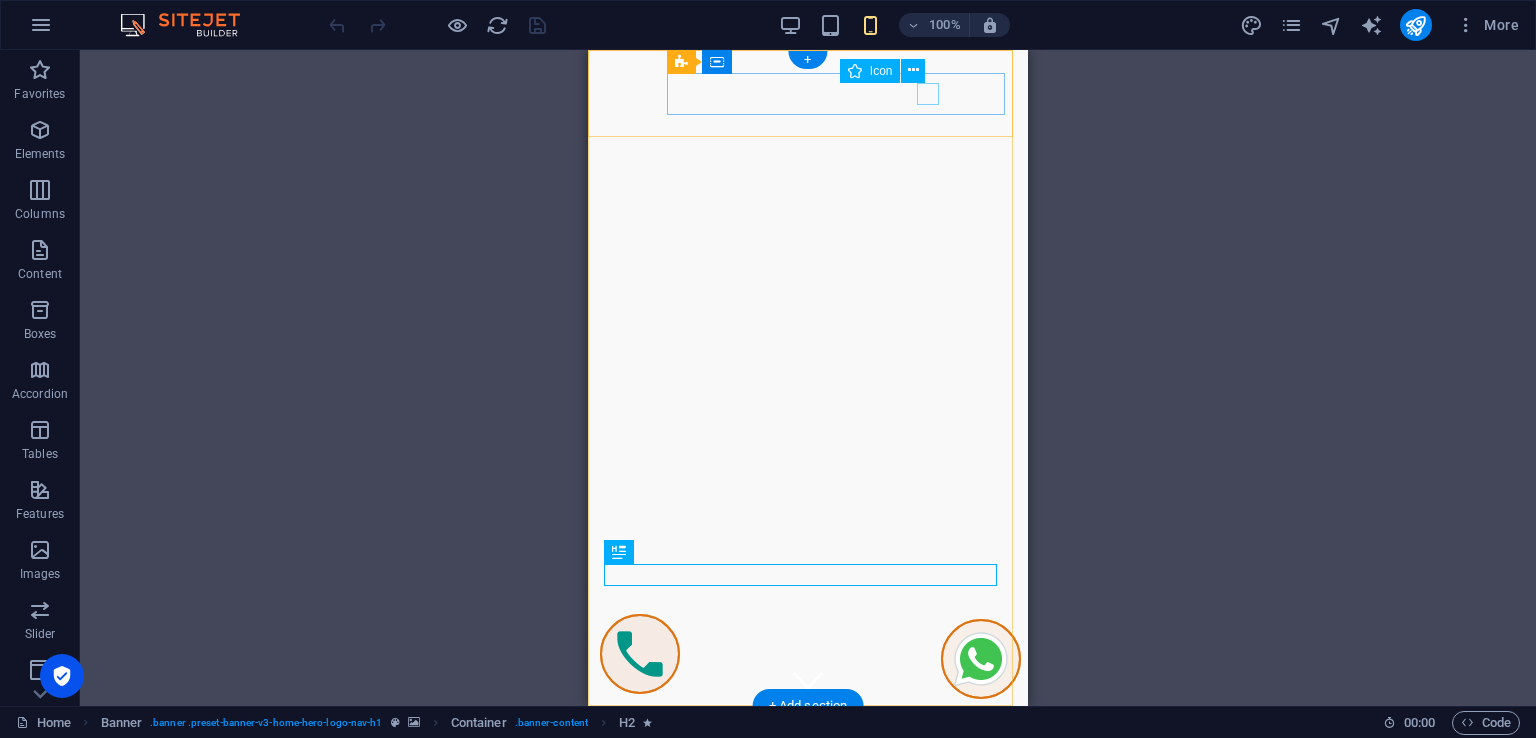 click at bounding box center [800, 796] 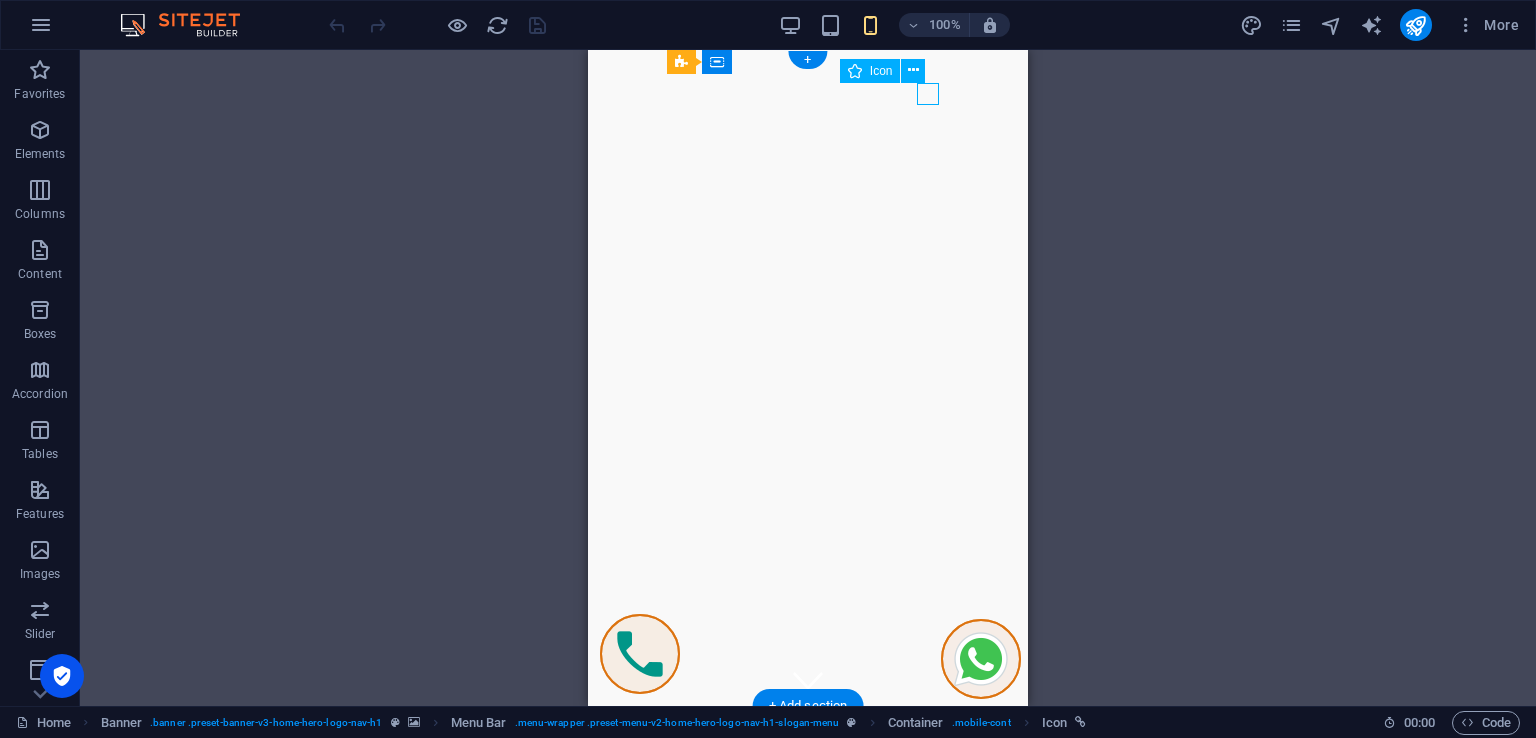 click at bounding box center [800, 796] 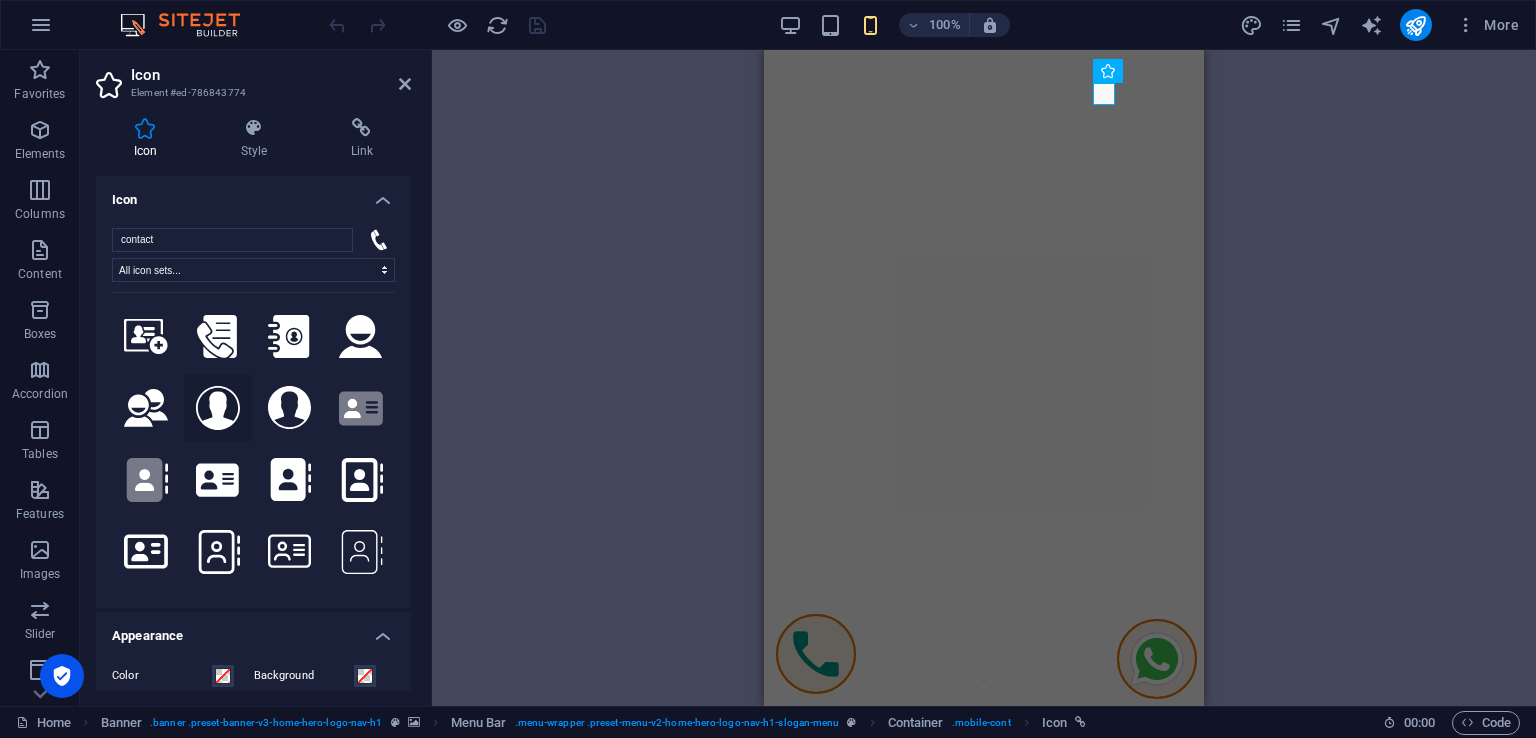 type on "contact" 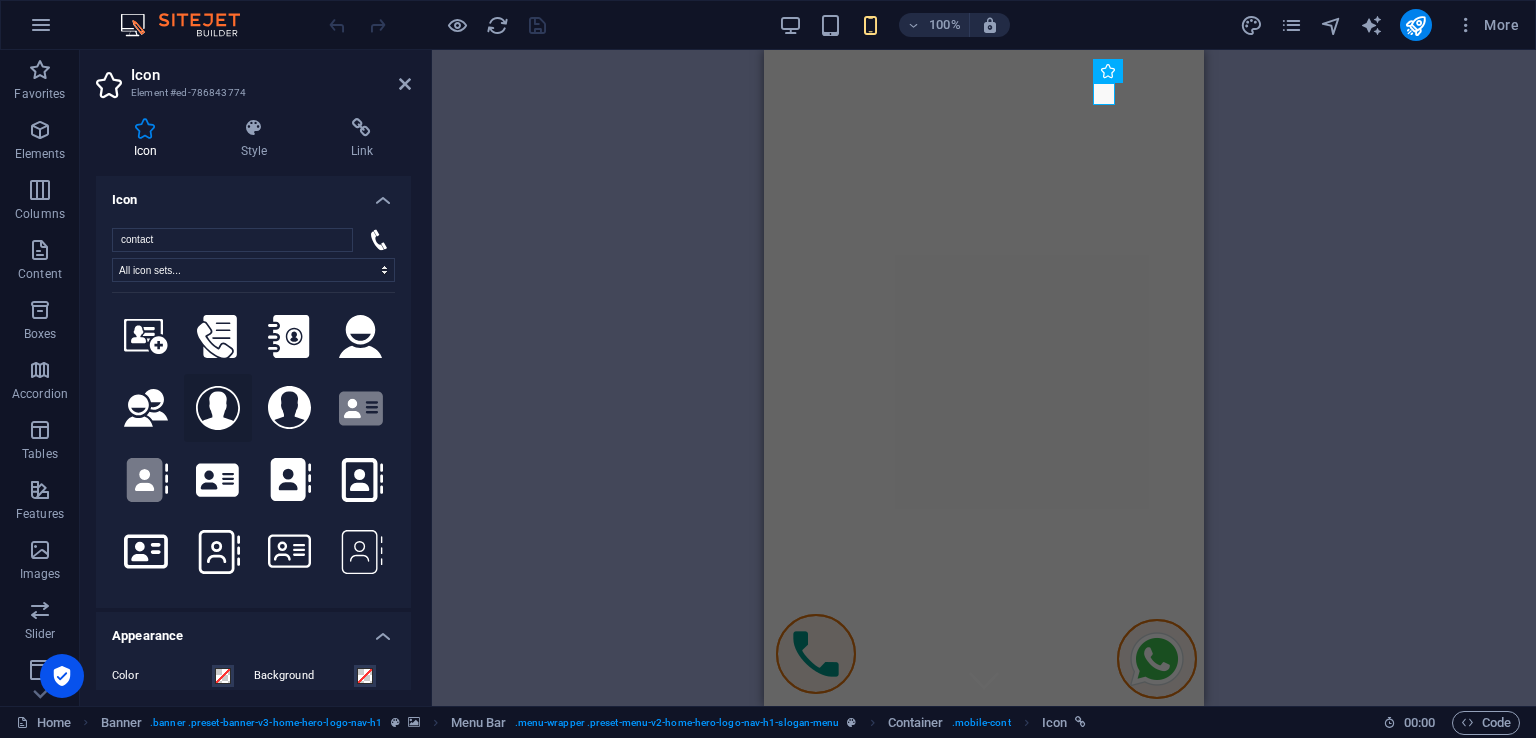 click 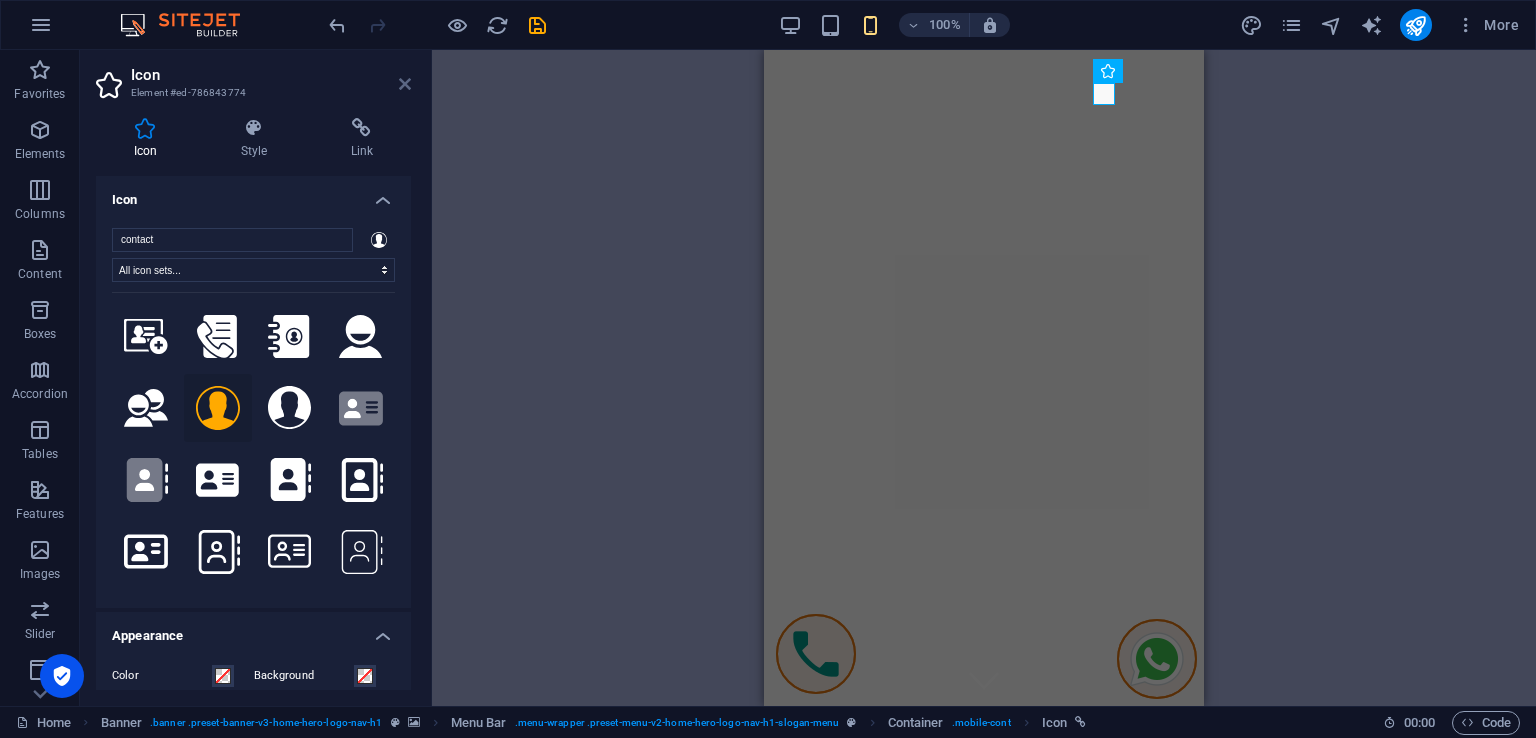 click at bounding box center [405, 84] 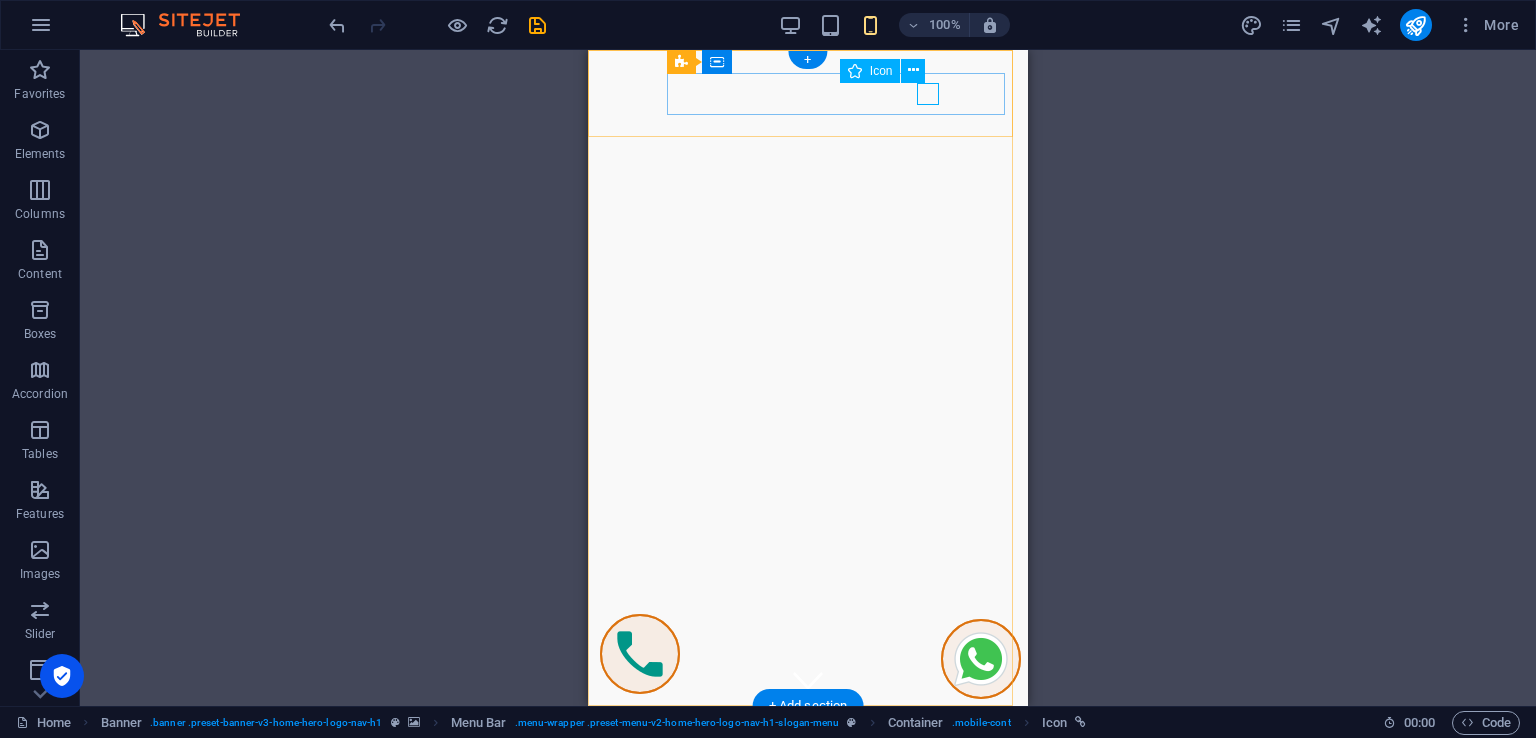 click at bounding box center (800, 796) 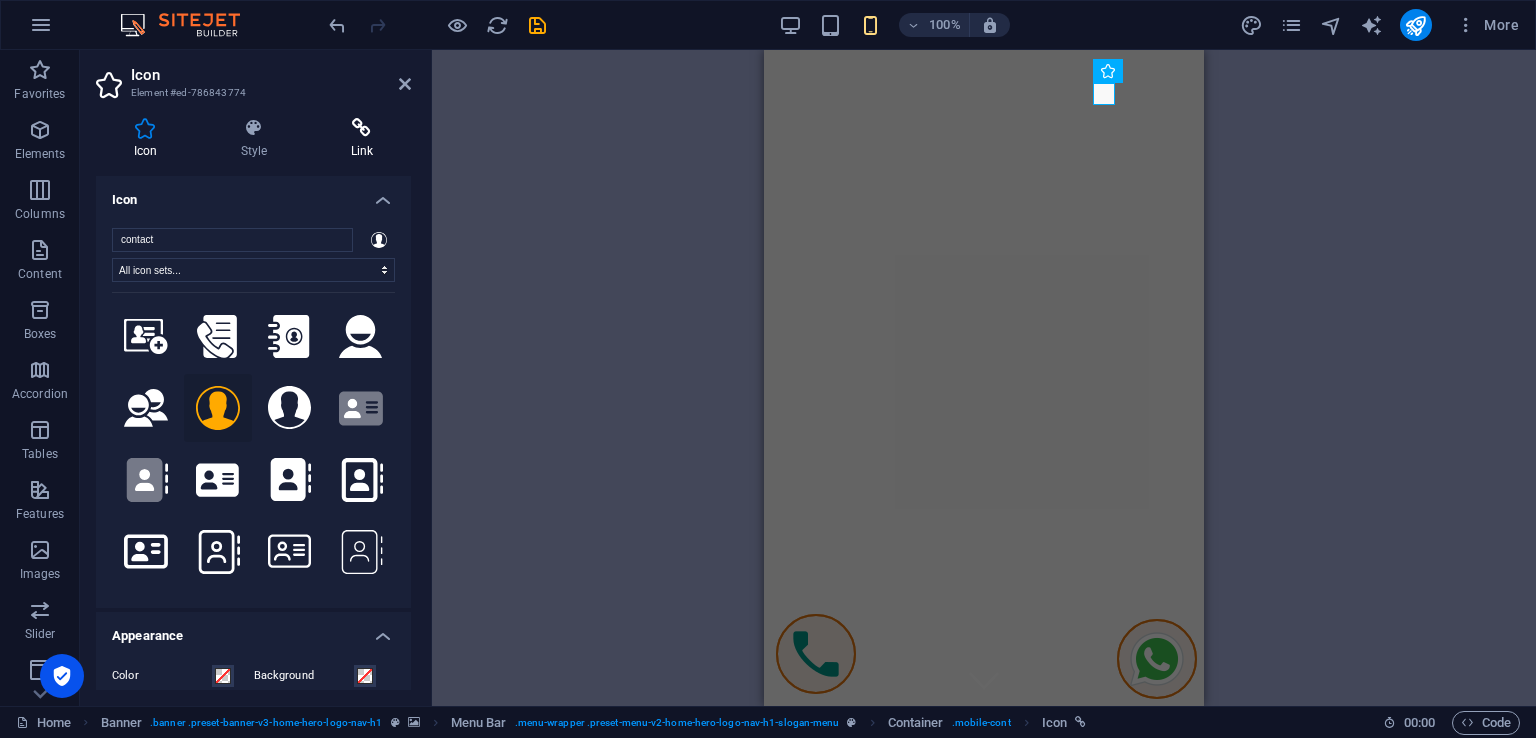 click at bounding box center [362, 128] 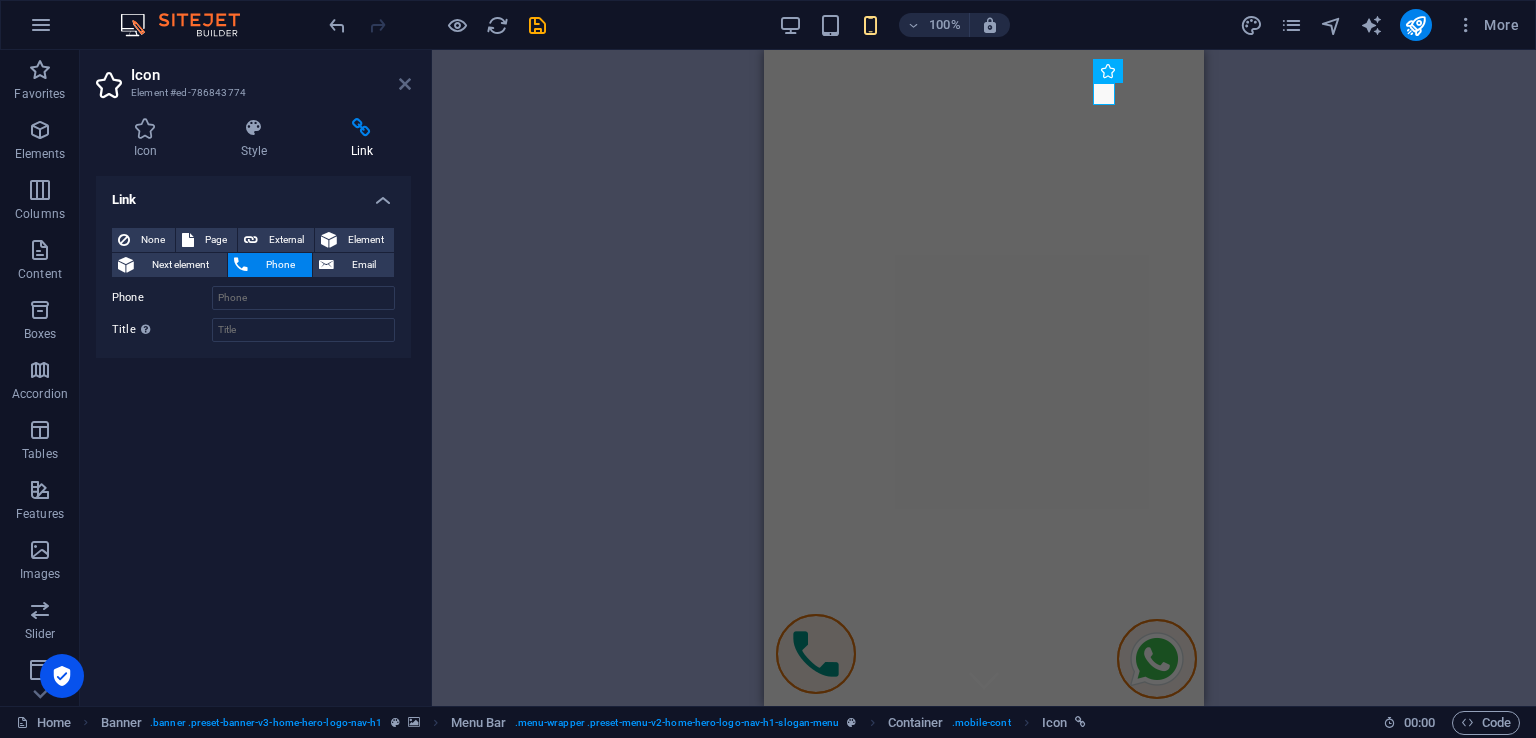 click at bounding box center (405, 84) 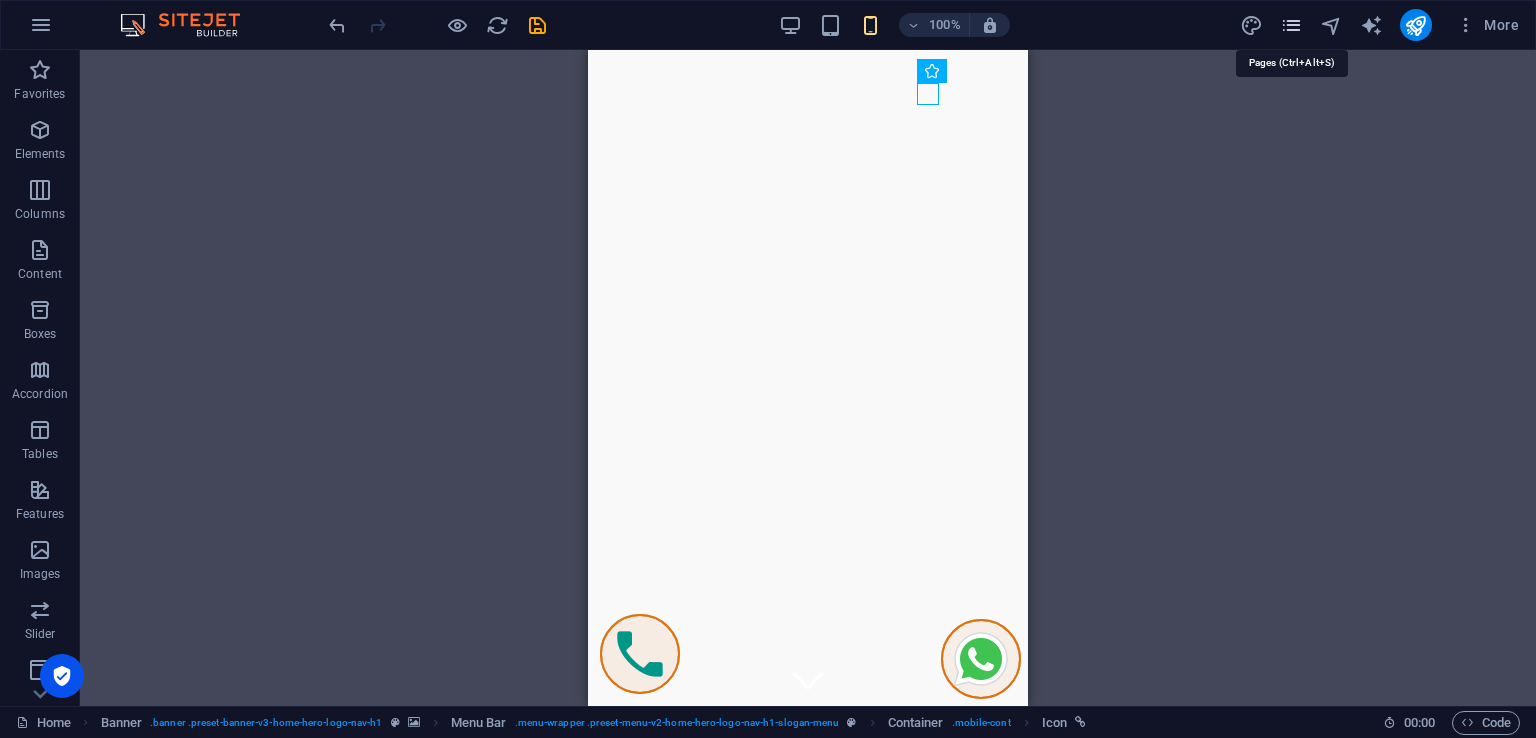 click at bounding box center (1291, 25) 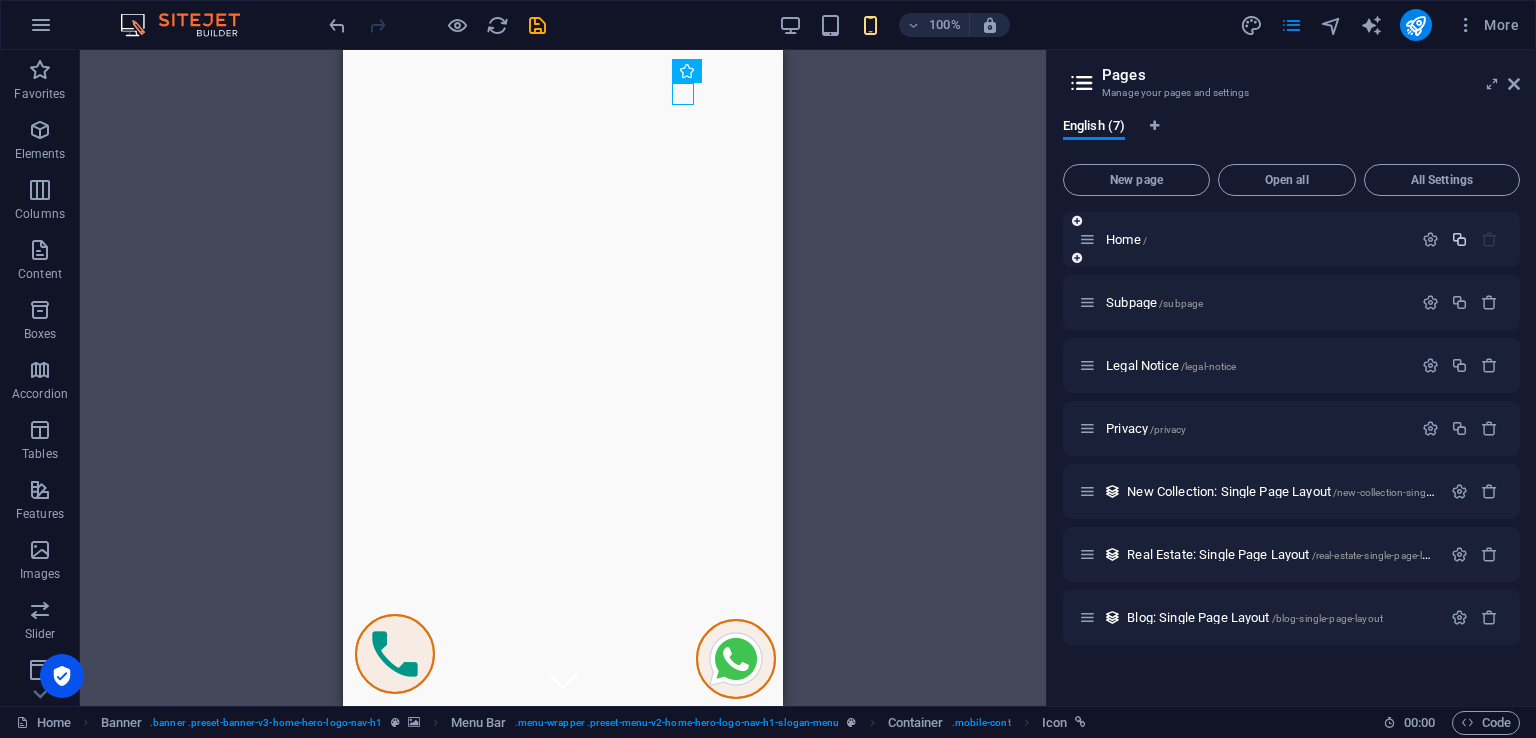 click at bounding box center [1459, 239] 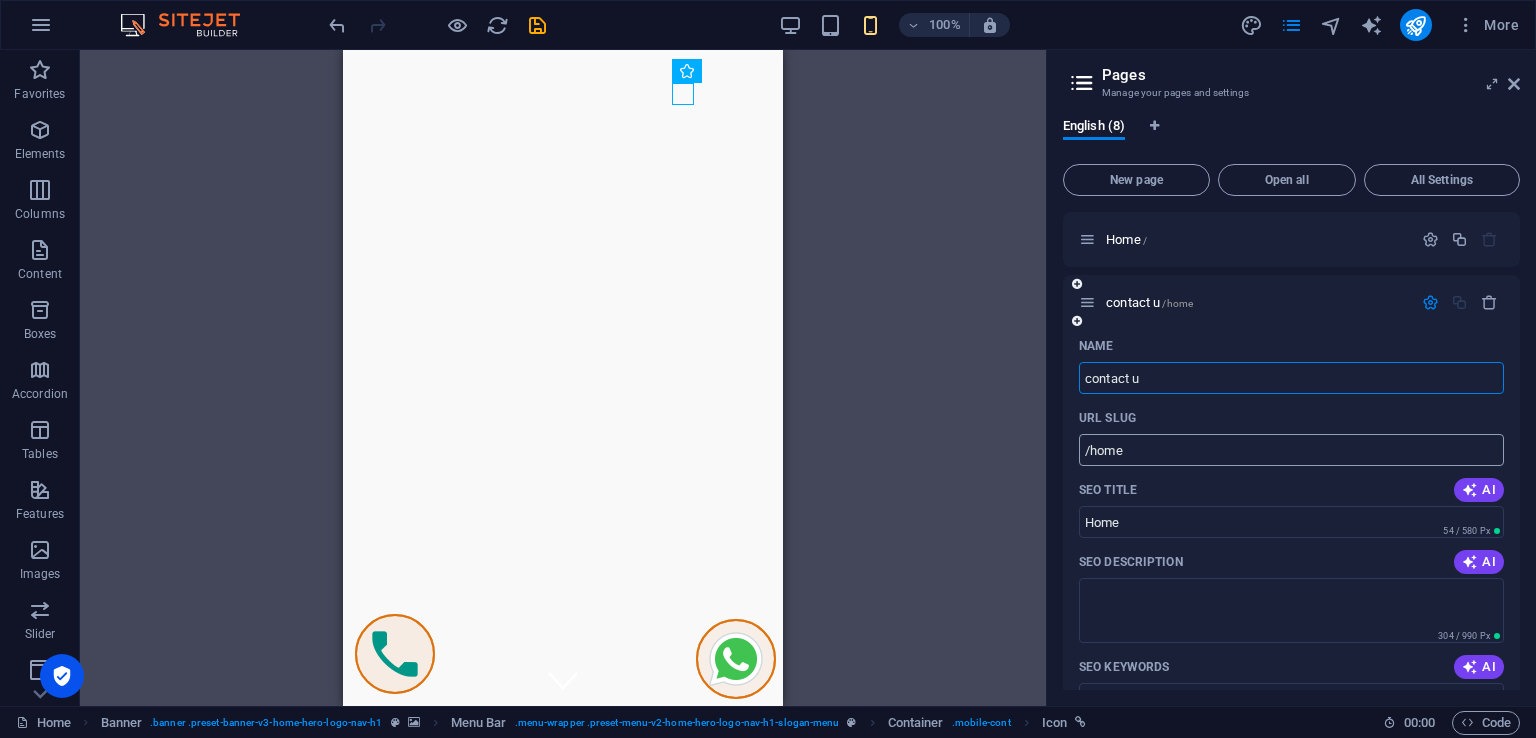 type on "contact u" 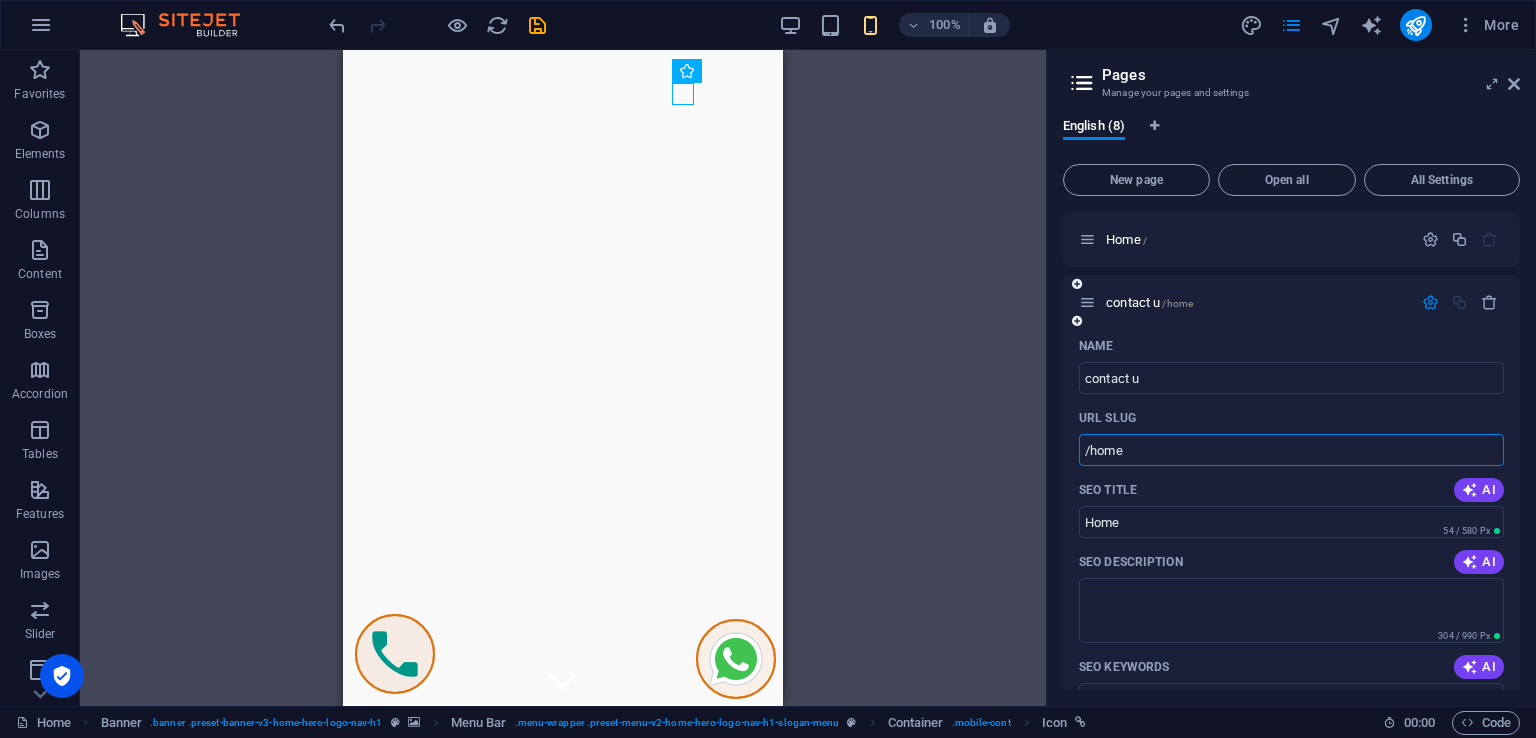 click on "/home" at bounding box center (1291, 450) 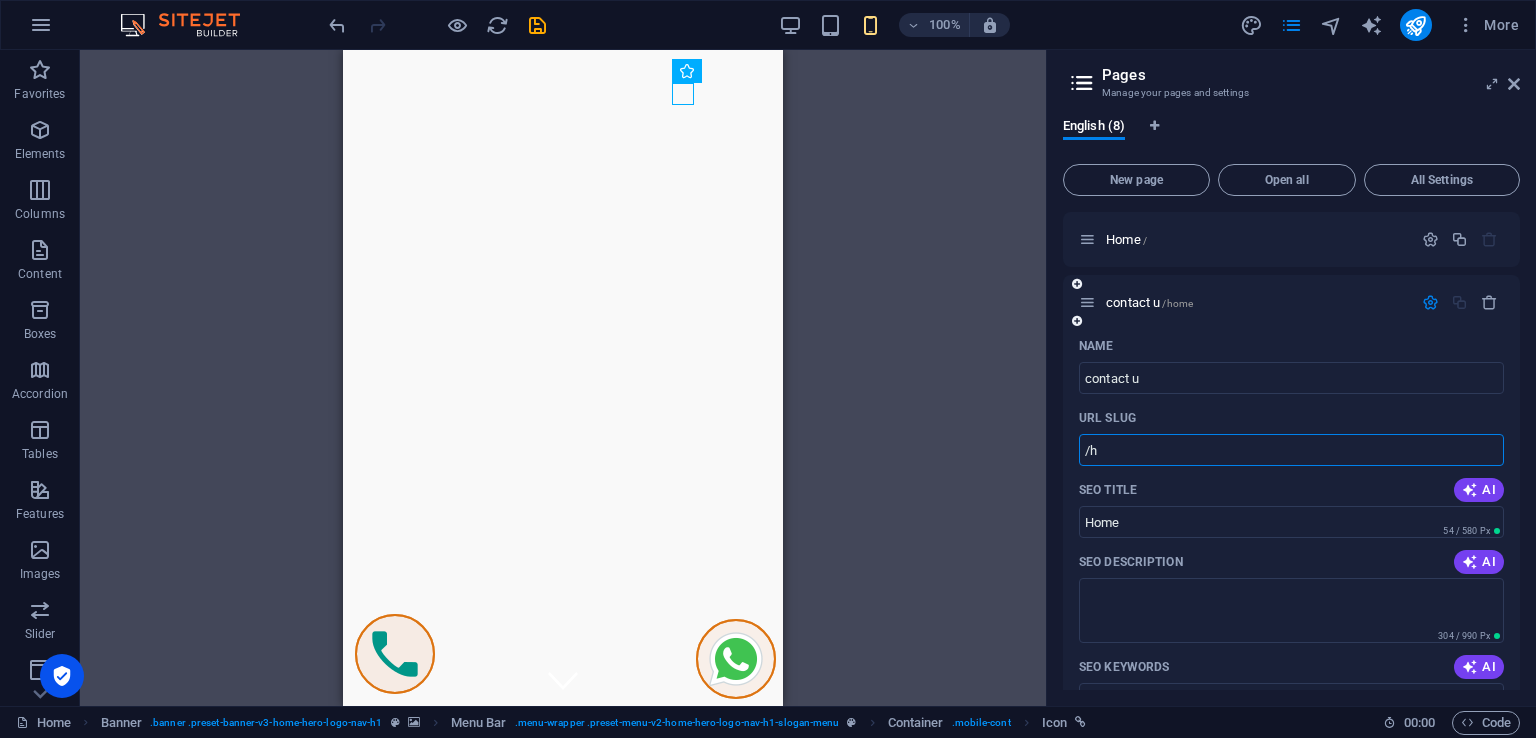 type on "/" 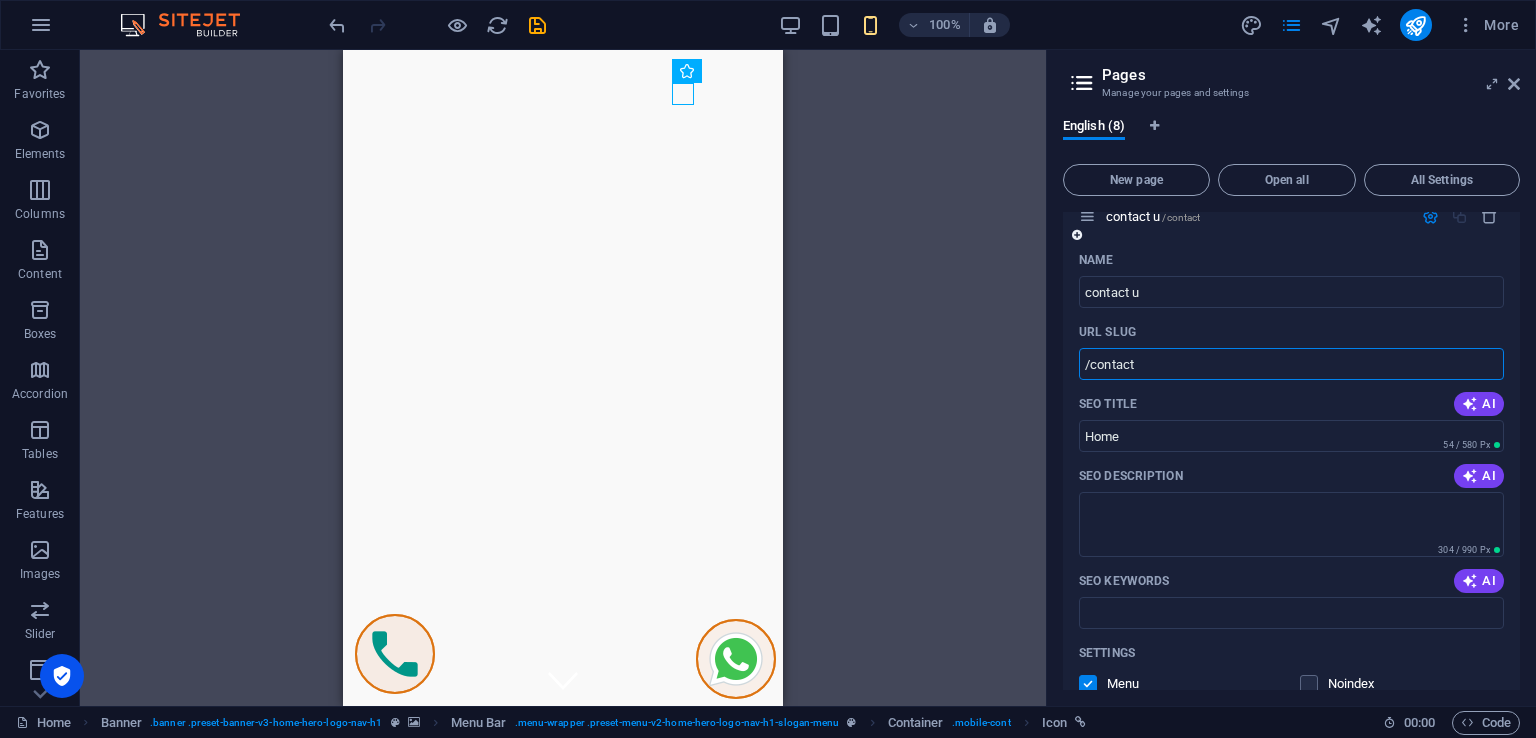 scroll, scrollTop: 0, scrollLeft: 0, axis: both 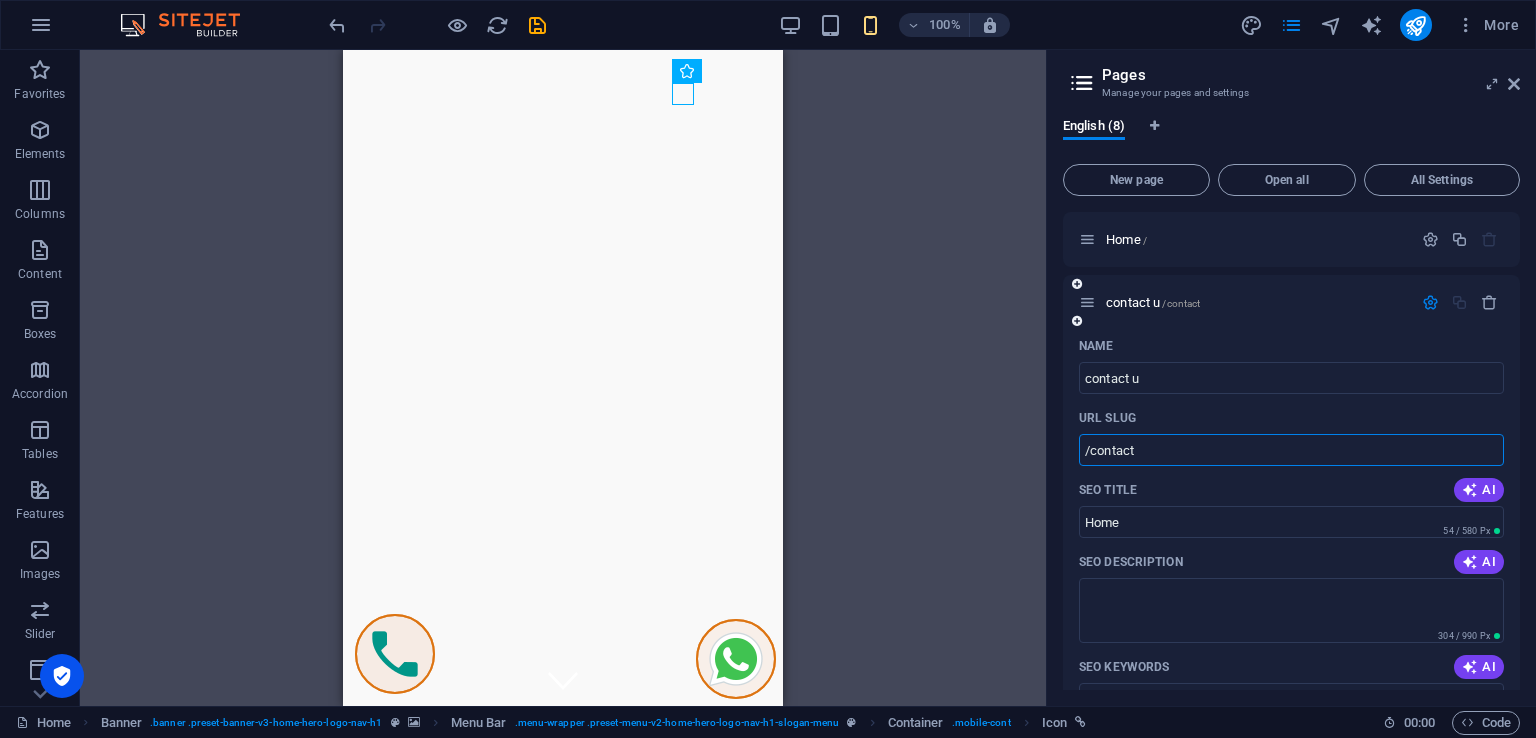 type on "/contact" 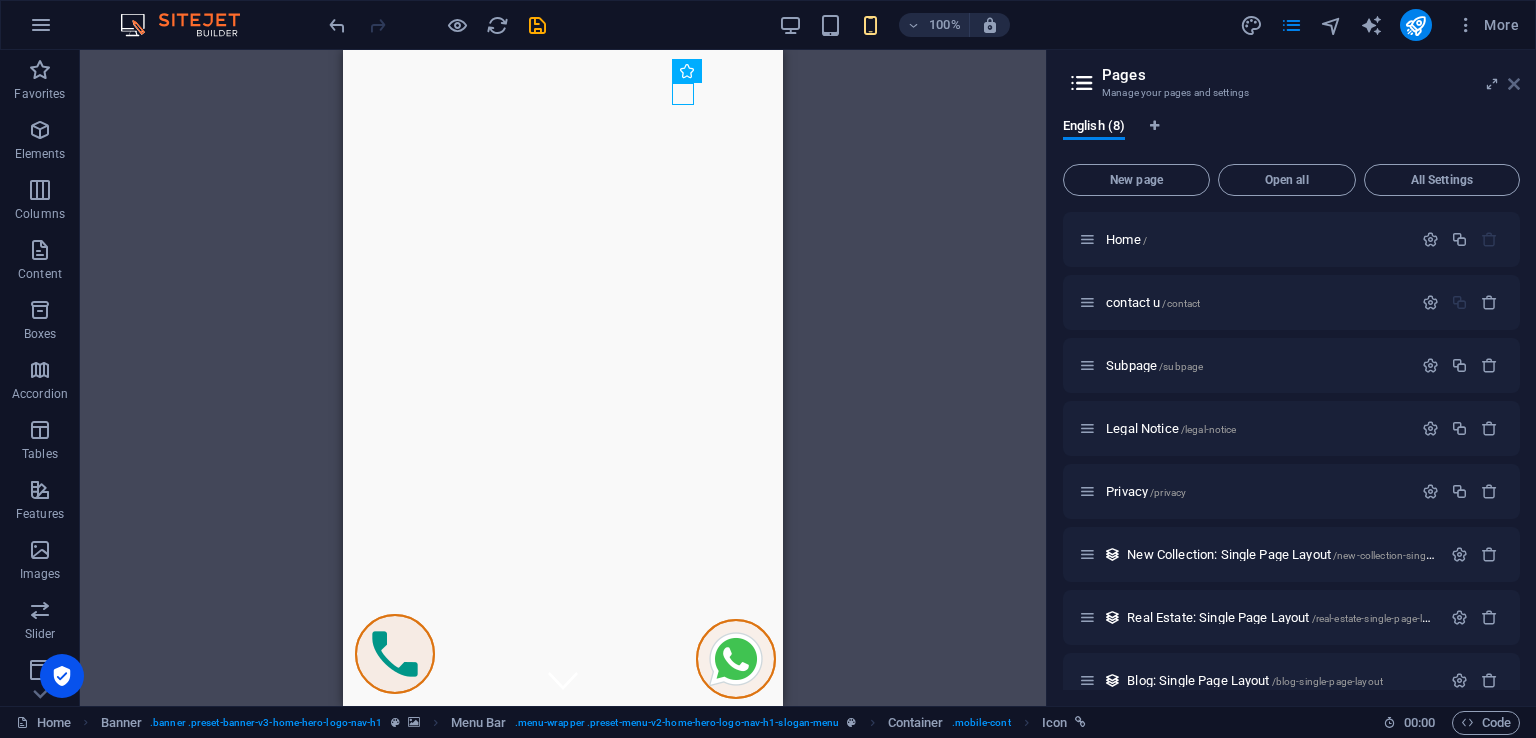 click at bounding box center [1514, 84] 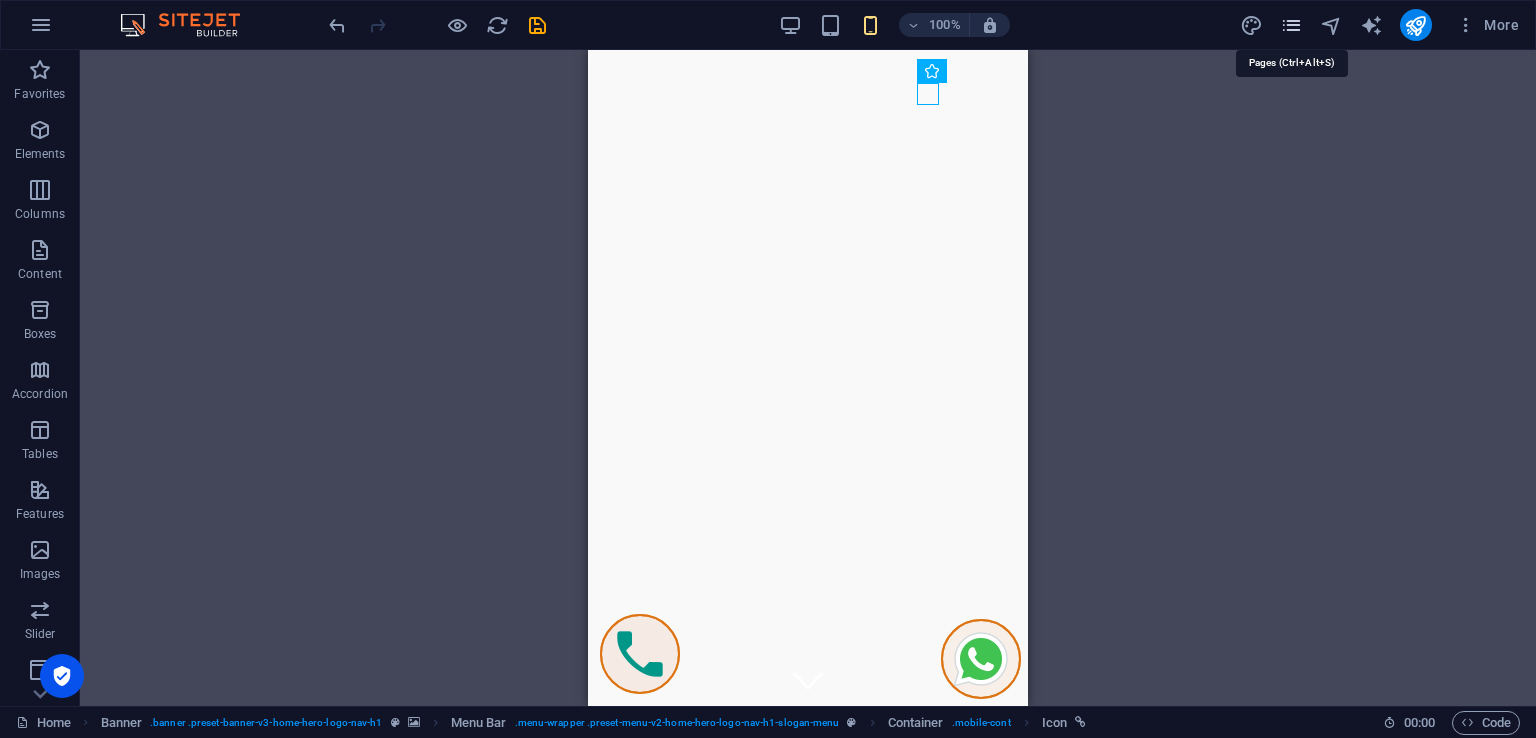 click at bounding box center (1291, 25) 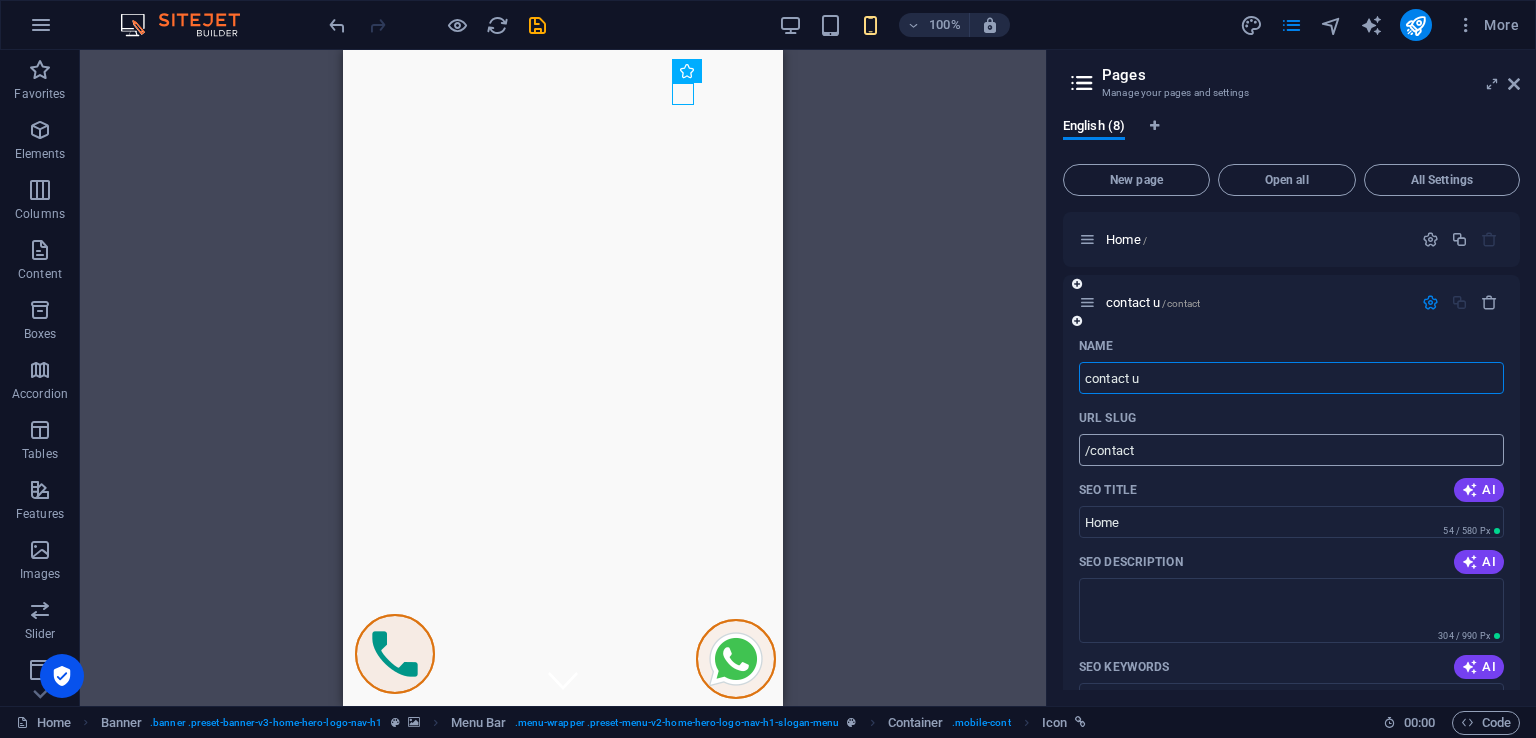 scroll, scrollTop: 0, scrollLeft: 0, axis: both 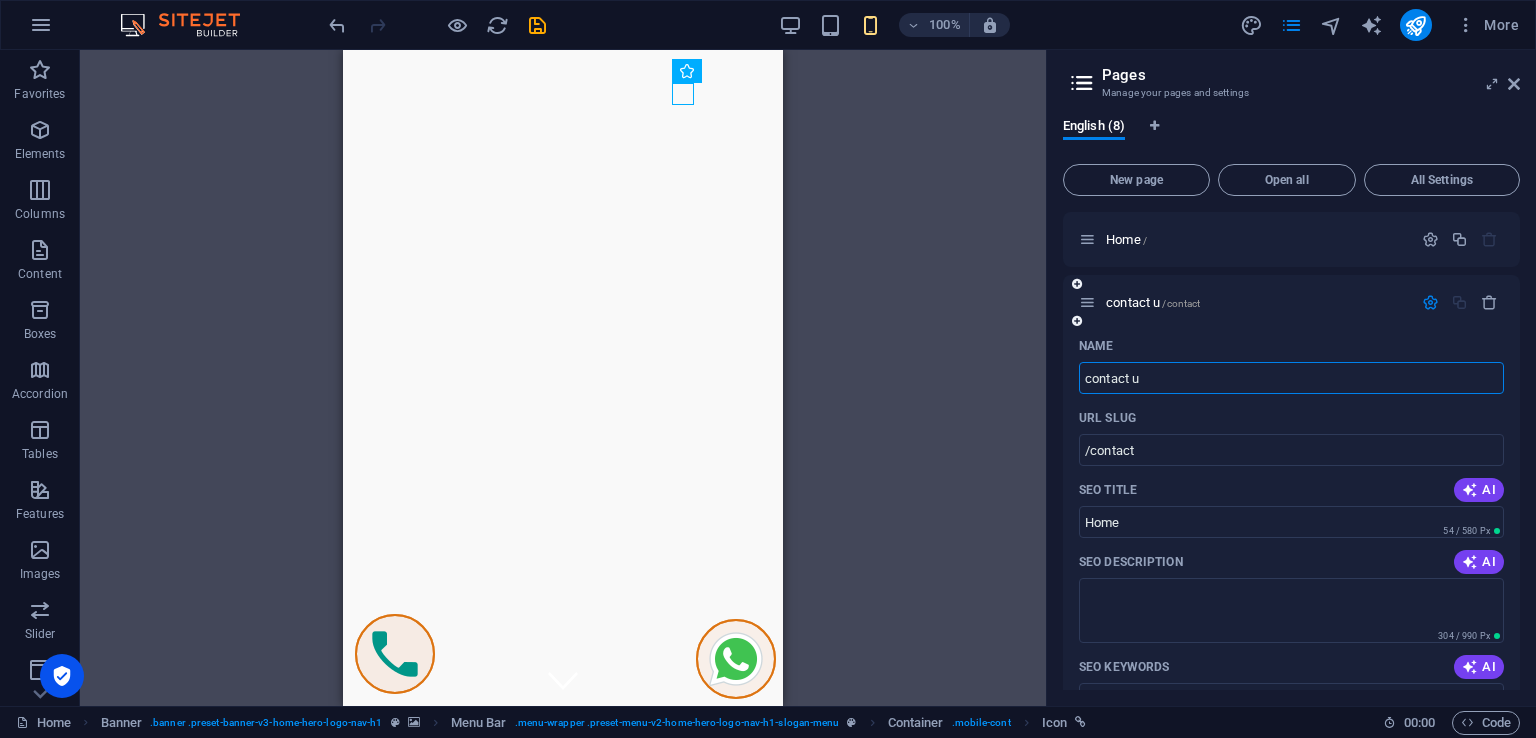 click on "contact u" at bounding box center [1291, 378] 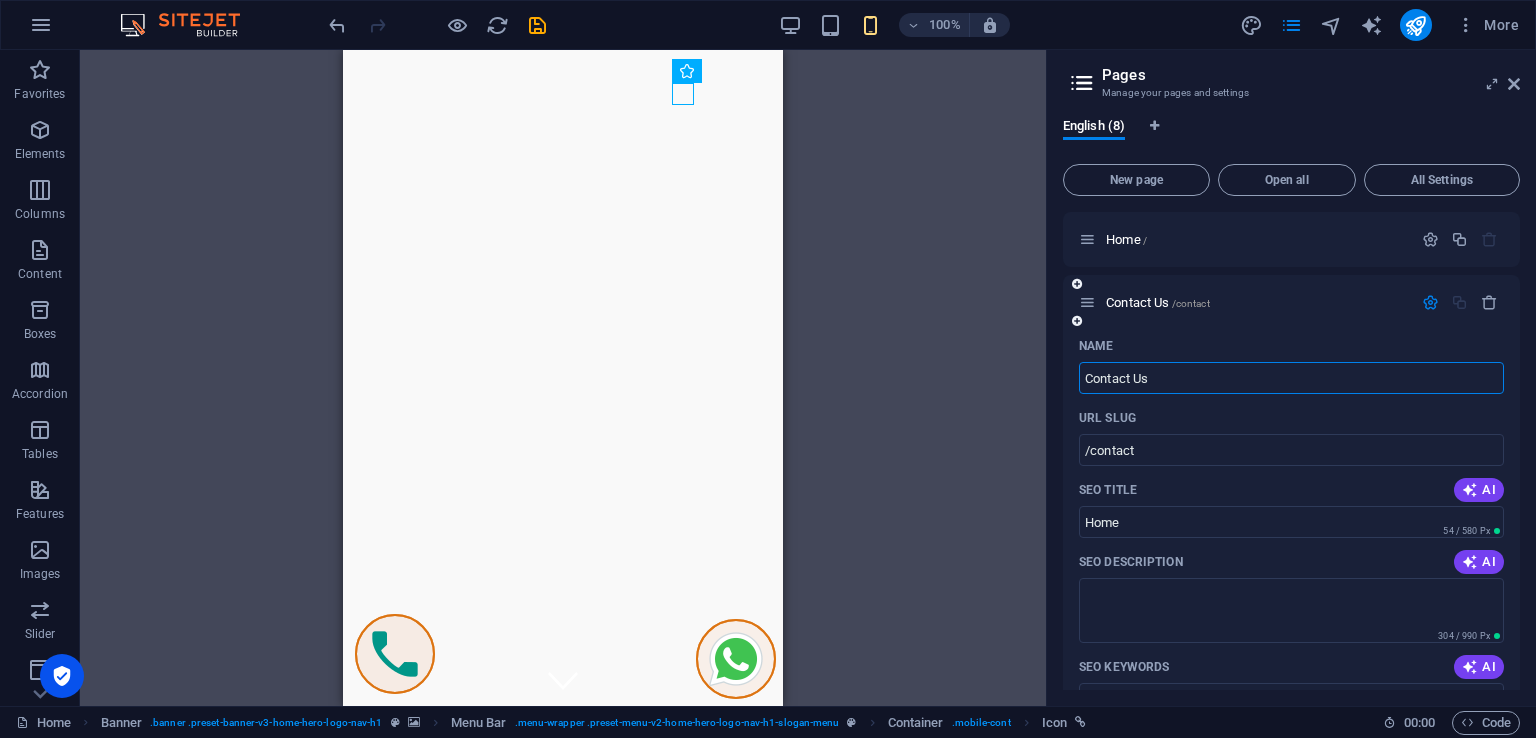 type on "Contact Us" 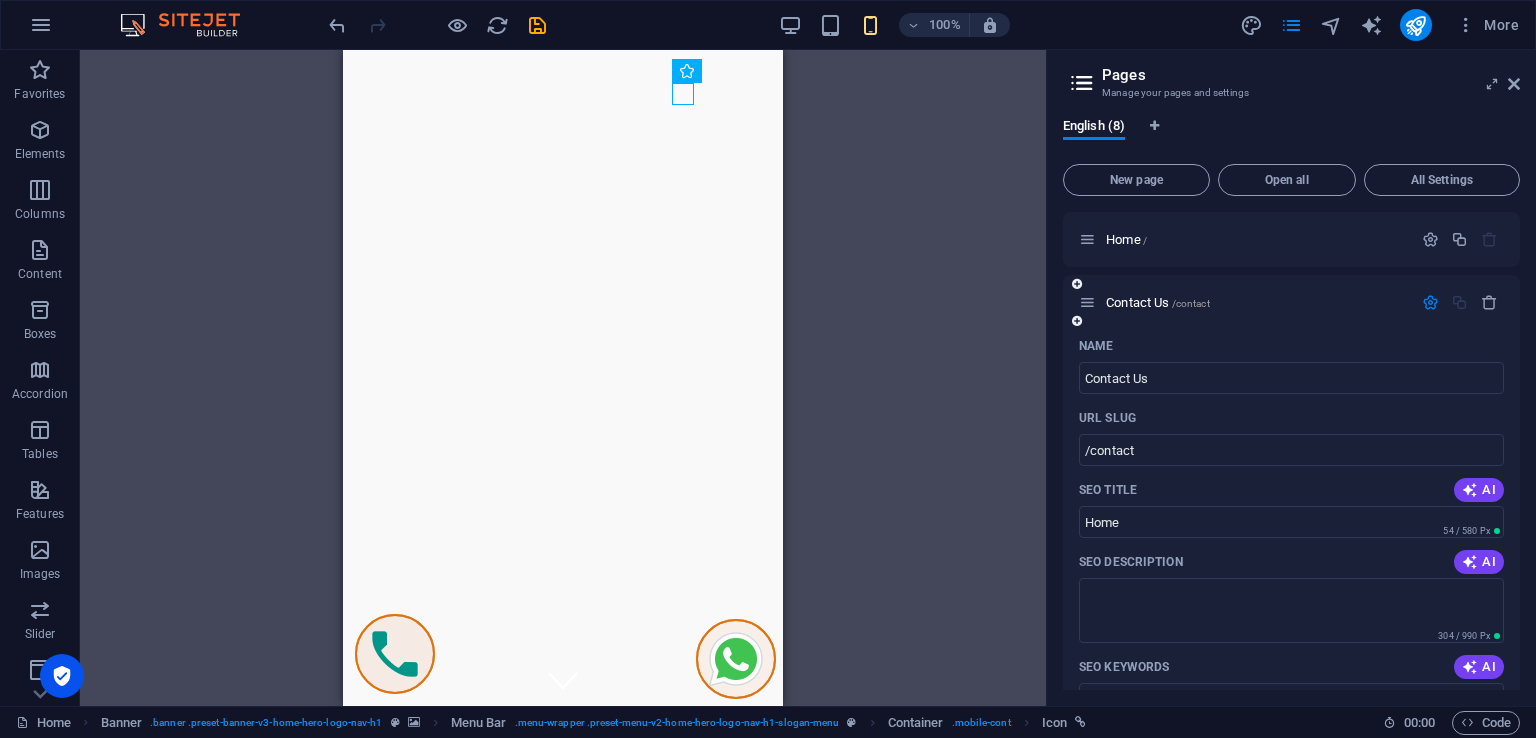 click at bounding box center (1430, 302) 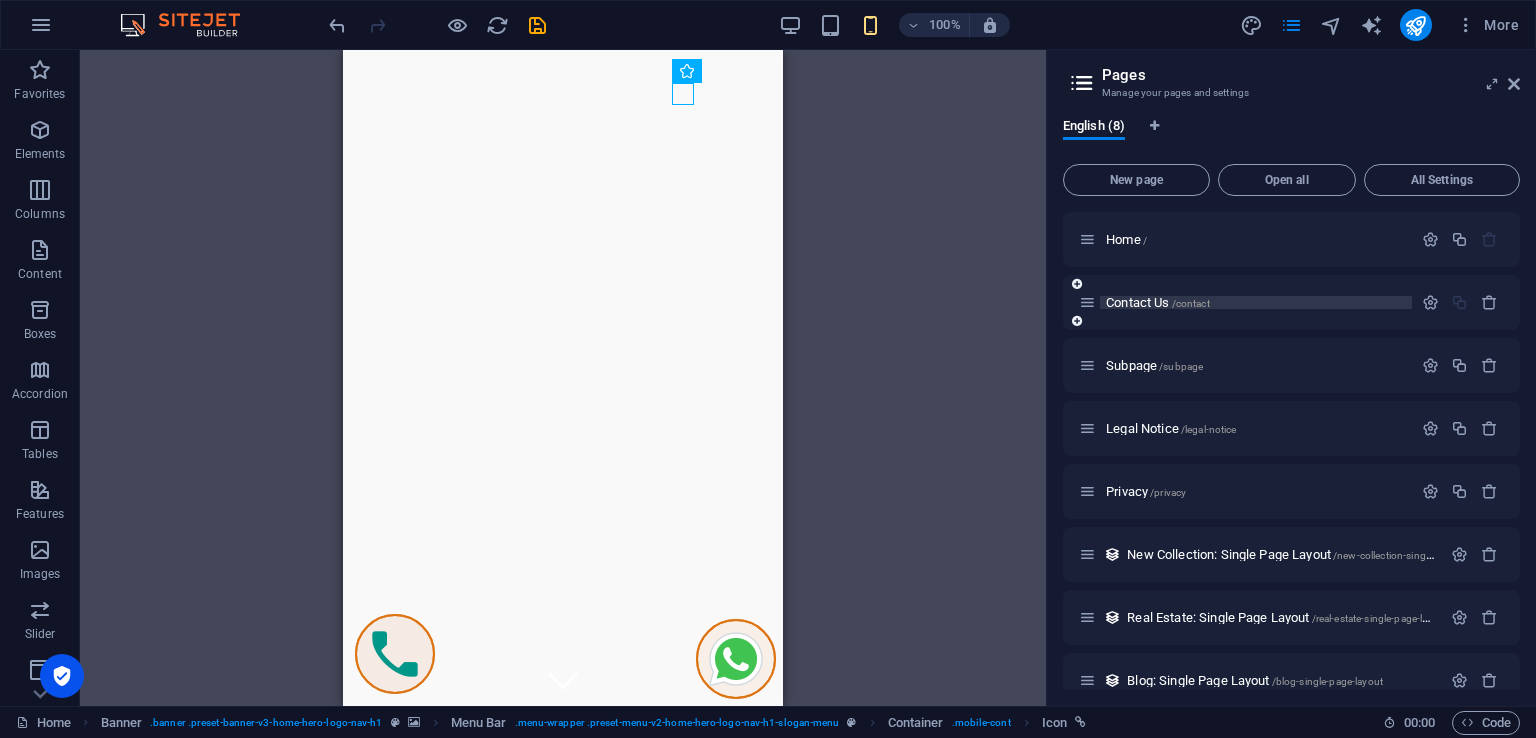 click on "Contact Us /contact" at bounding box center (1158, 302) 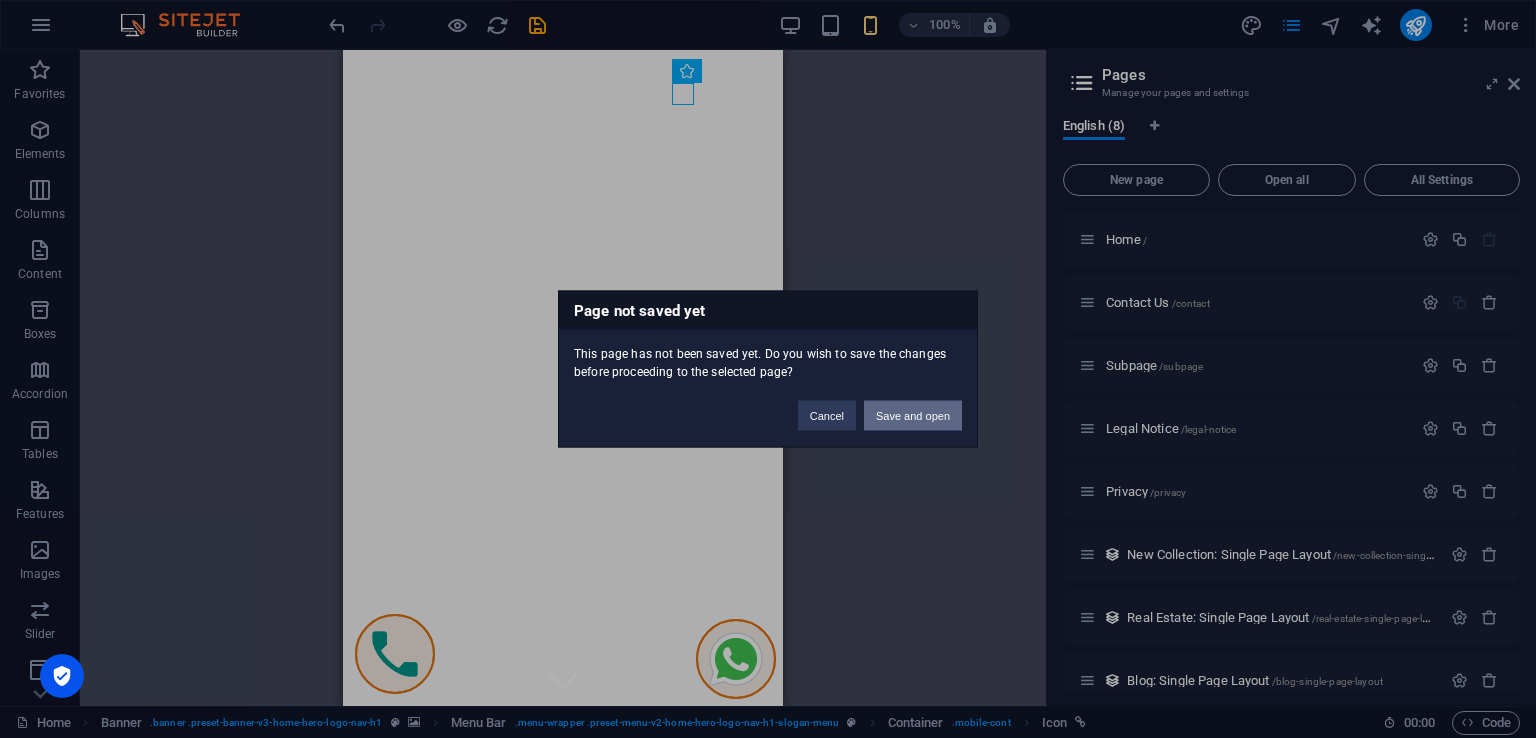 click on "Save and open" at bounding box center [913, 416] 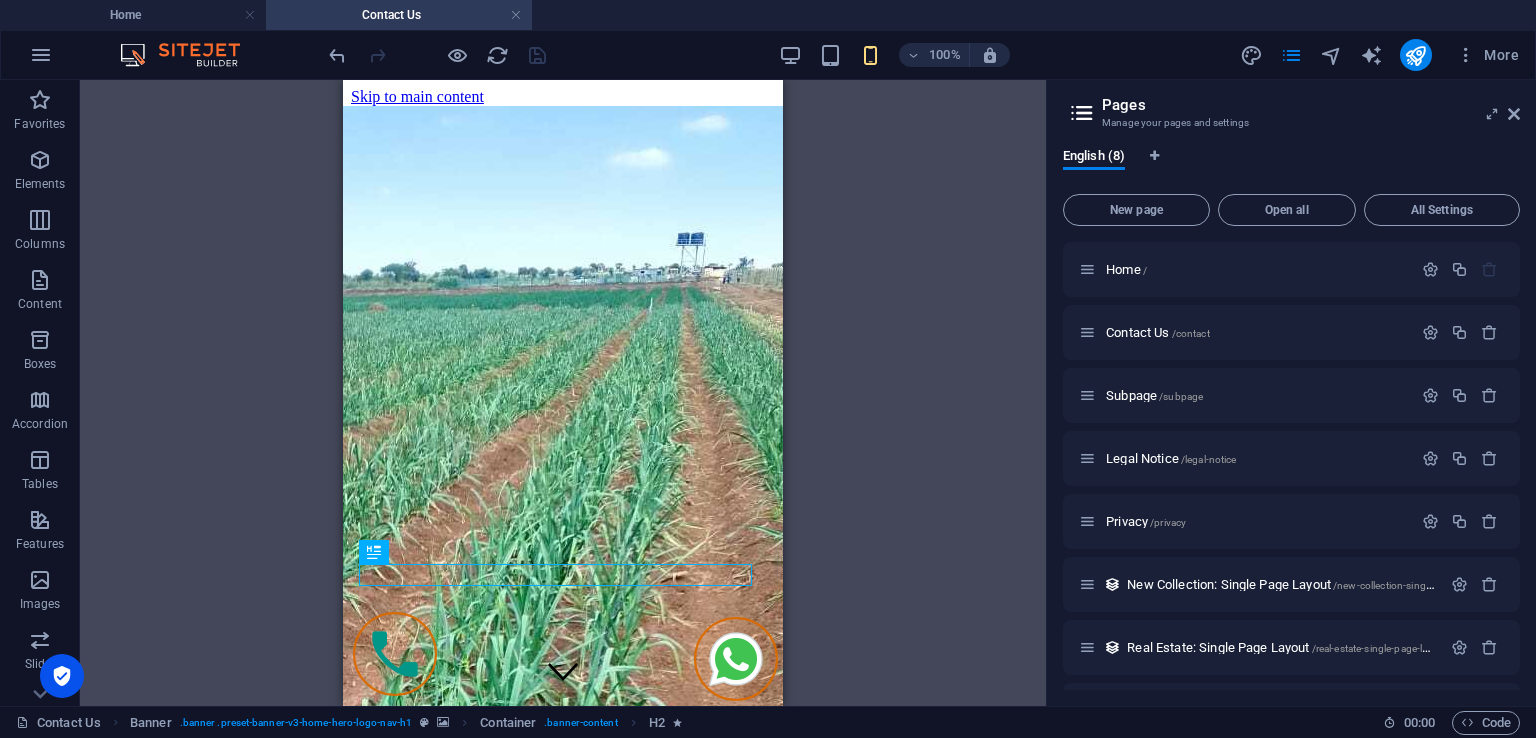 scroll, scrollTop: 0, scrollLeft: 0, axis: both 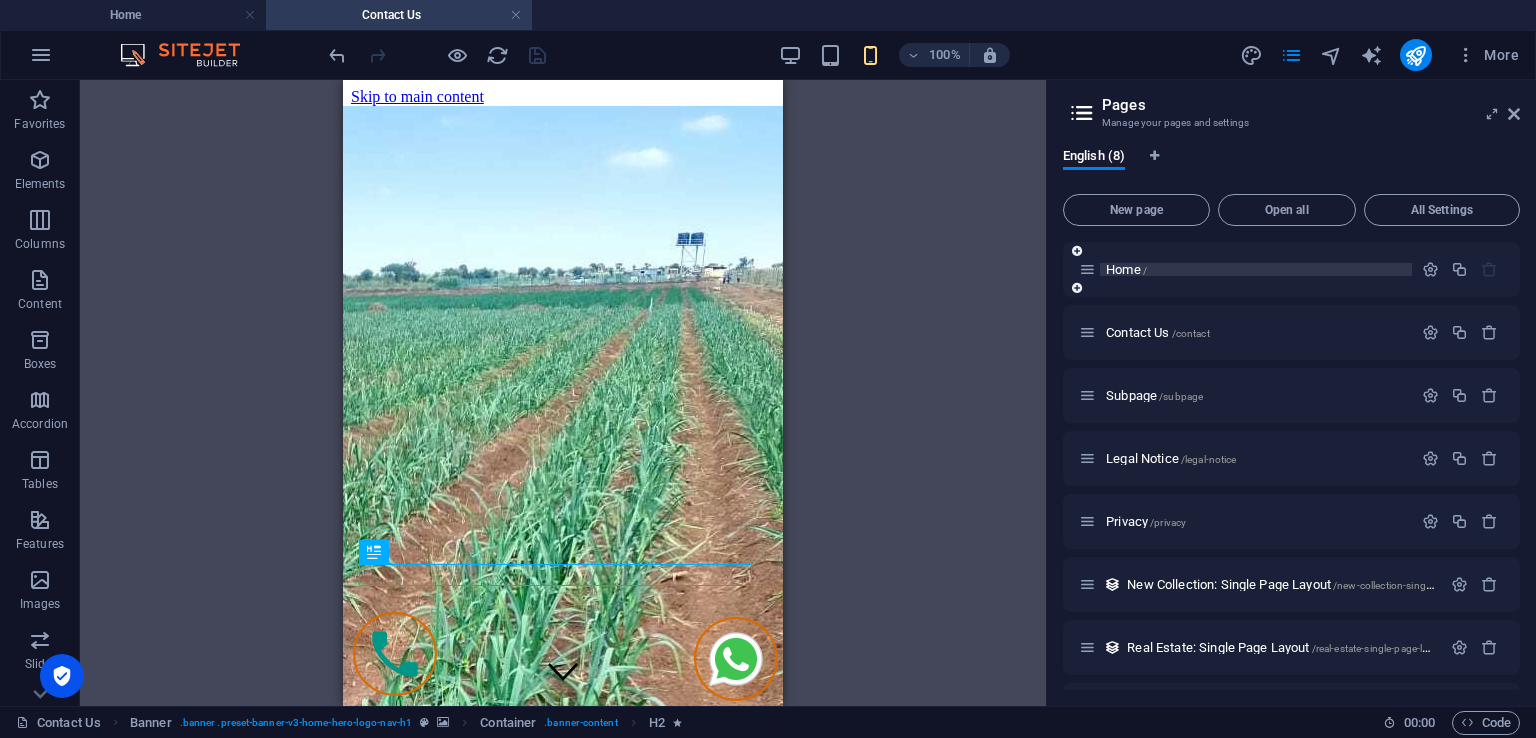 click on "Home /" at bounding box center (1126, 269) 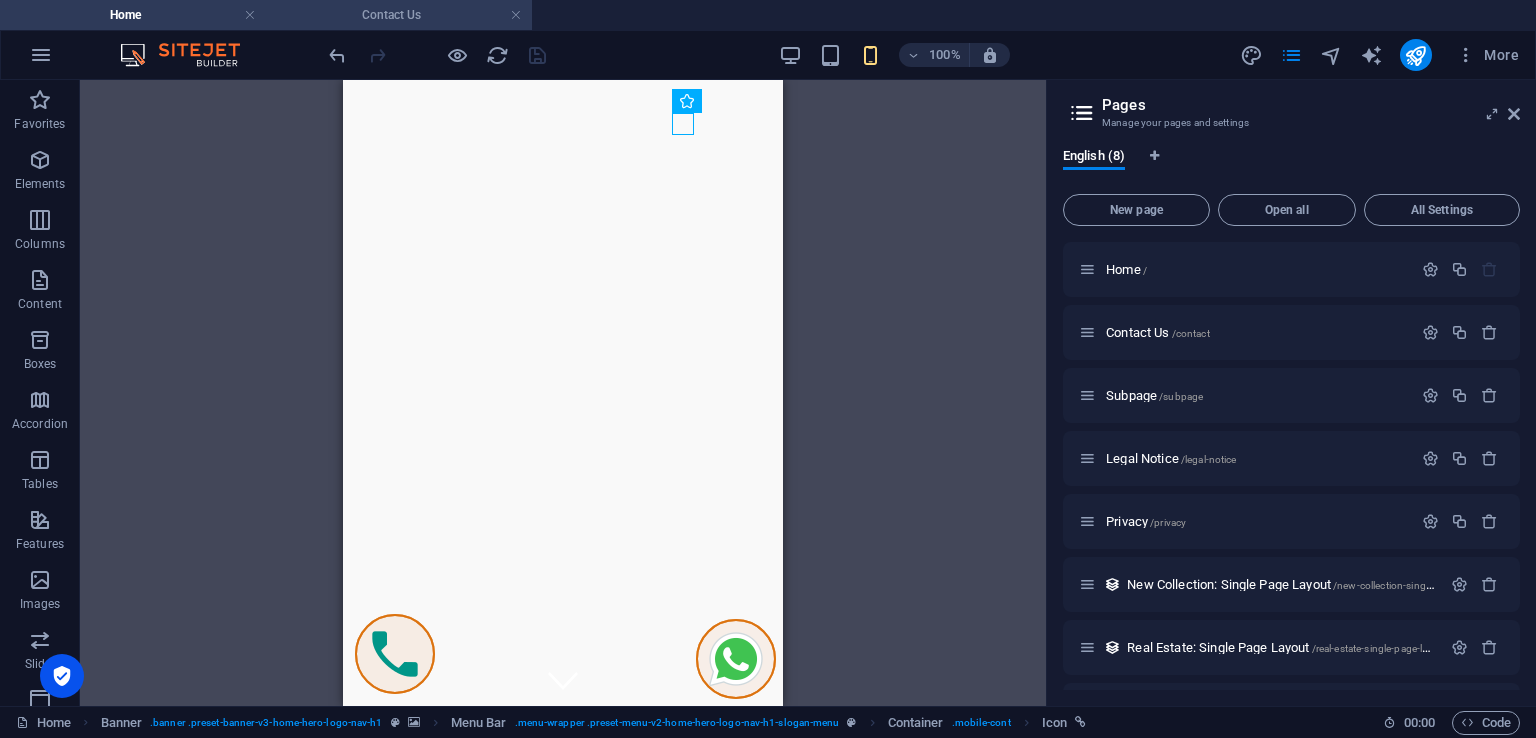 click on "Contact Us" at bounding box center [399, 15] 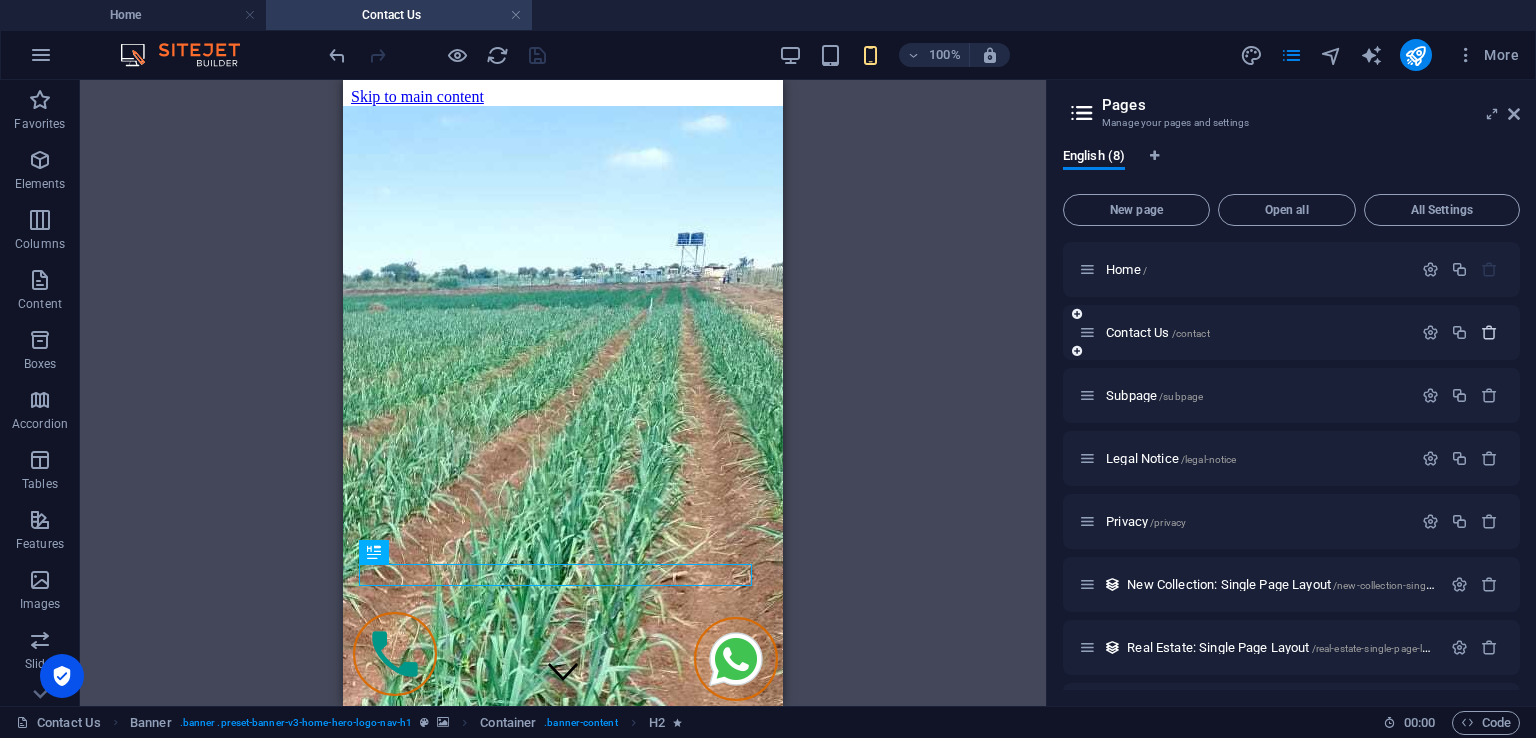 click at bounding box center [1489, 332] 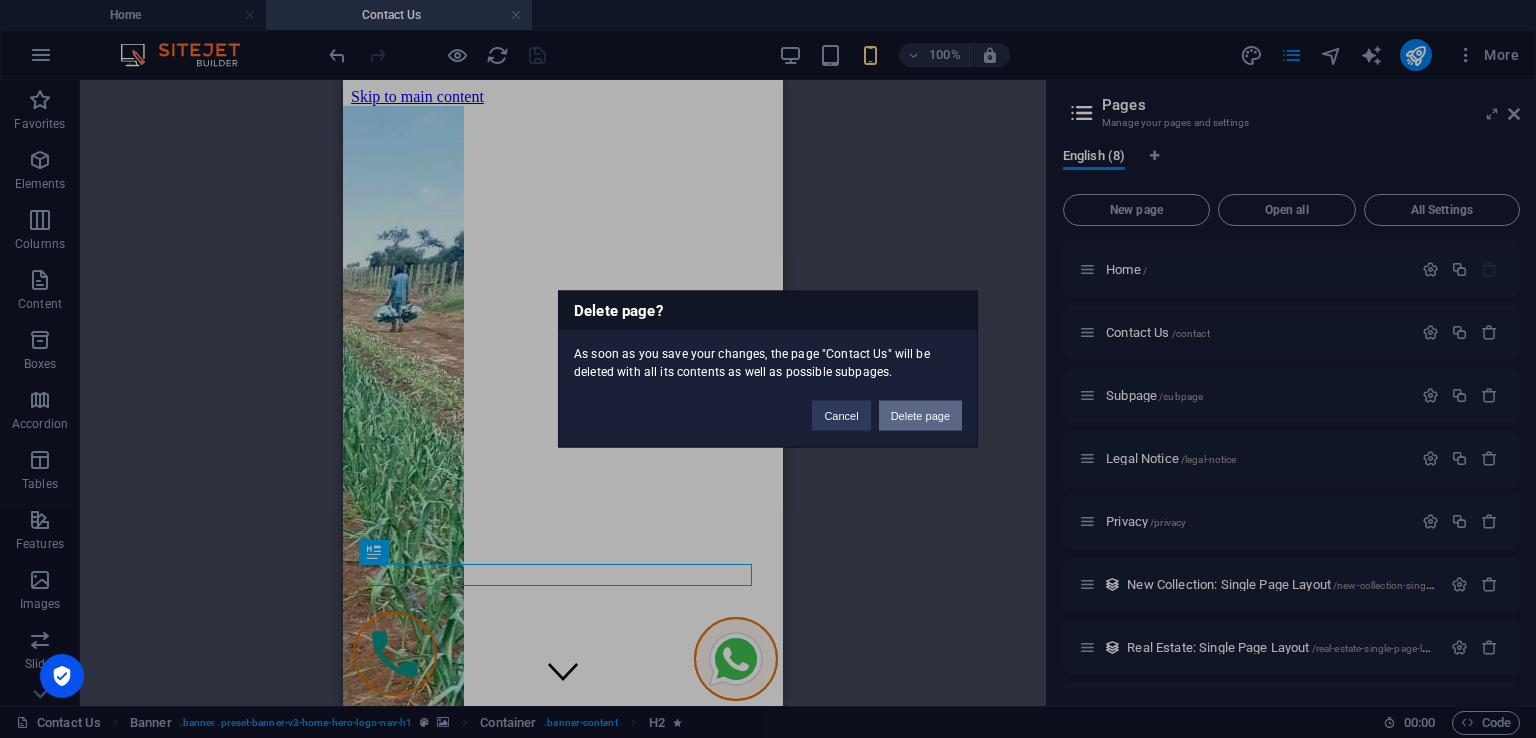 click on "Delete page" at bounding box center (920, 416) 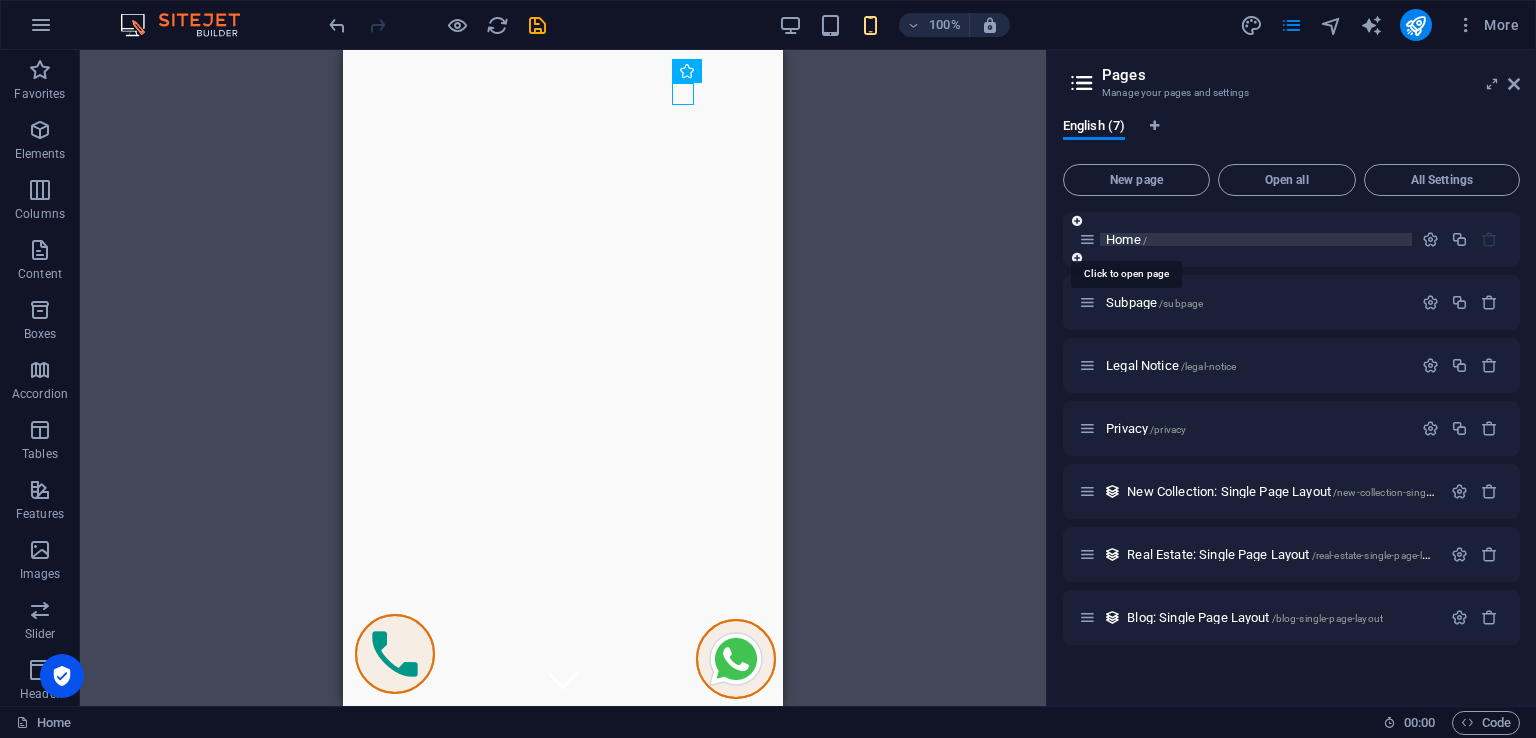 click on "Home /" at bounding box center (1126, 239) 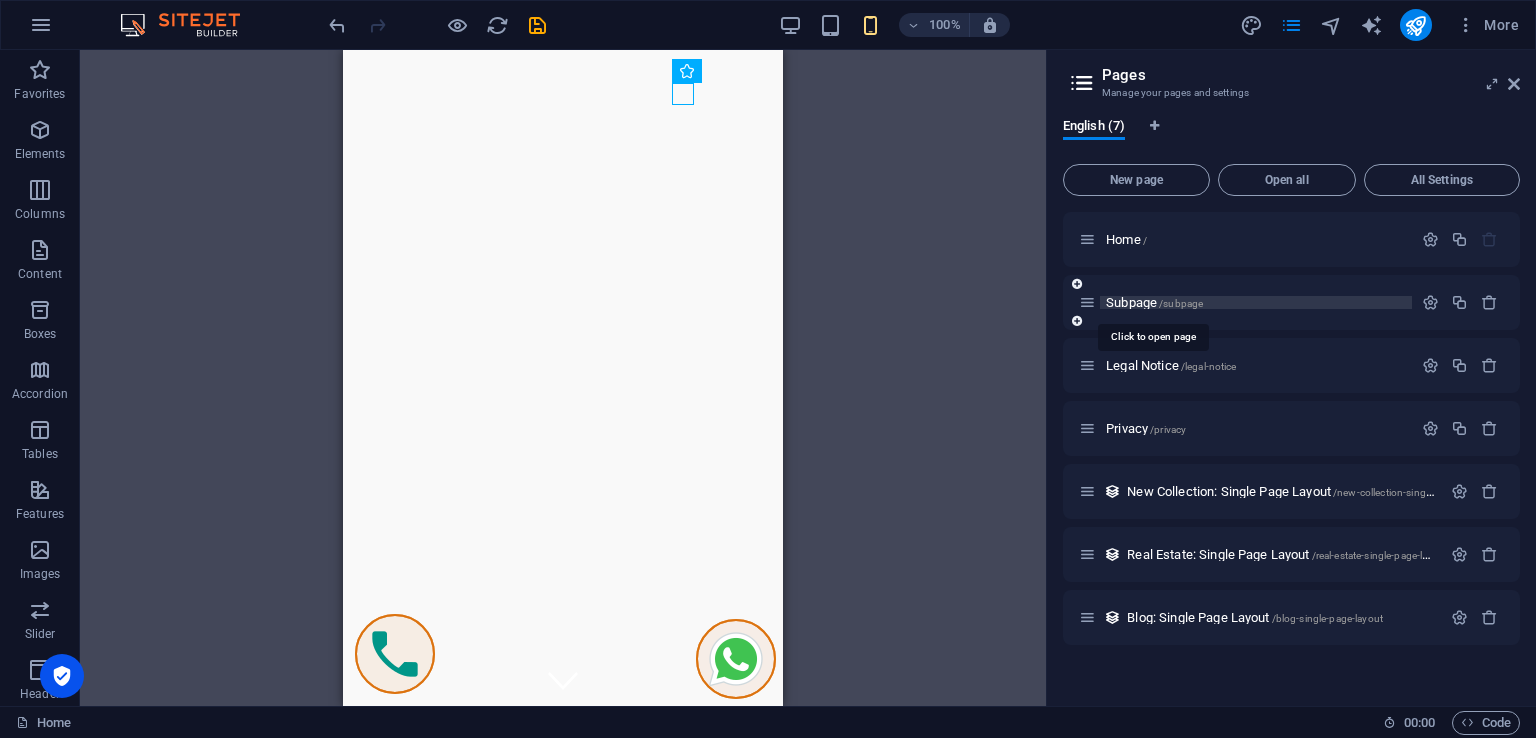 click on "Subpage /subpage" at bounding box center [1154, 302] 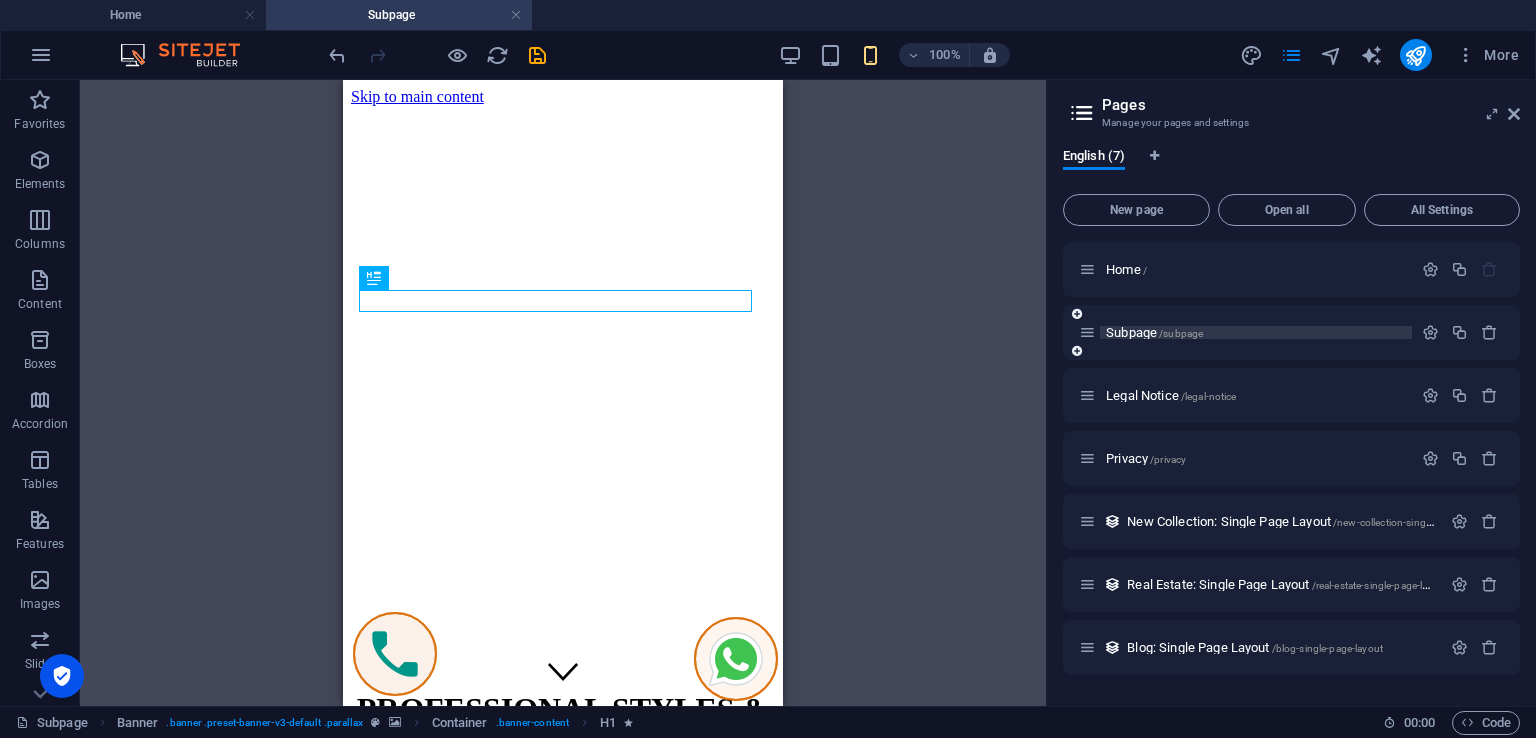 scroll, scrollTop: 0, scrollLeft: 0, axis: both 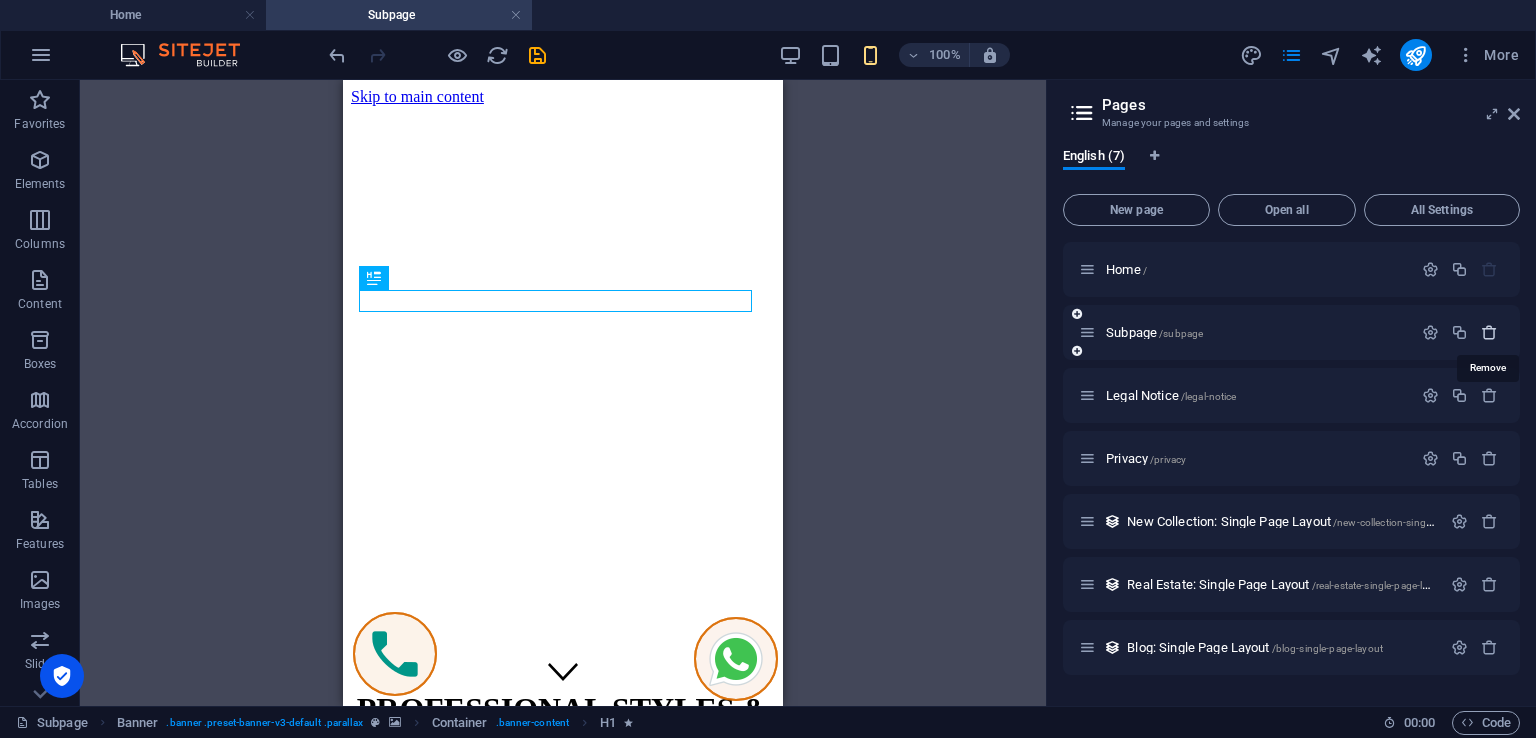 click at bounding box center [1489, 332] 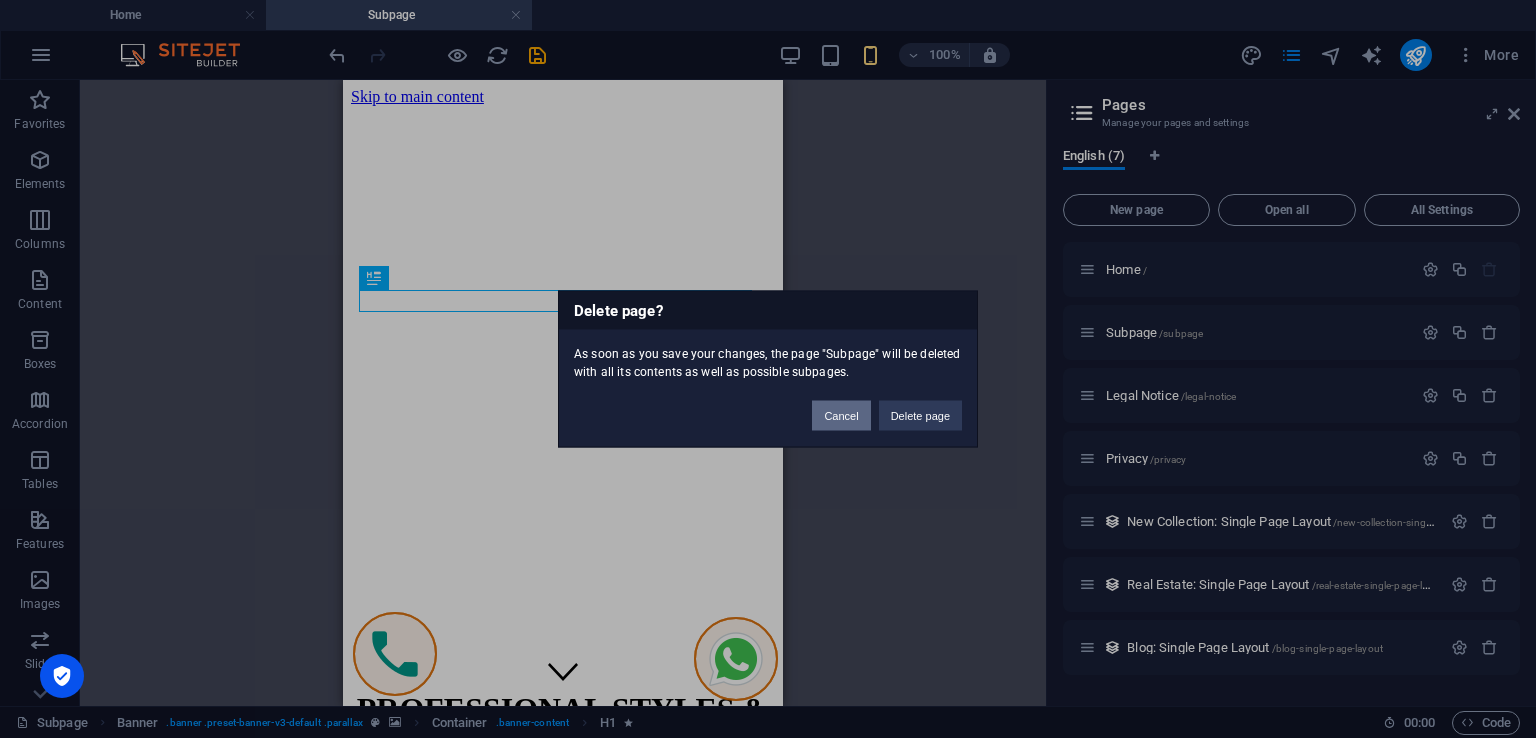 click on "Cancel" at bounding box center [841, 416] 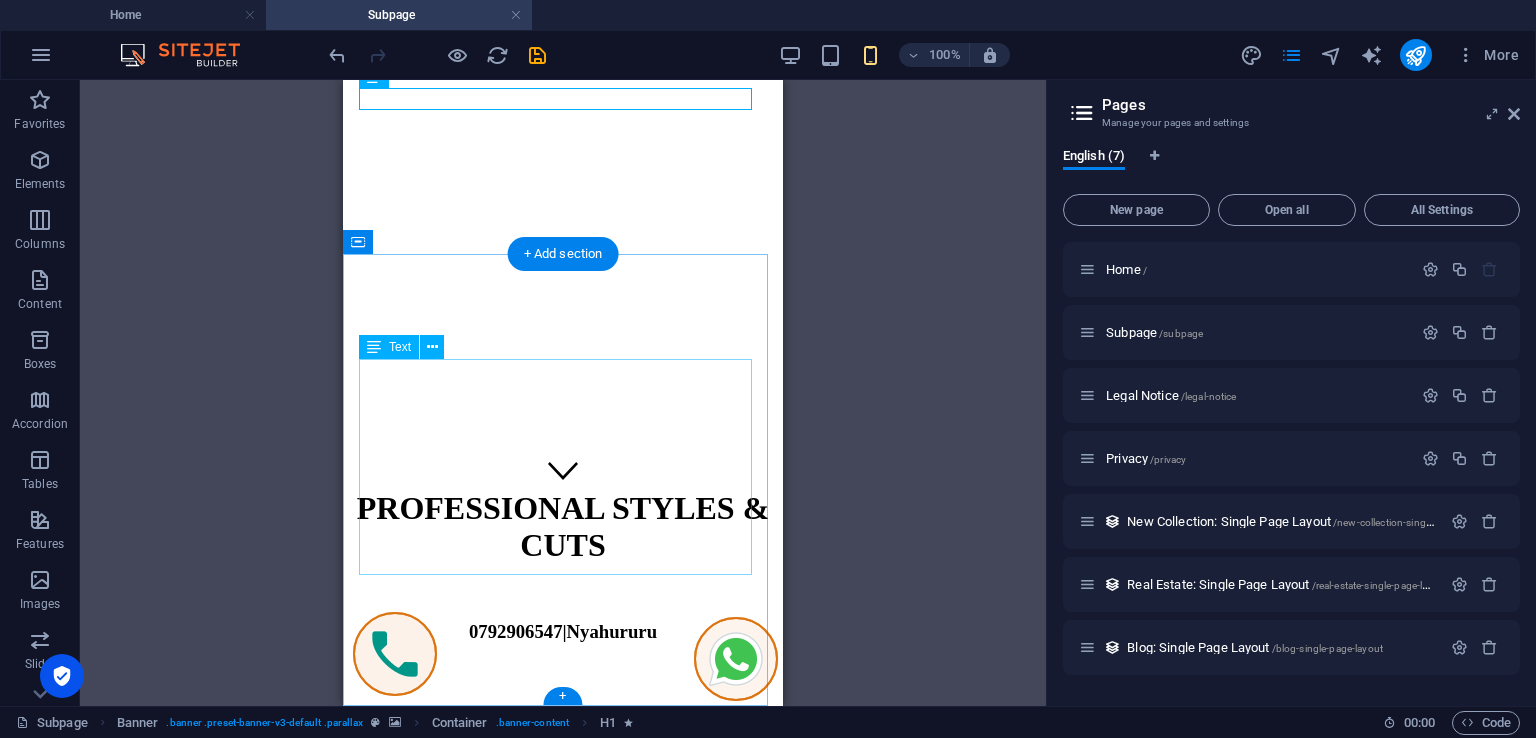 scroll, scrollTop: 0, scrollLeft: 0, axis: both 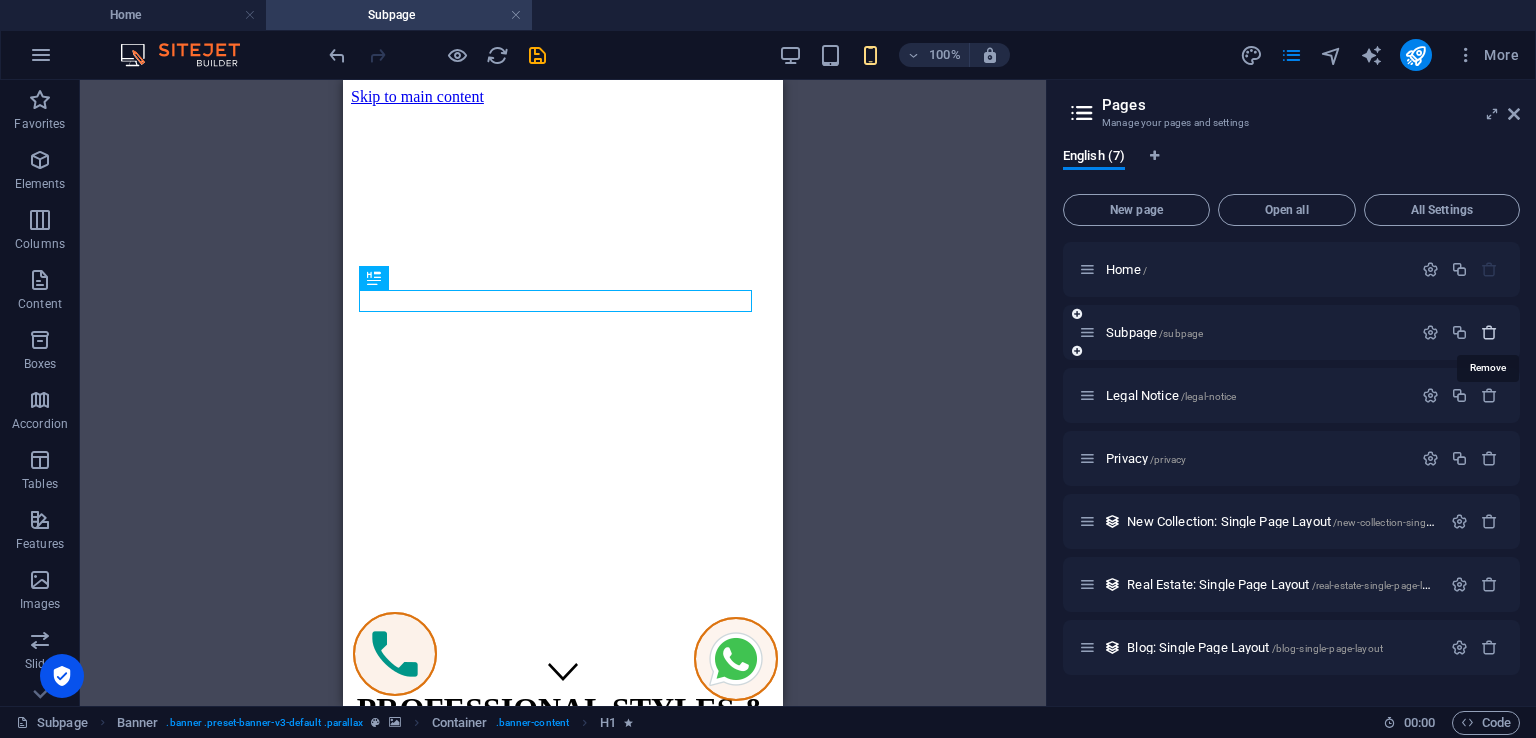 click at bounding box center [1489, 332] 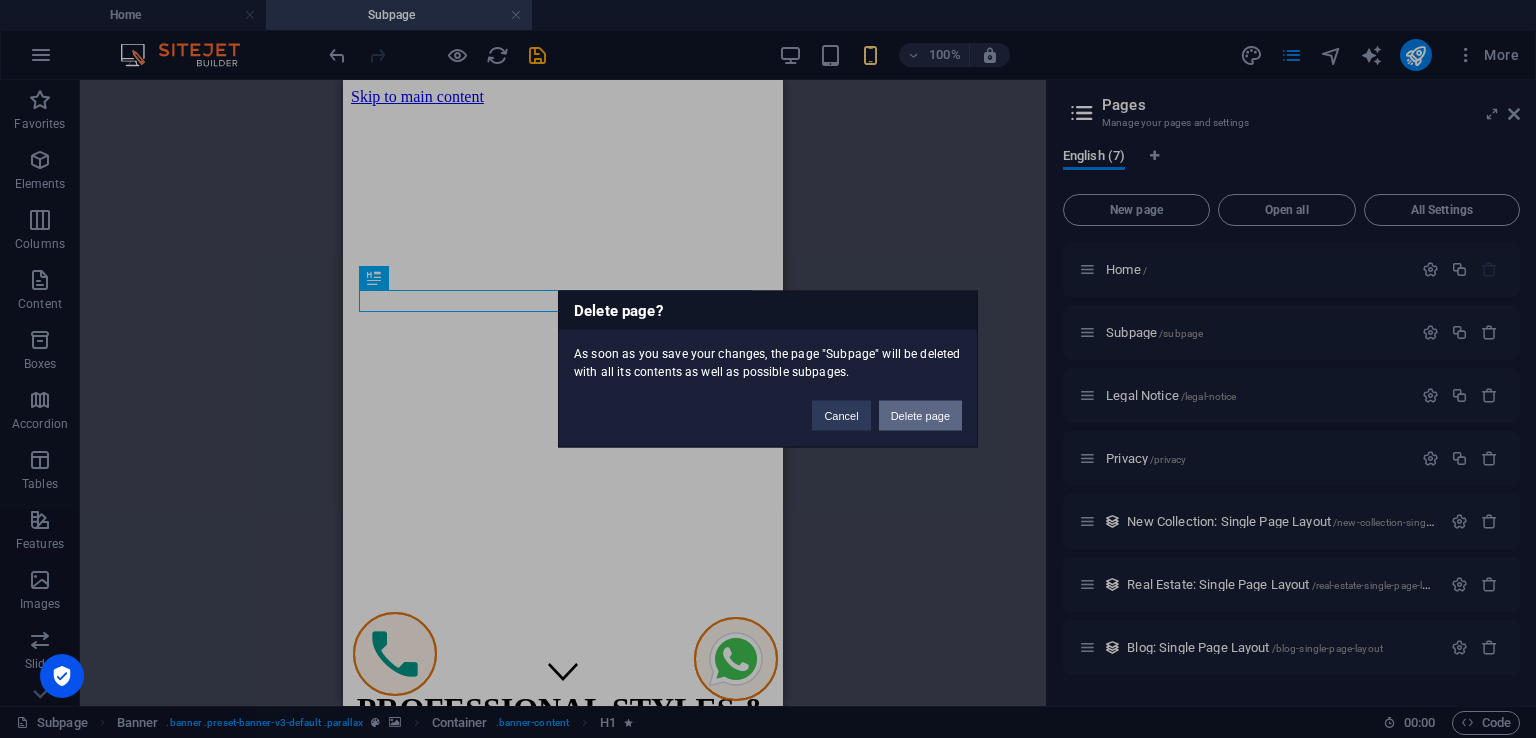 click on "Delete page" at bounding box center (920, 416) 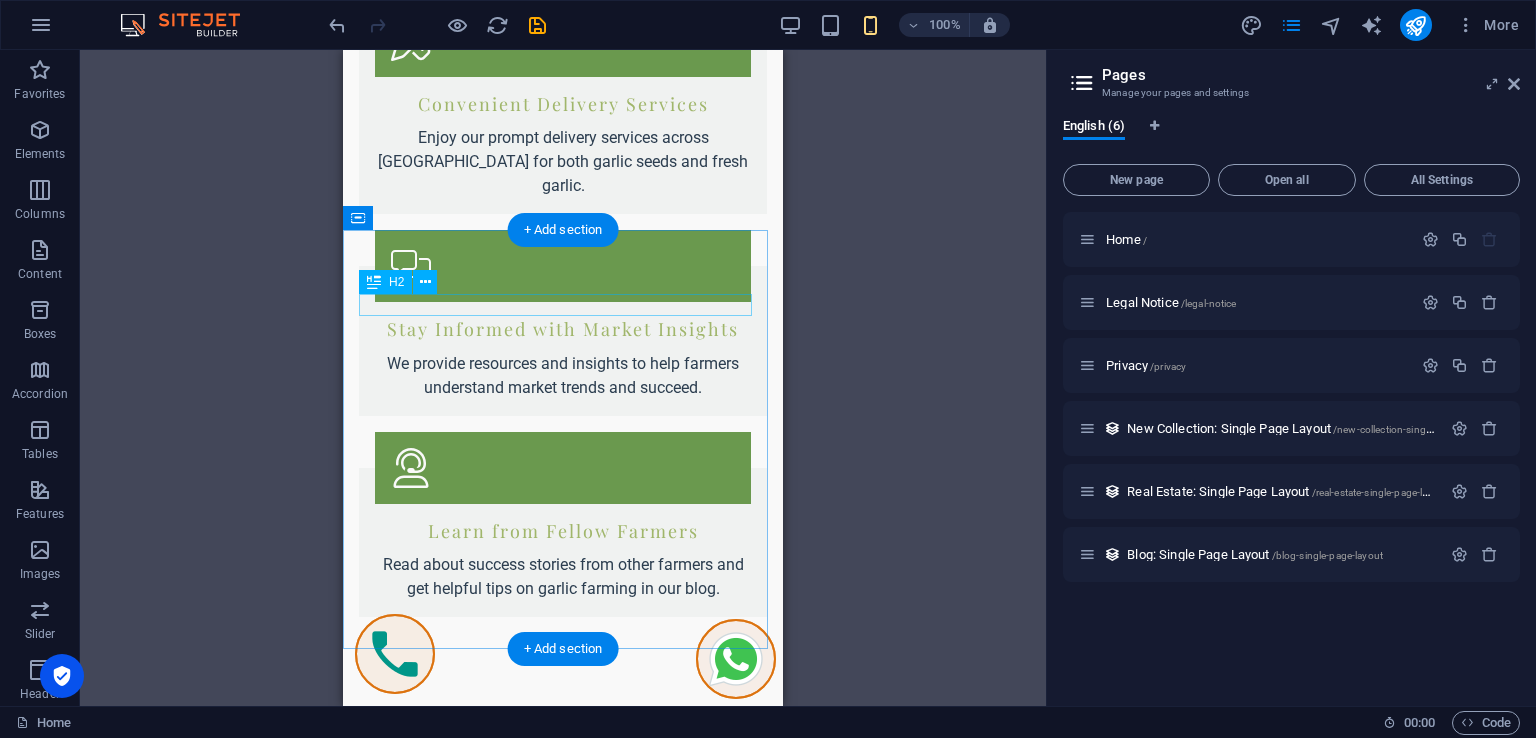 scroll, scrollTop: 2100, scrollLeft: 0, axis: vertical 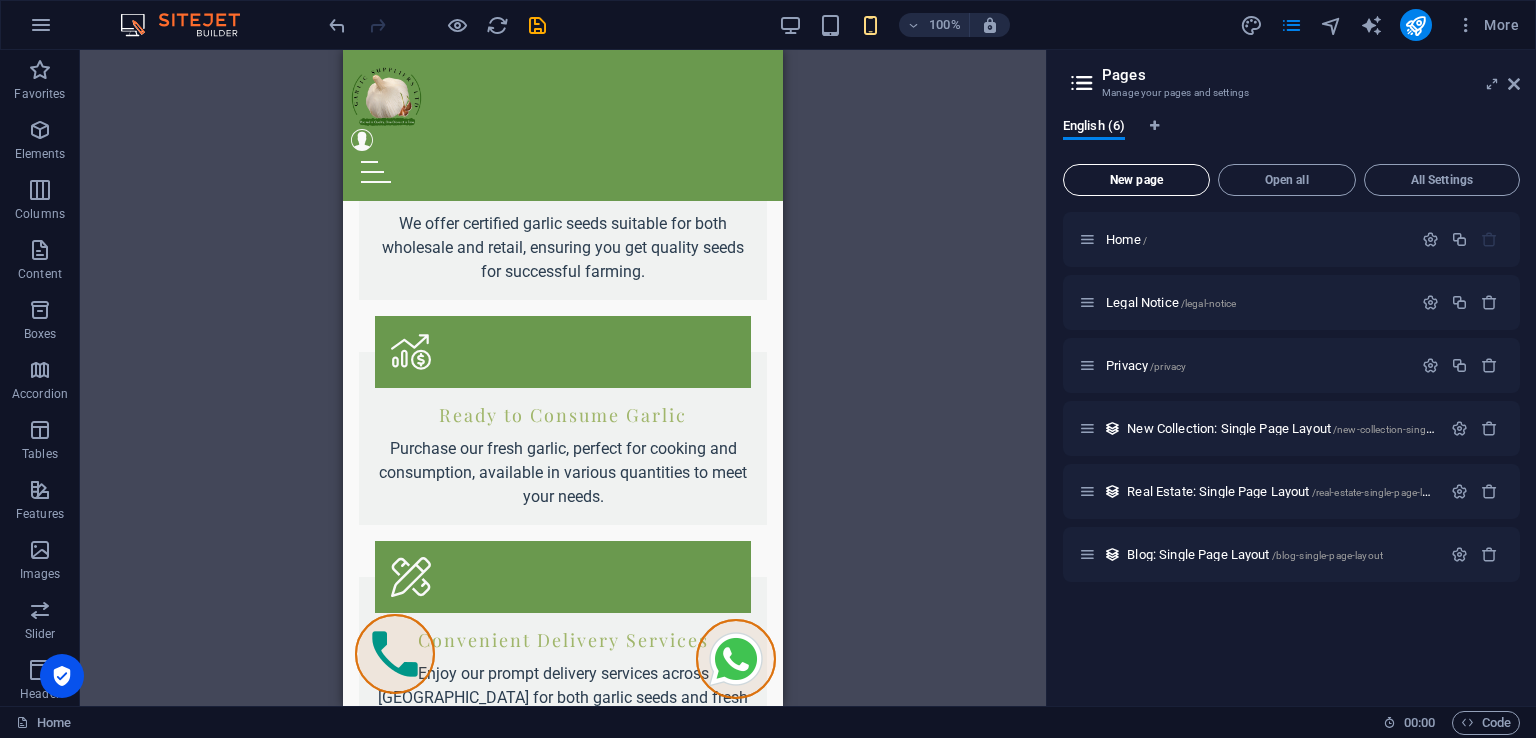 click on "New page" at bounding box center (1136, 180) 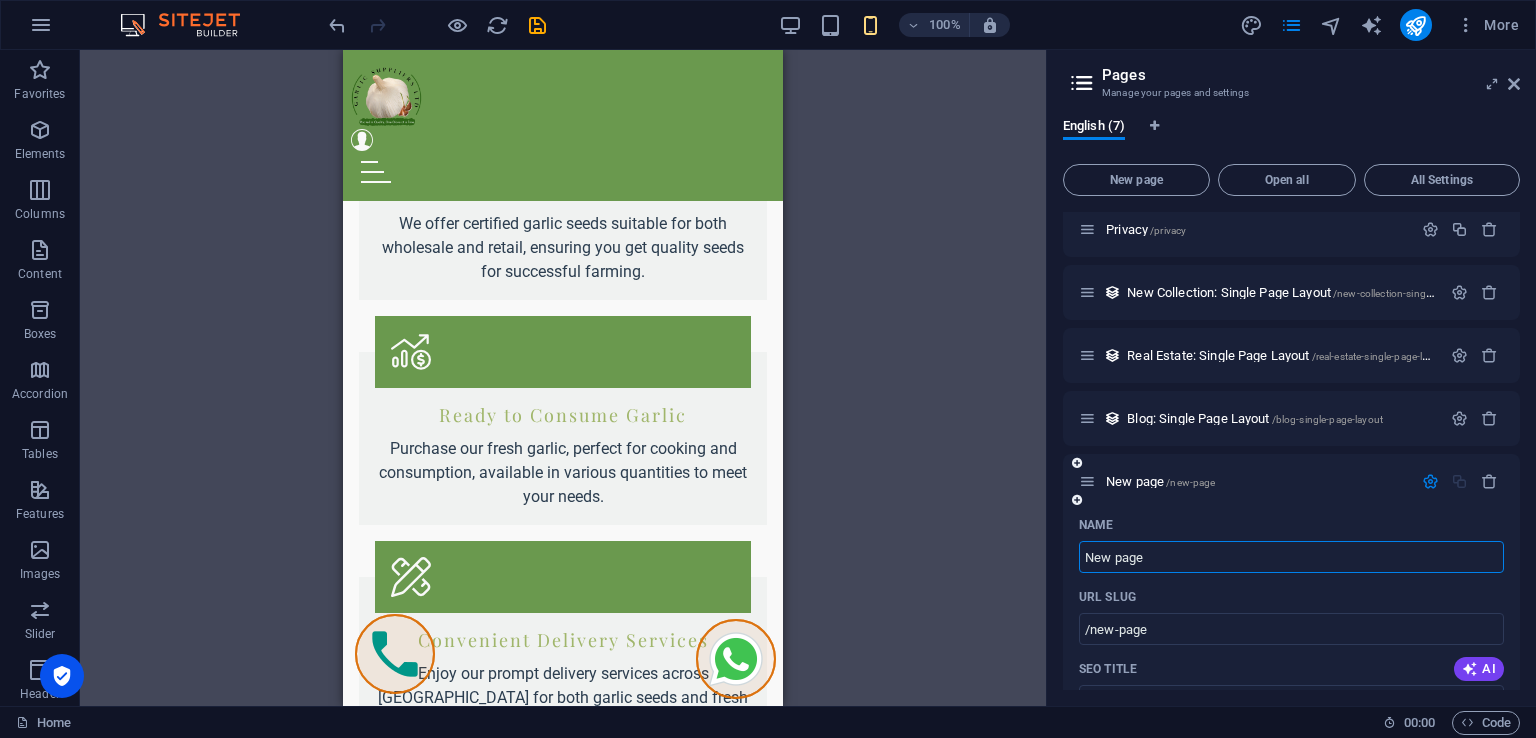 scroll, scrollTop: 219, scrollLeft: 0, axis: vertical 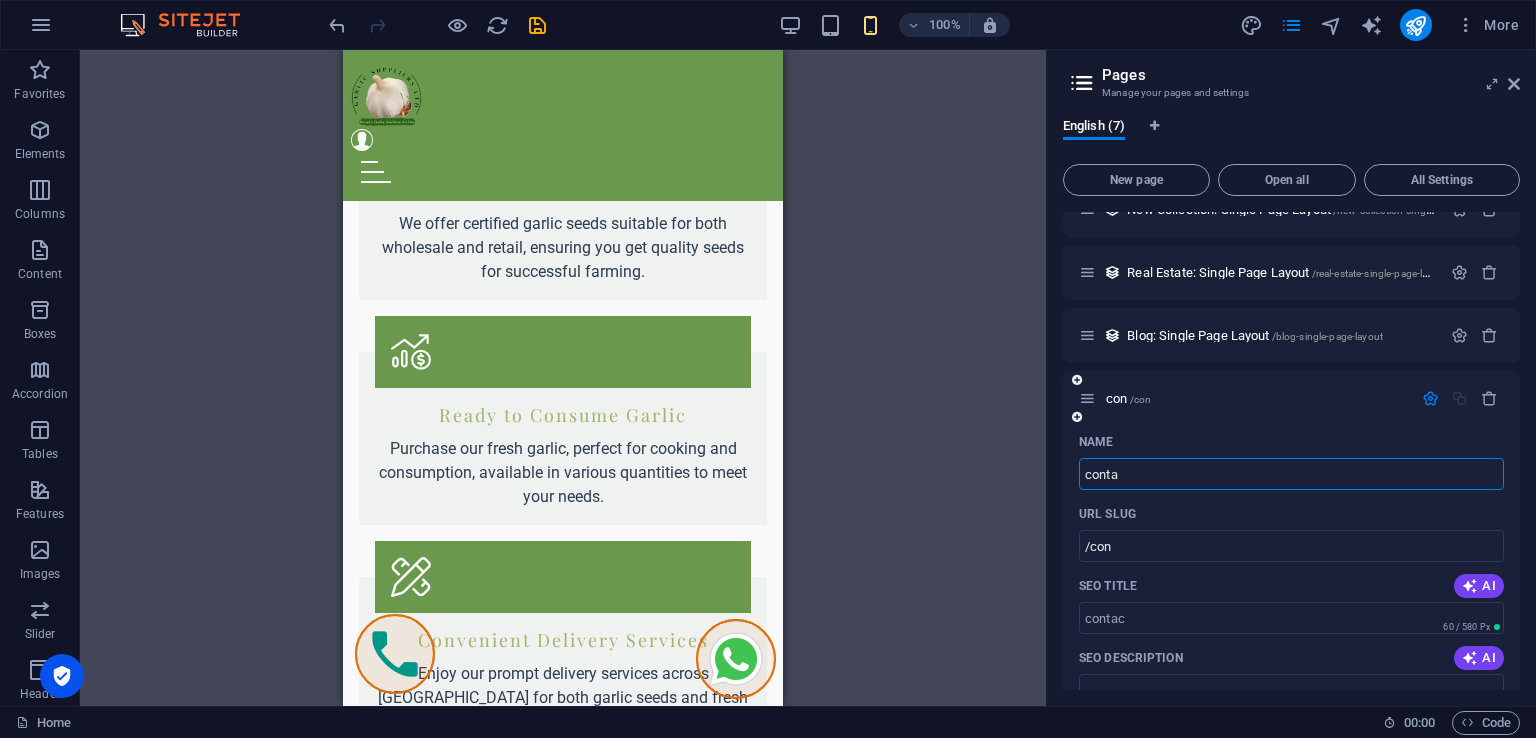 type on "contac" 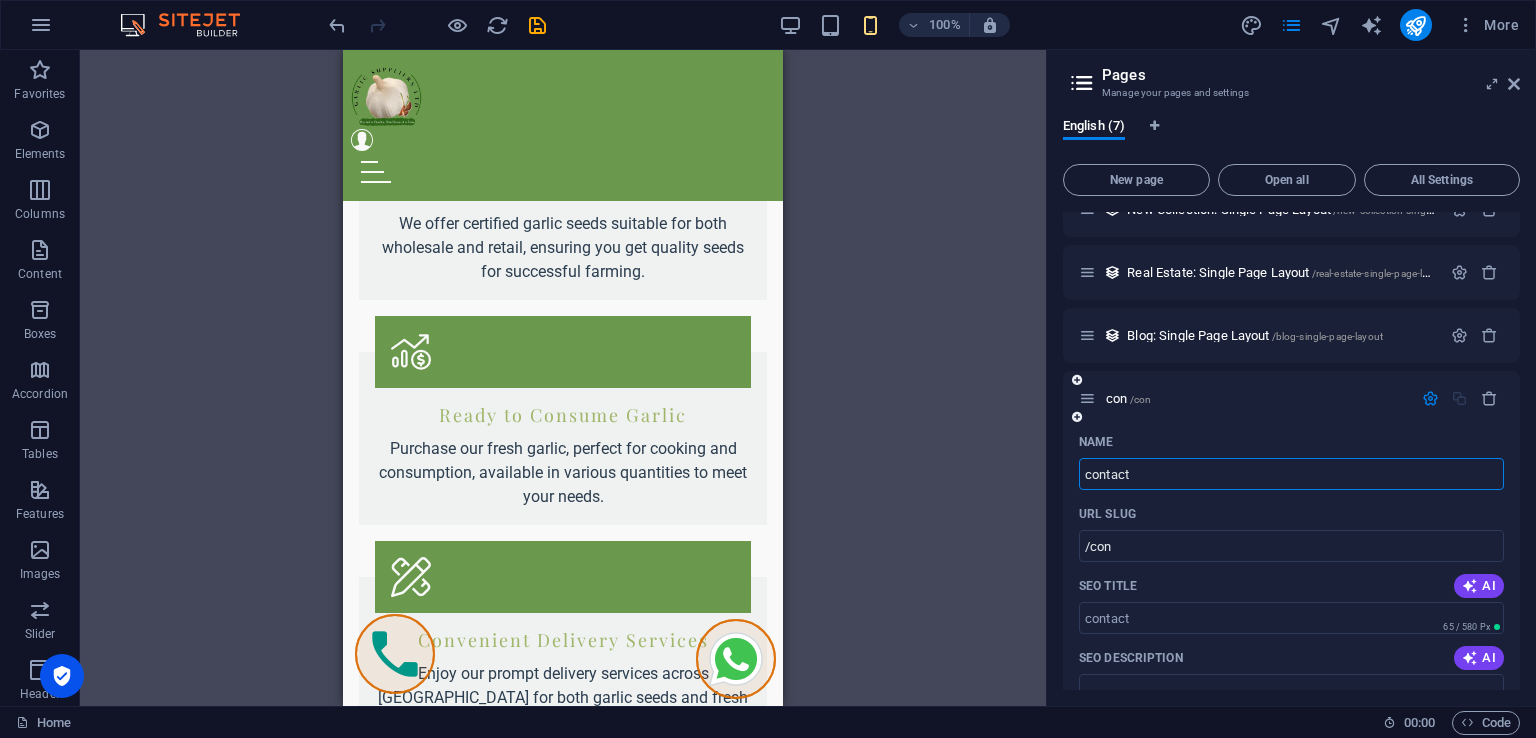 type on "contact" 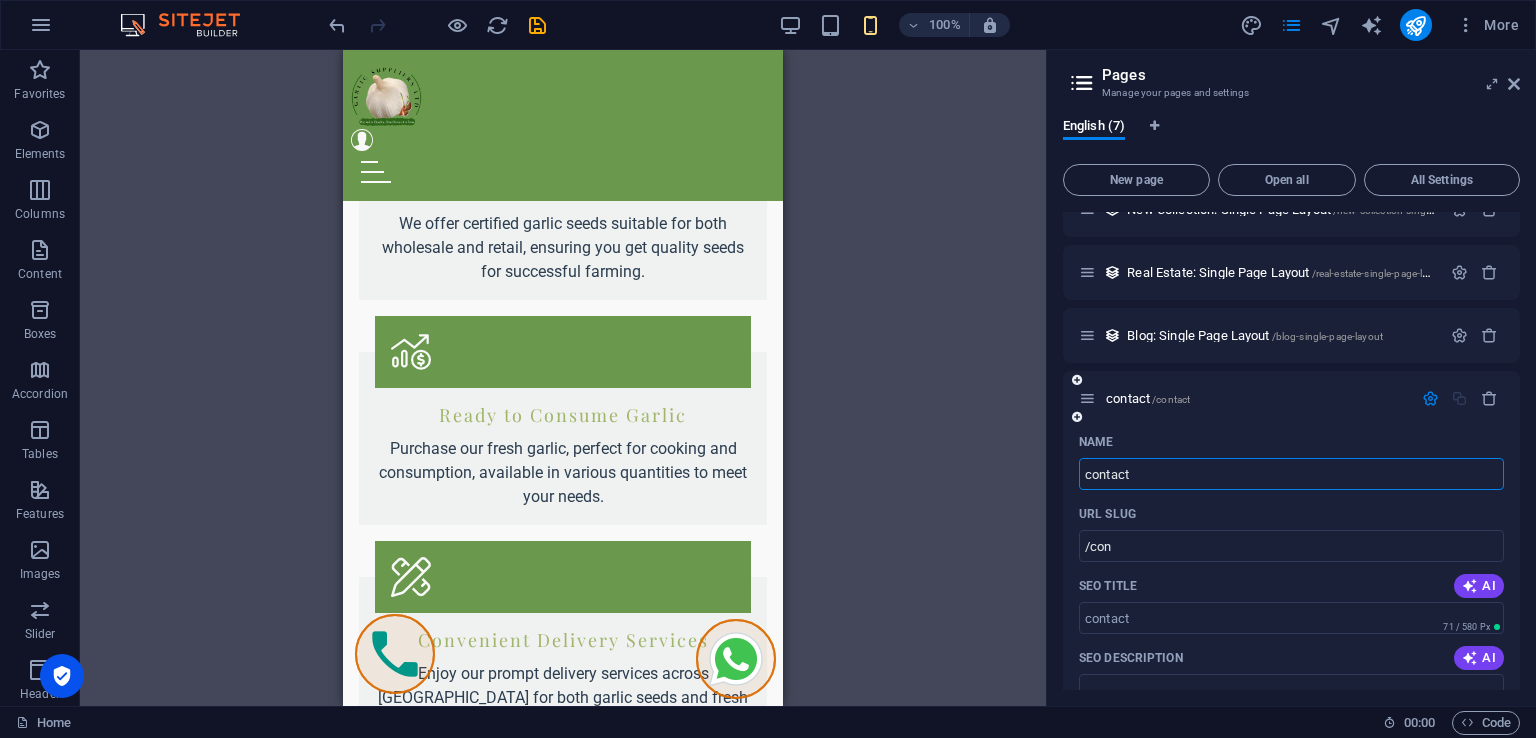 type on "/contact" 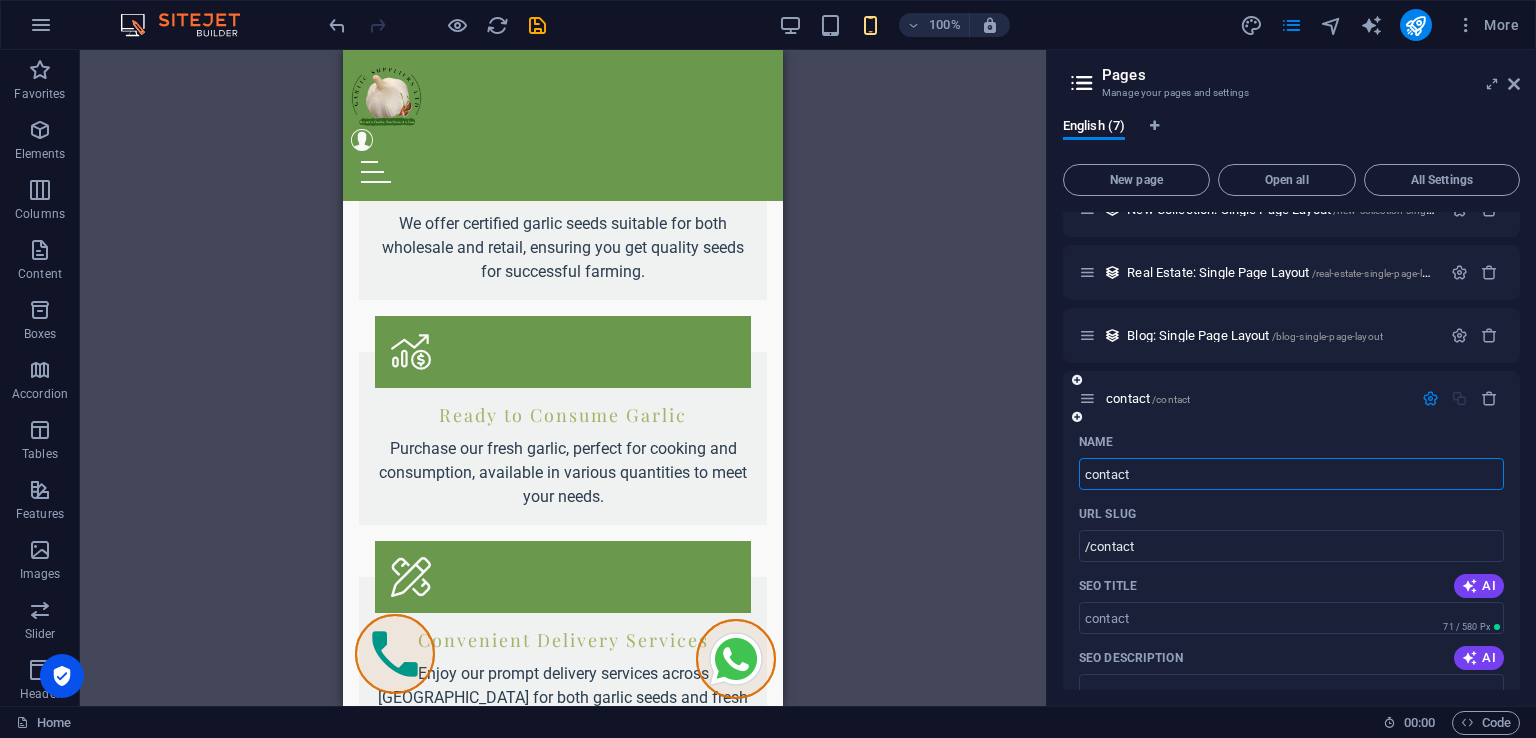 click on "contact" at bounding box center [1291, 474] 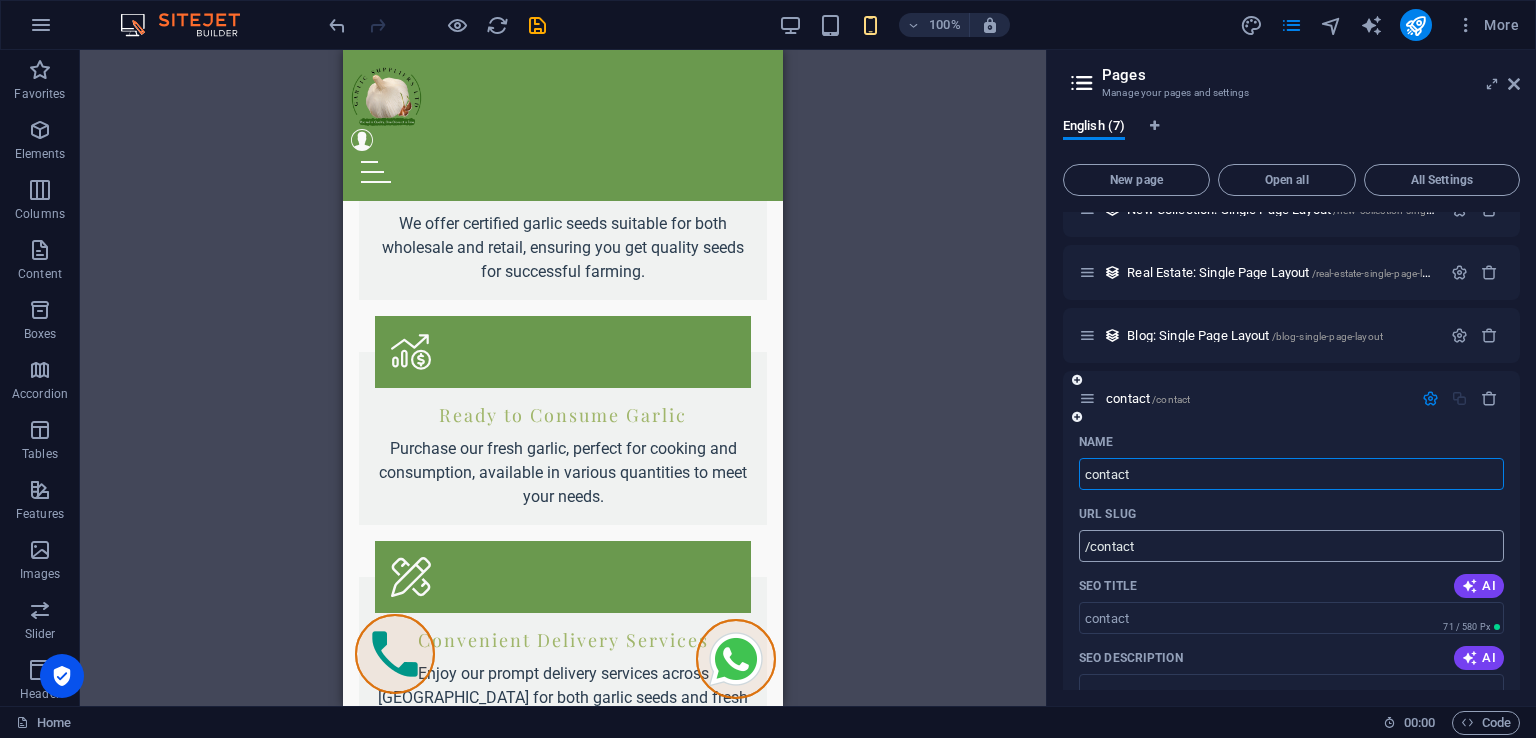type on "contact" 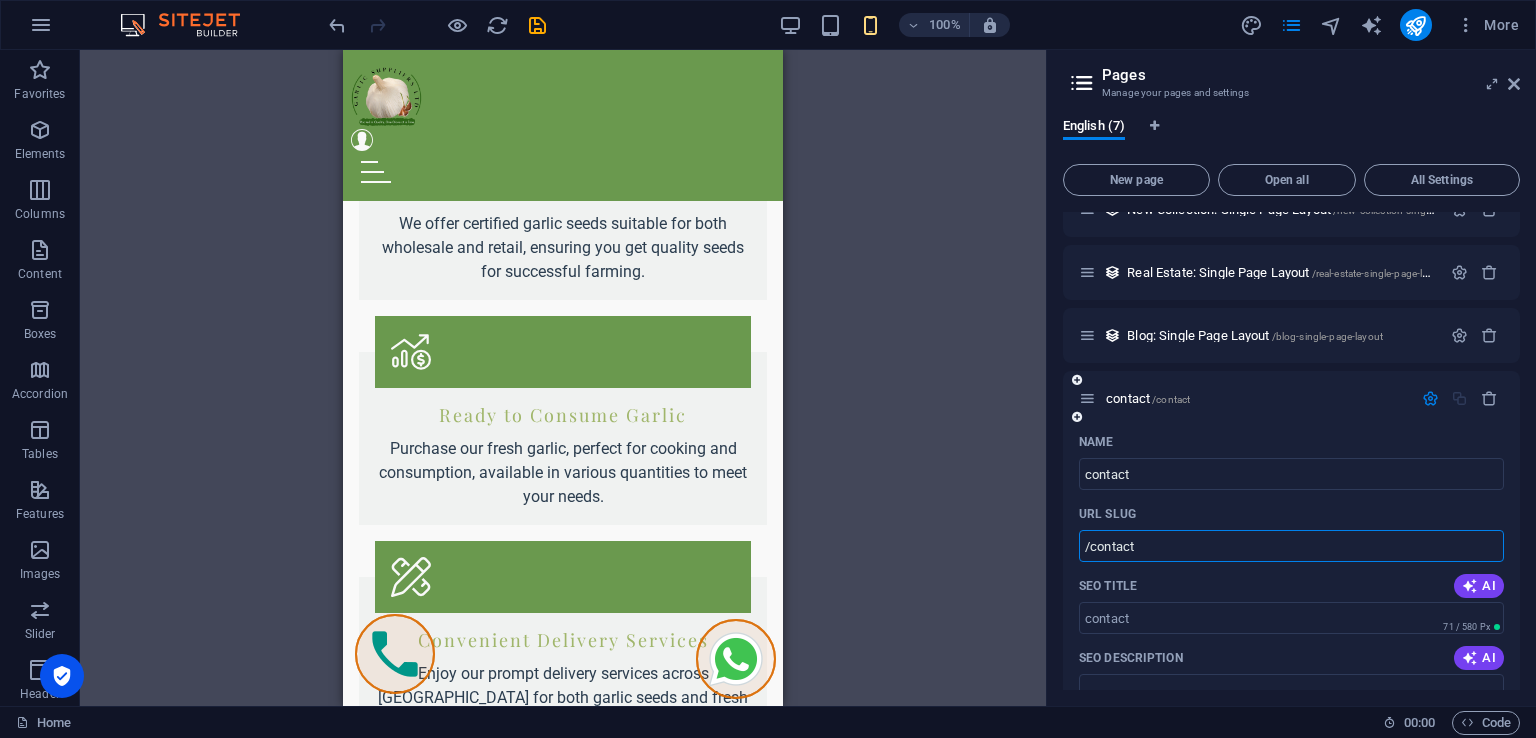 click on "/contact" at bounding box center [1291, 546] 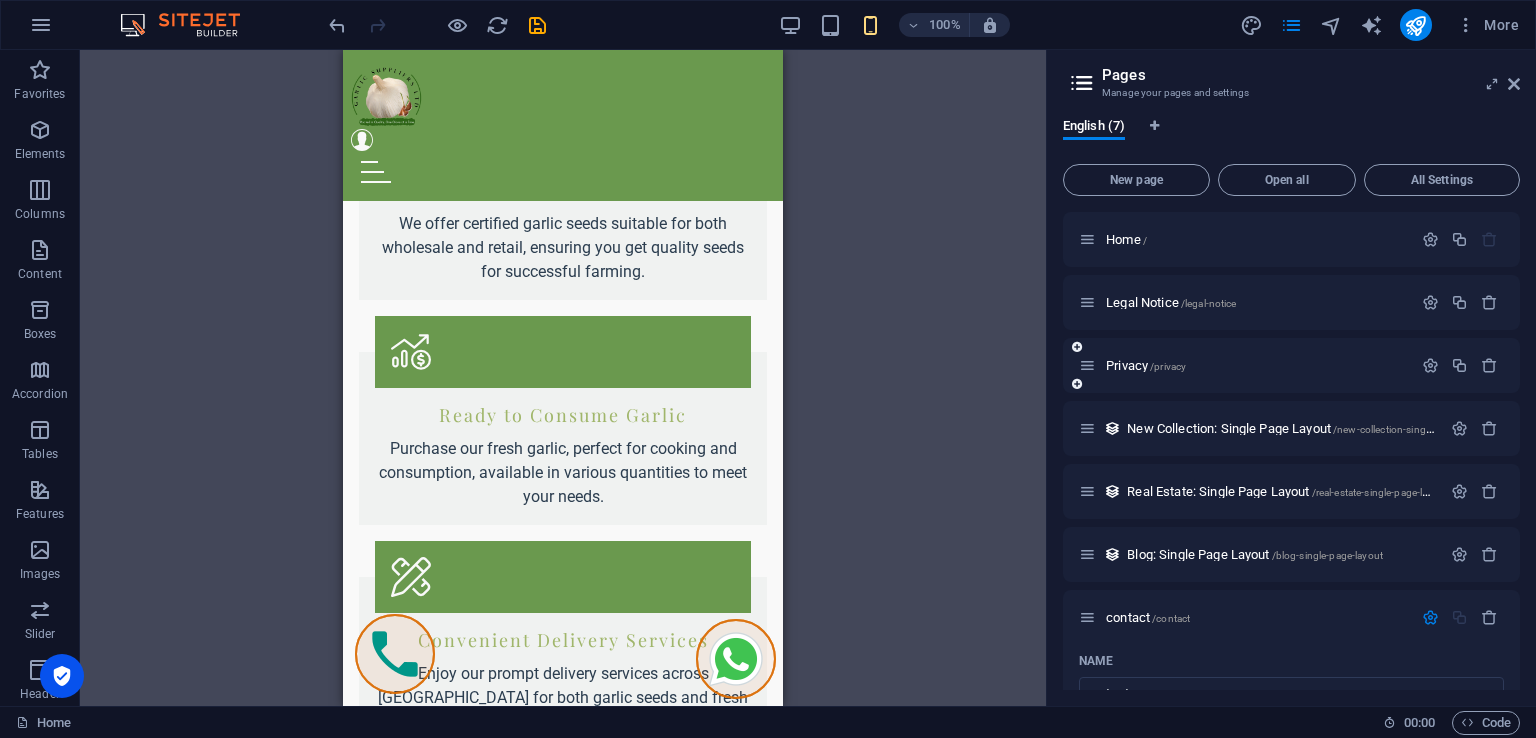 scroll, scrollTop: 200, scrollLeft: 0, axis: vertical 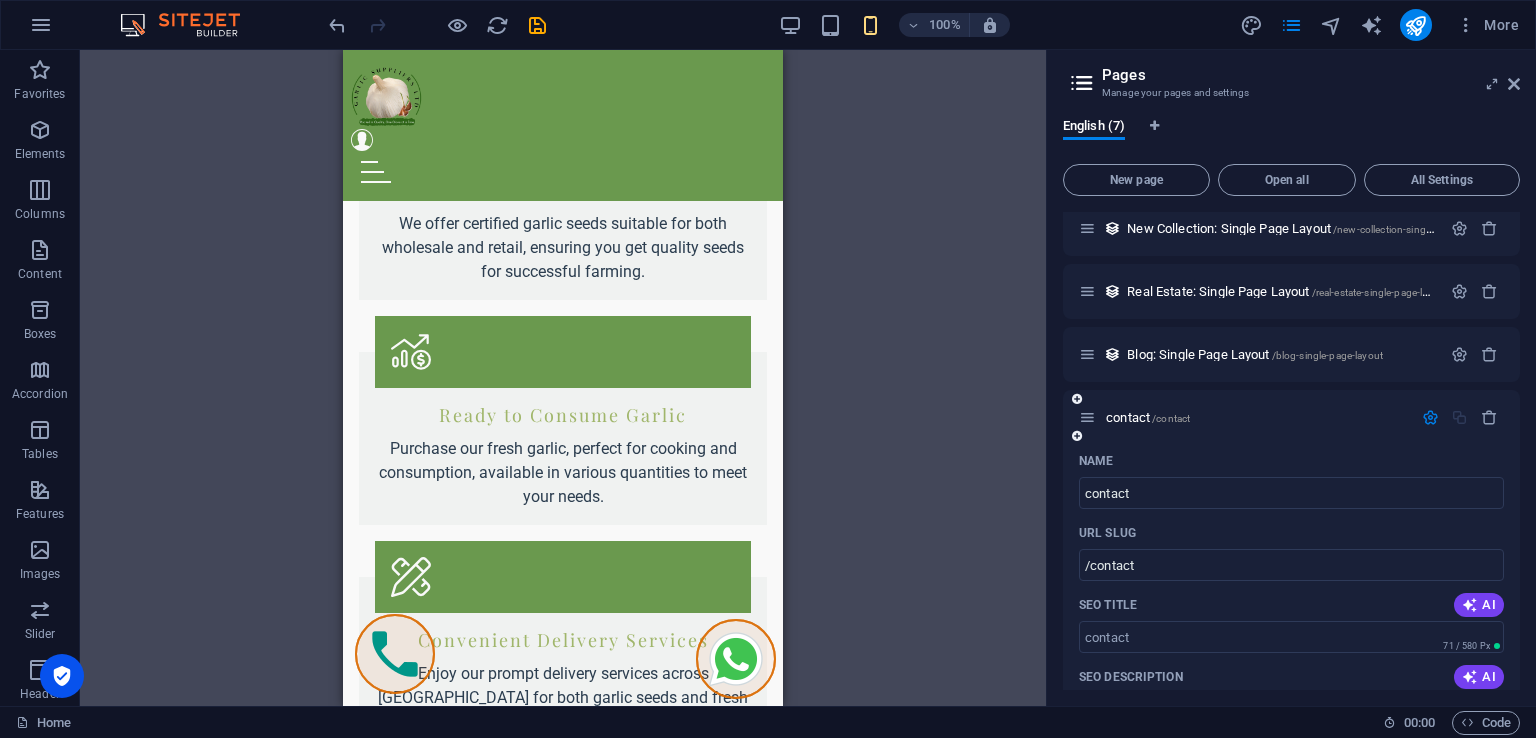 click at bounding box center [1430, 417] 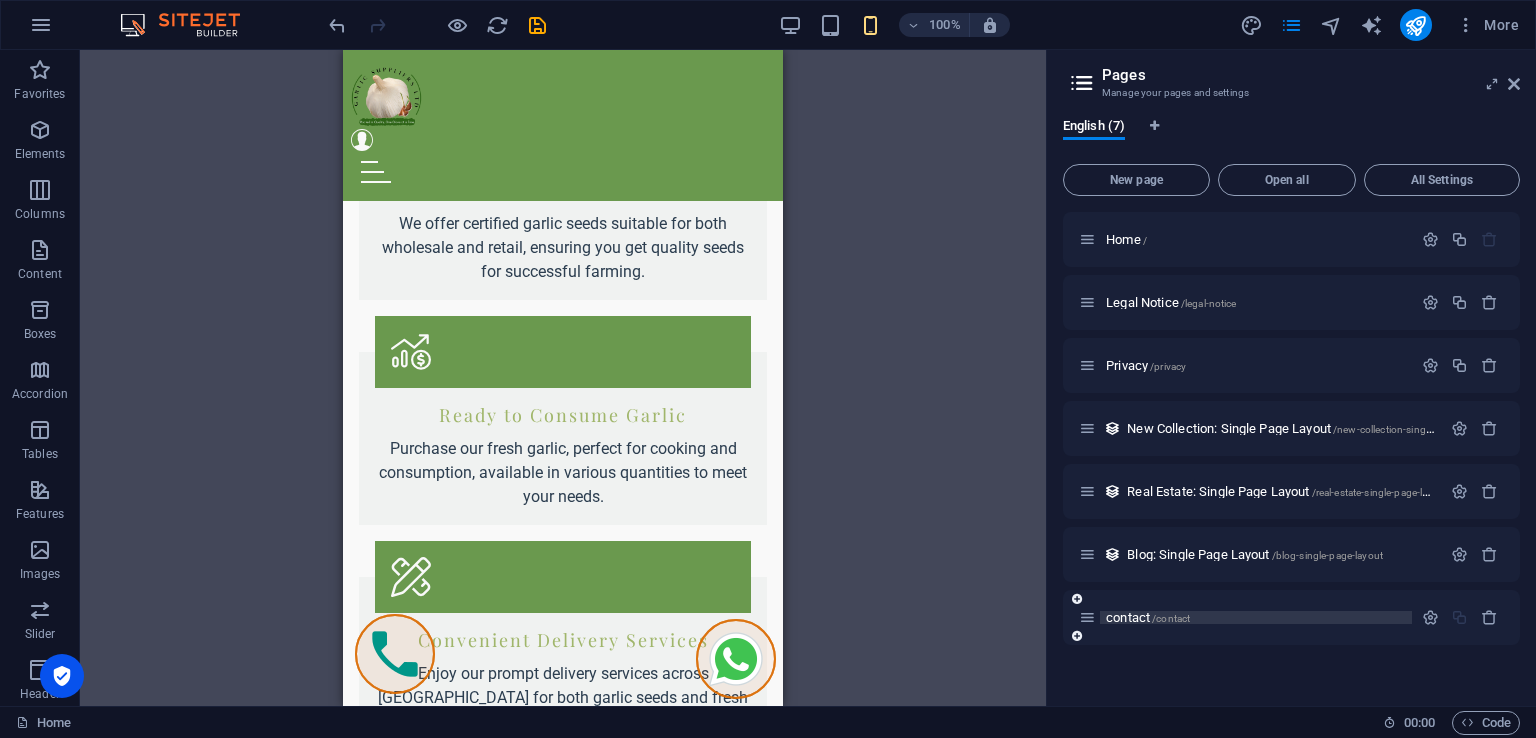 click on "contact  /contact" at bounding box center [1148, 617] 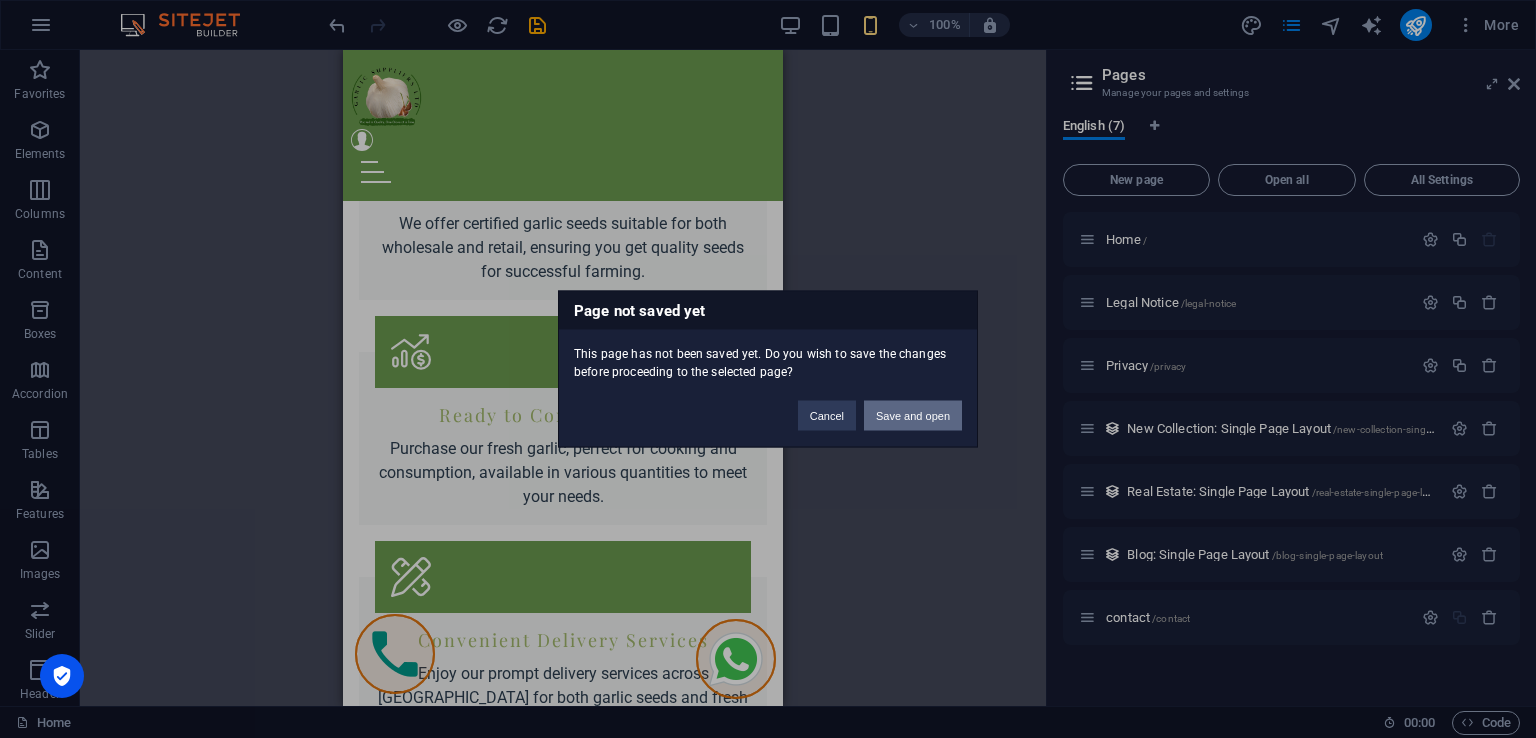 click on "Save and open" at bounding box center [913, 416] 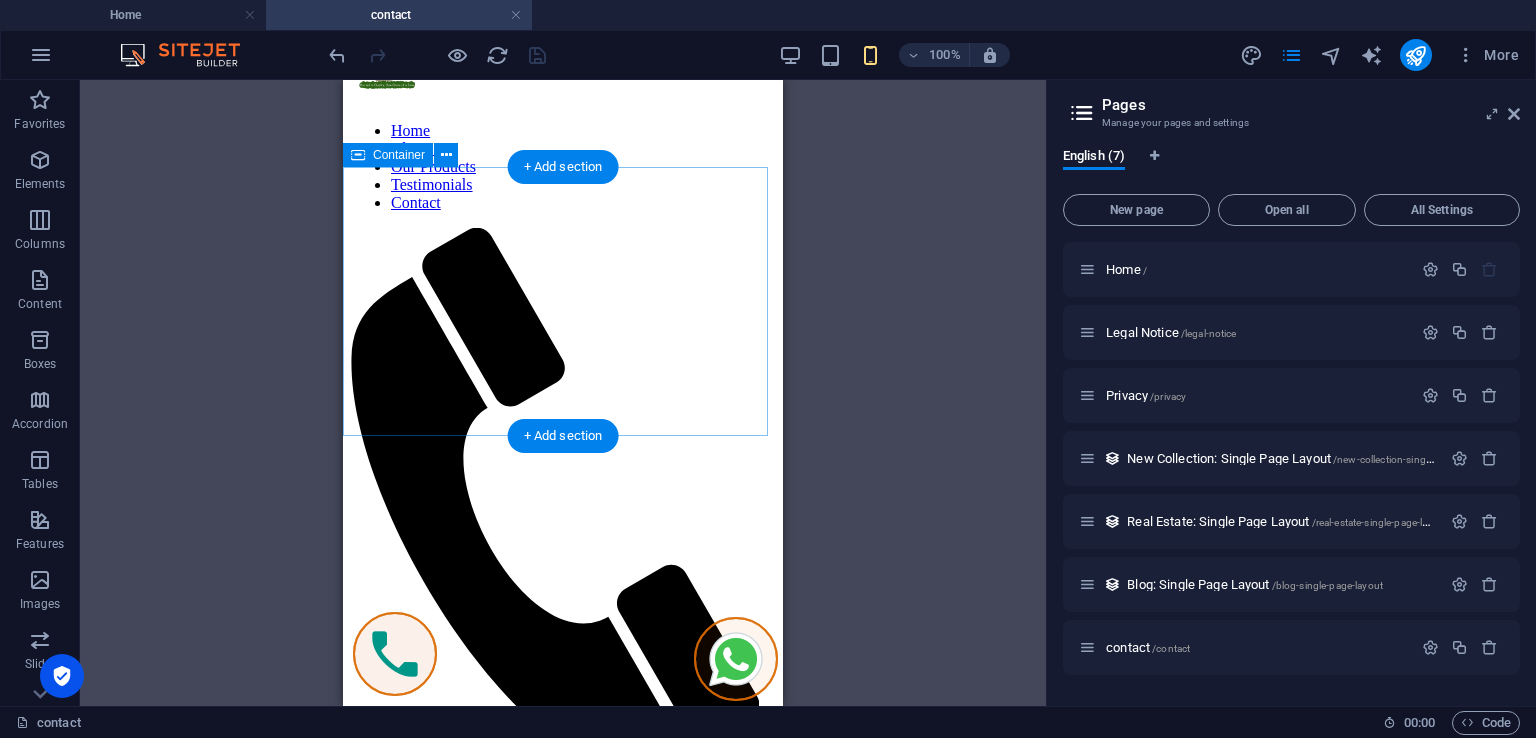 scroll, scrollTop: 0, scrollLeft: 0, axis: both 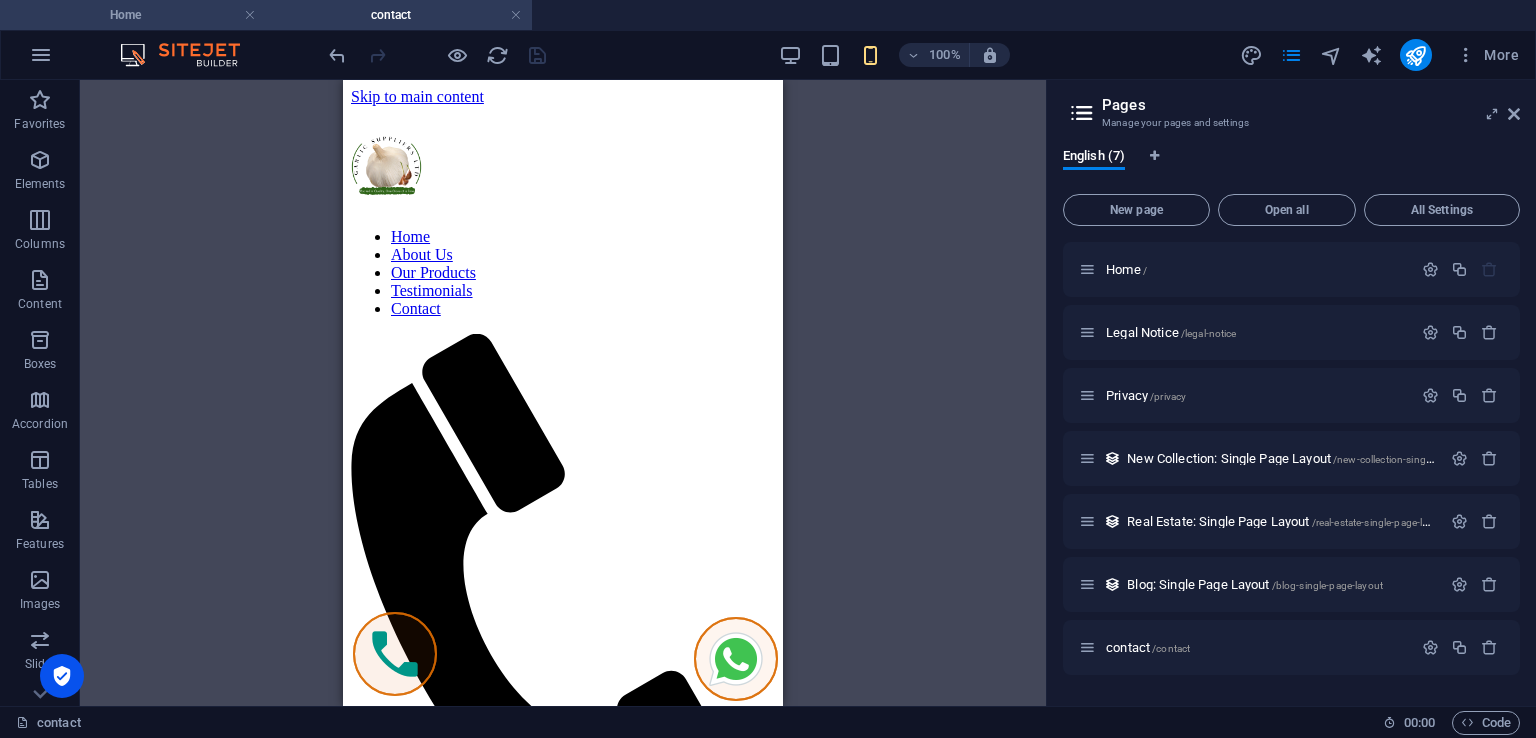 click on "Home" at bounding box center [133, 15] 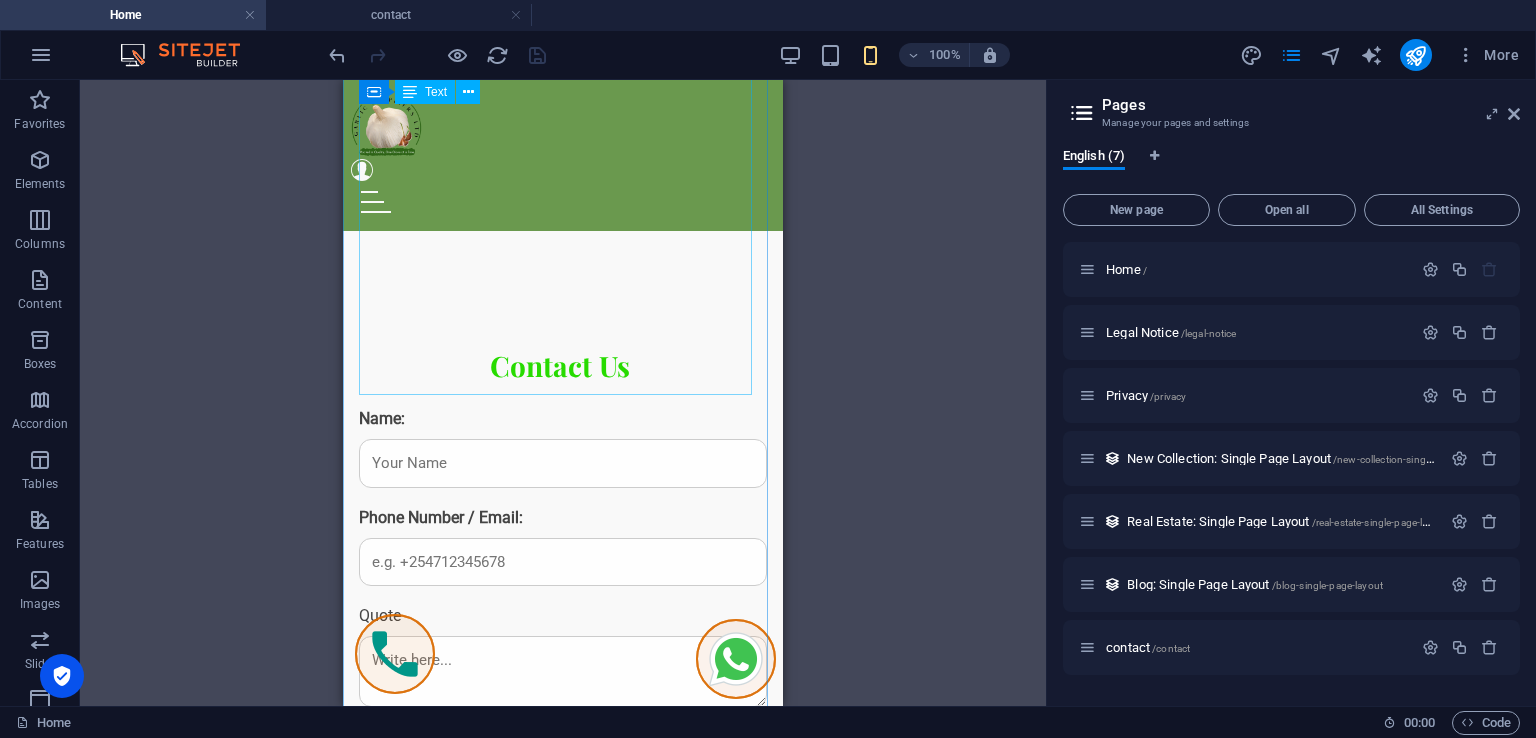 scroll, scrollTop: 3251, scrollLeft: 0, axis: vertical 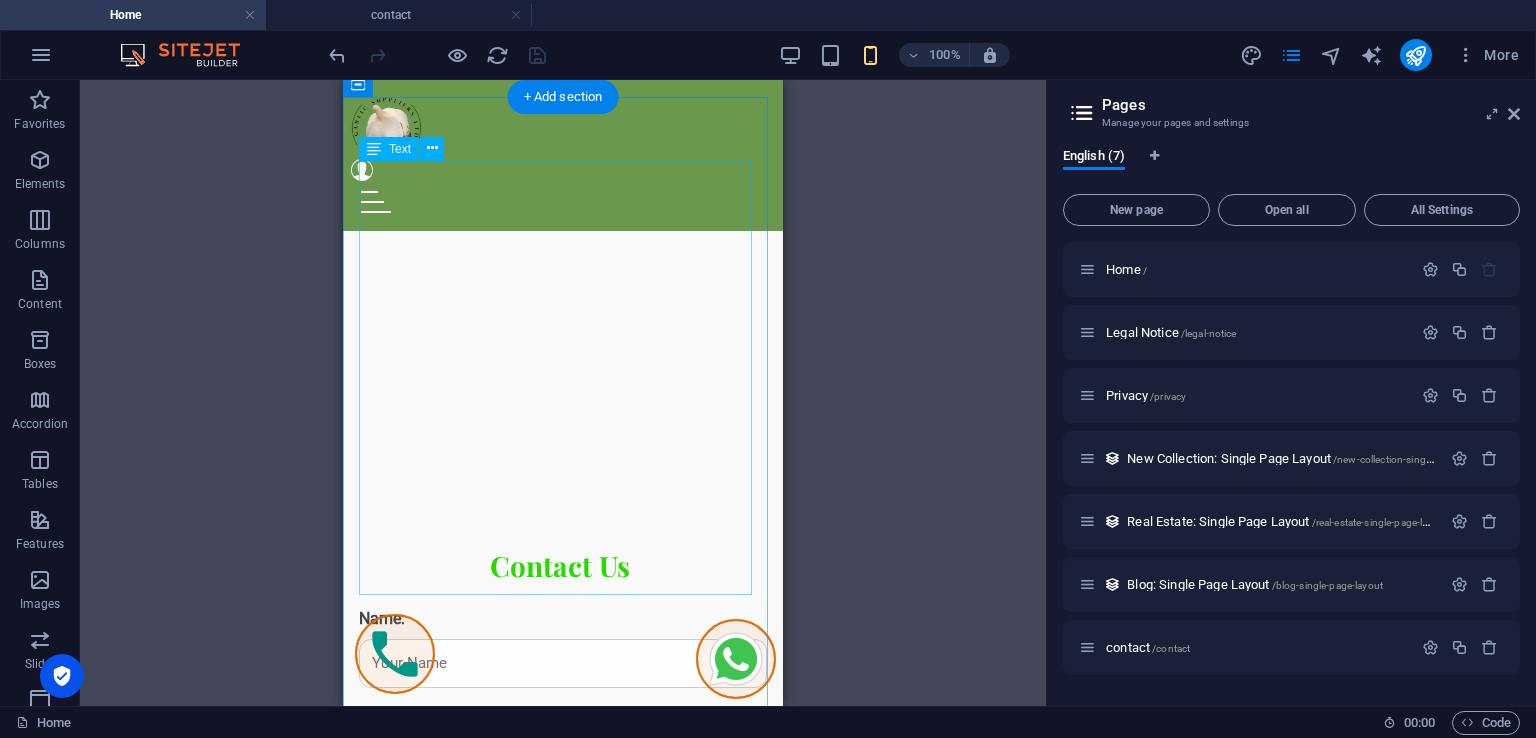 click on "Contact Us
Name:
Phone Number / Email:
Quote
Submit" at bounding box center (563, 767) 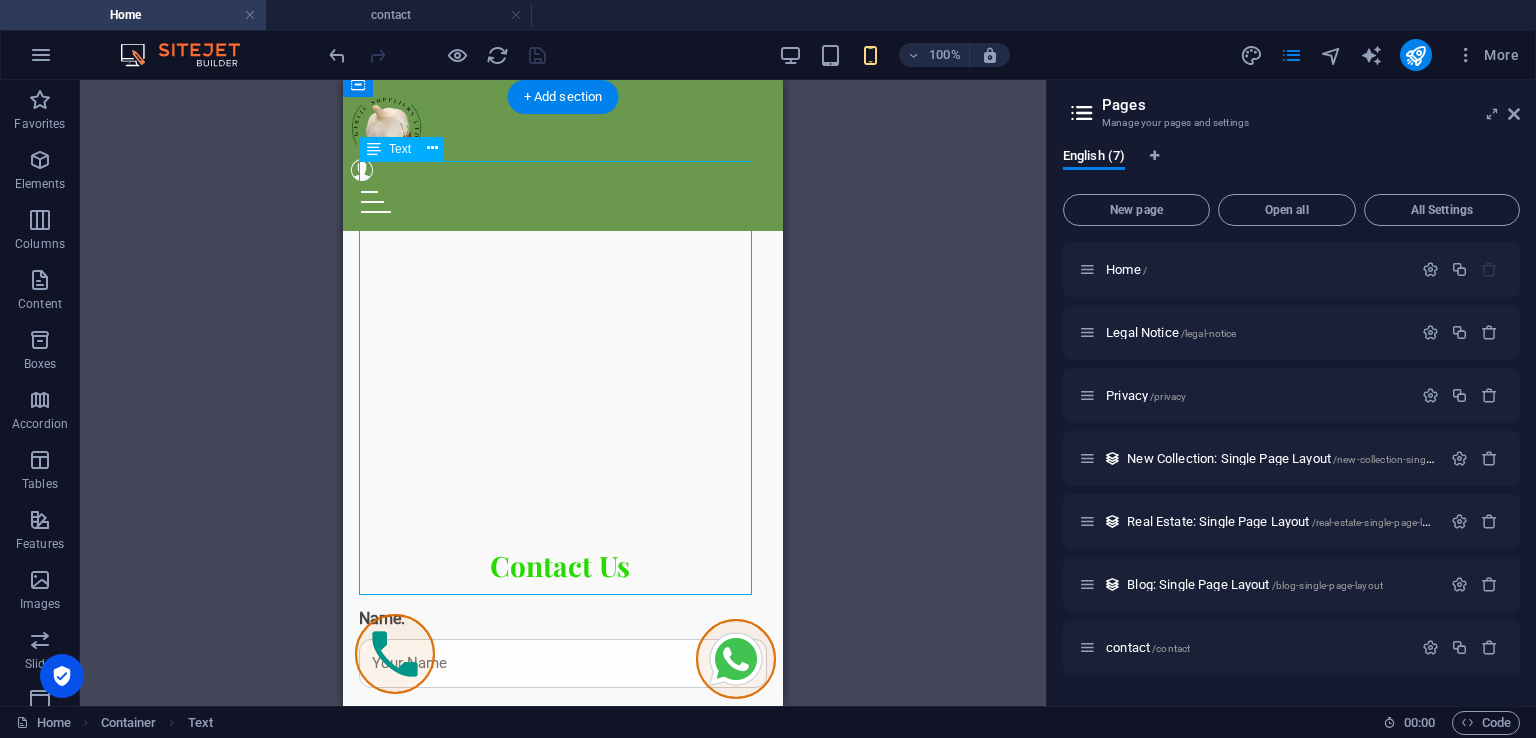 click on "Contact Us
Name:
Phone Number / Email:
Quote
Submit" at bounding box center [563, 767] 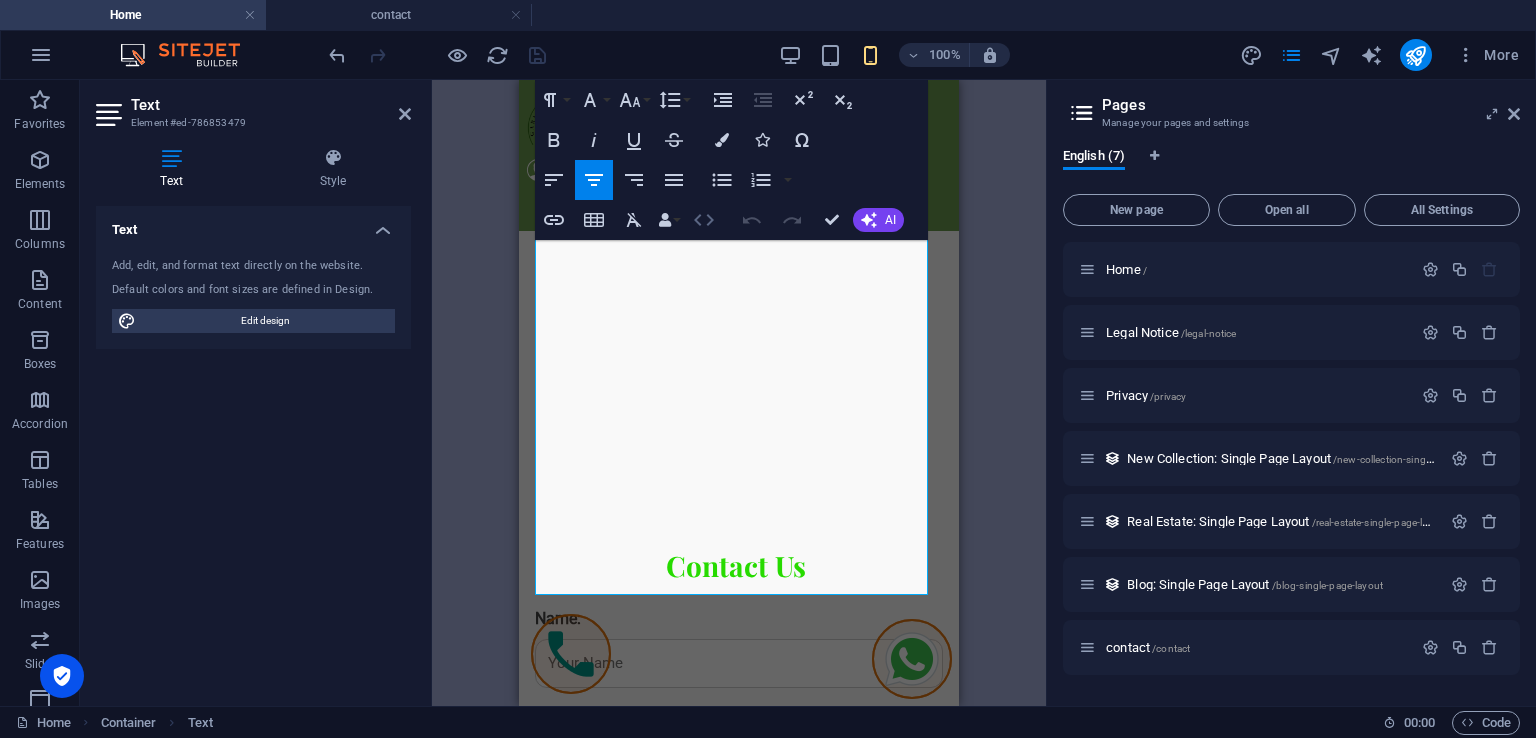 click 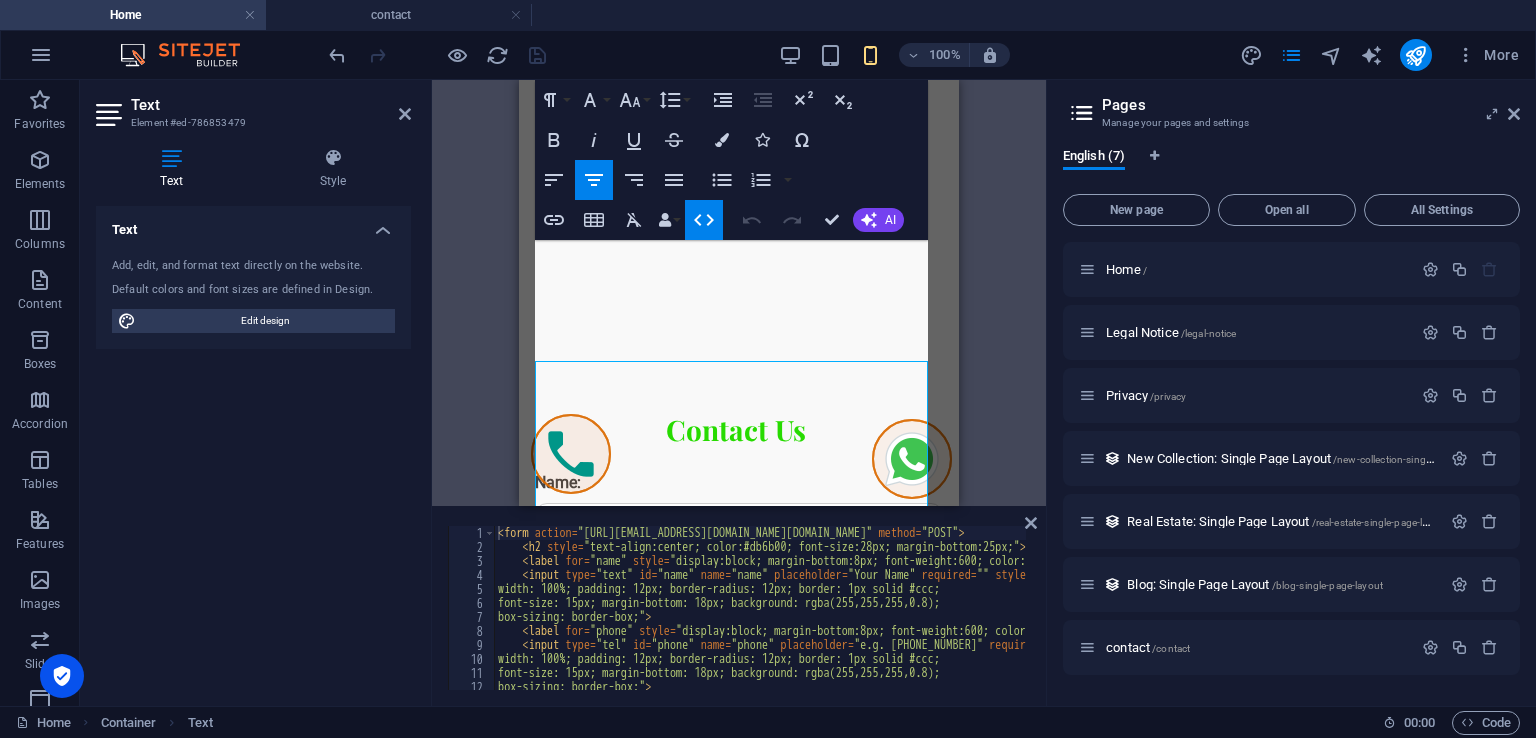 scroll, scrollTop: 3051, scrollLeft: 0, axis: vertical 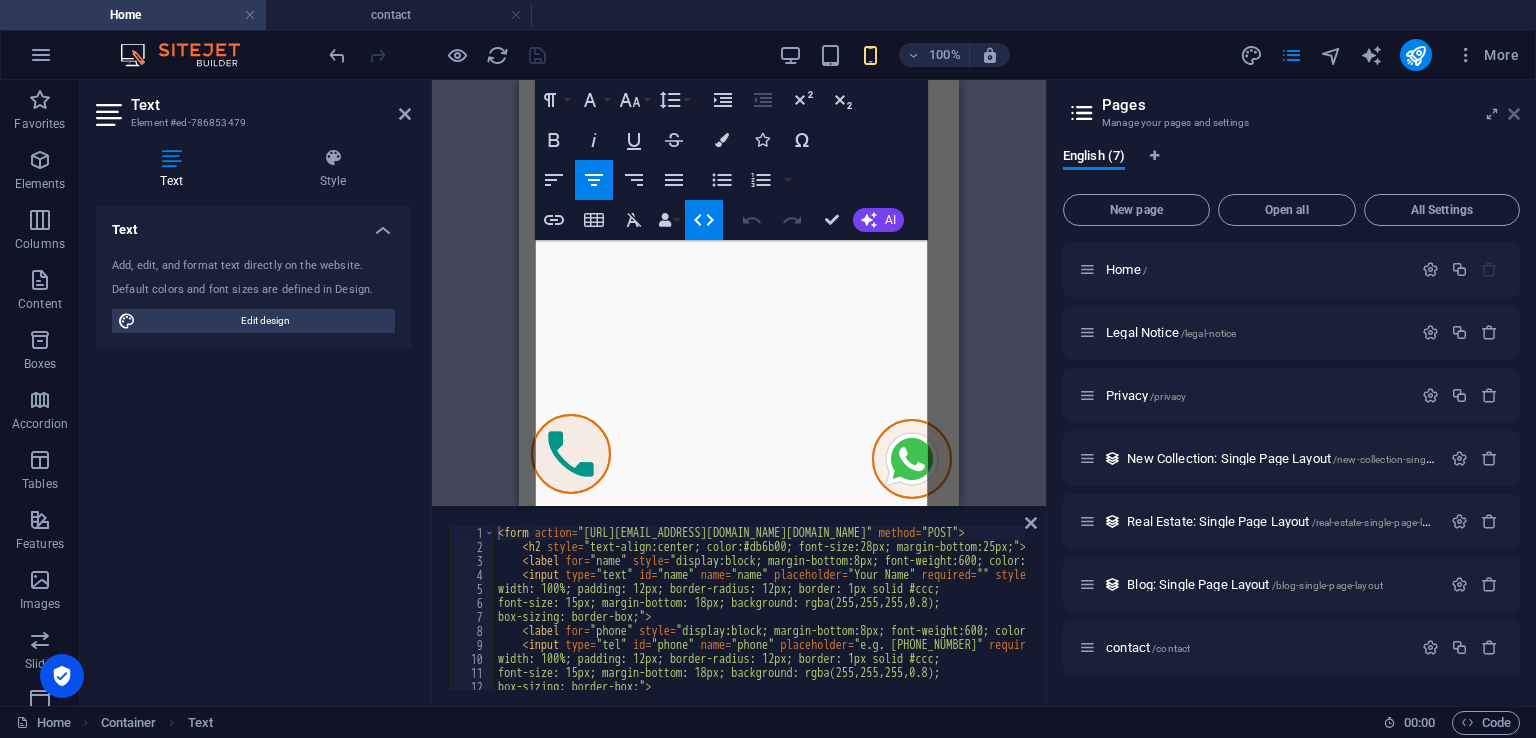 click at bounding box center [1514, 114] 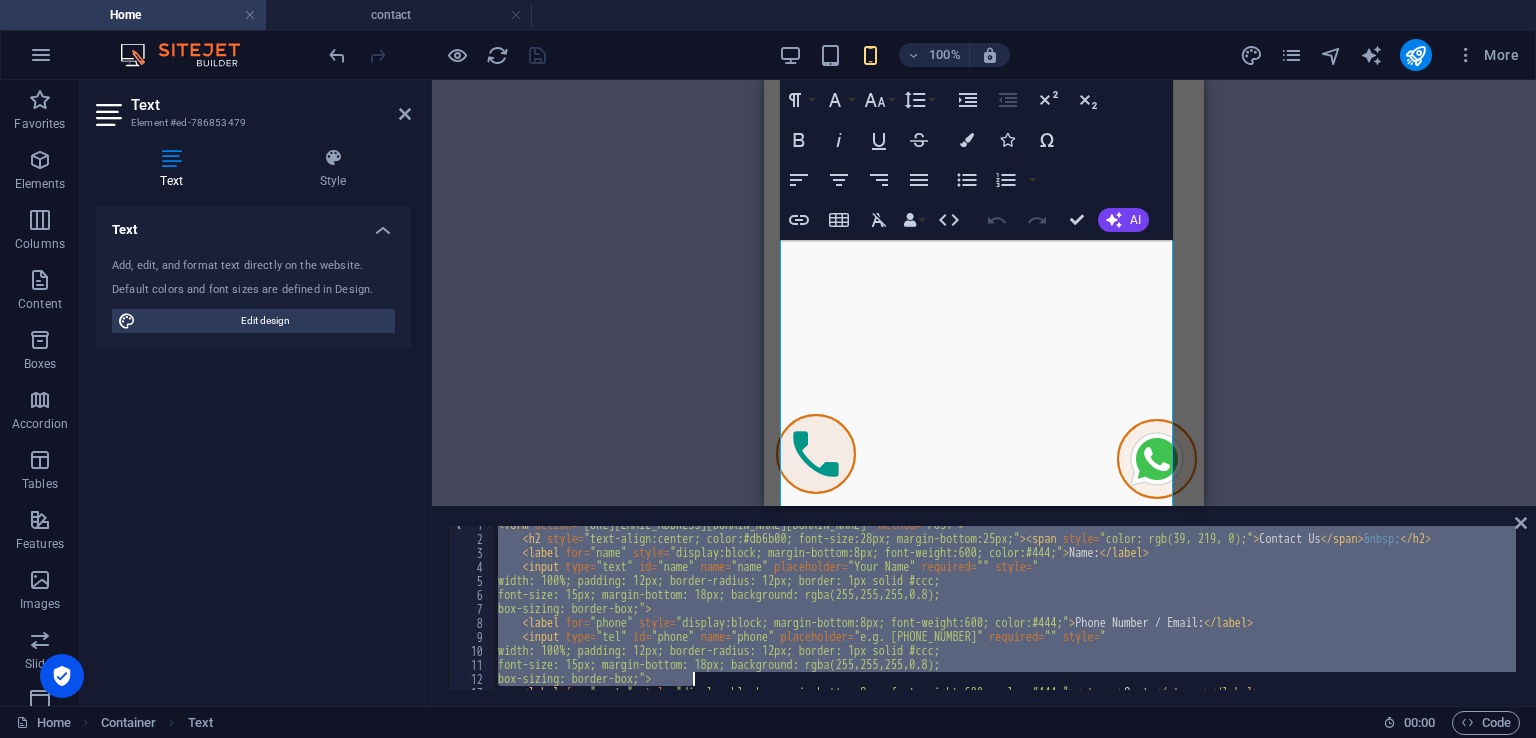scroll, scrollTop: 316, scrollLeft: 0, axis: vertical 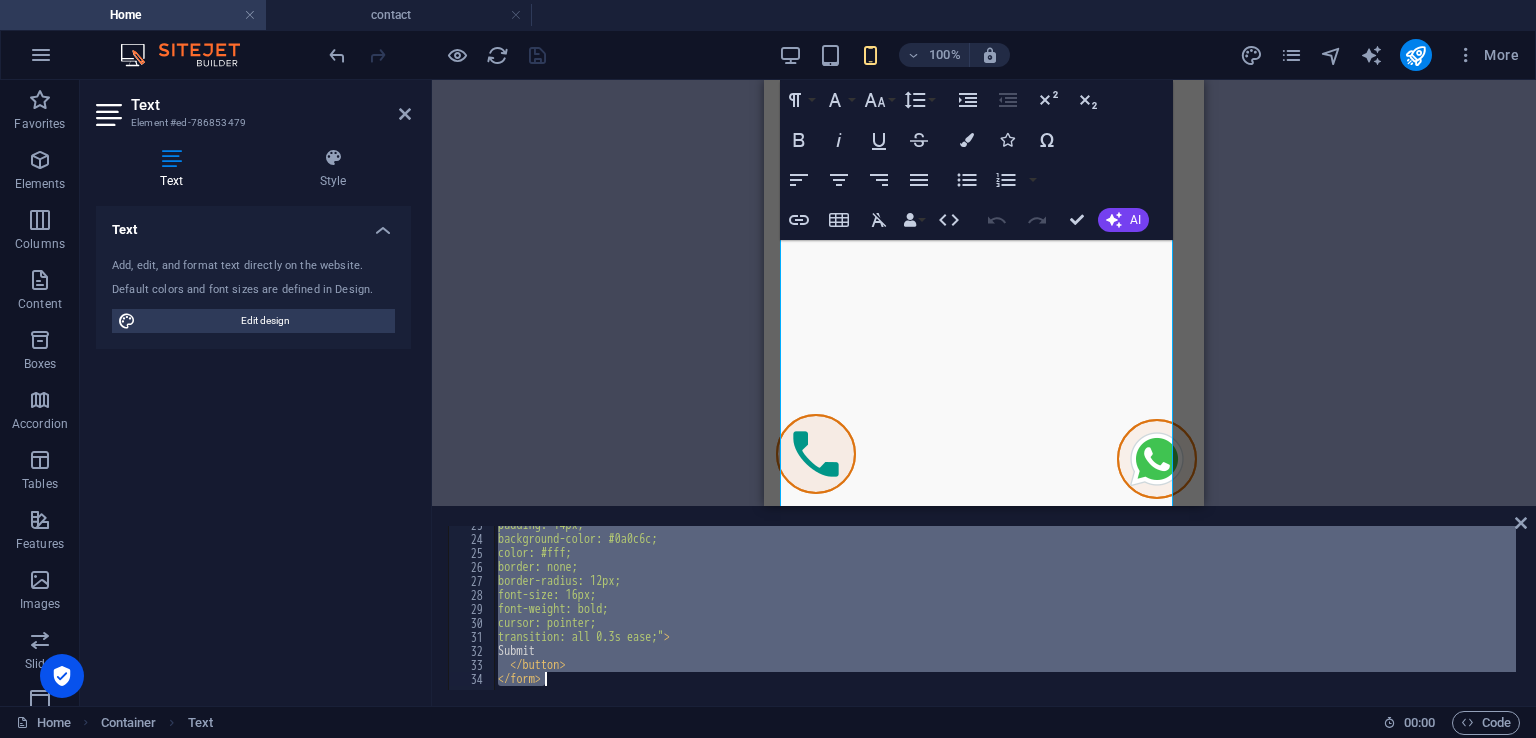 drag, startPoint x: 497, startPoint y: 533, endPoint x: 917, endPoint y: 744, distance: 470.02234 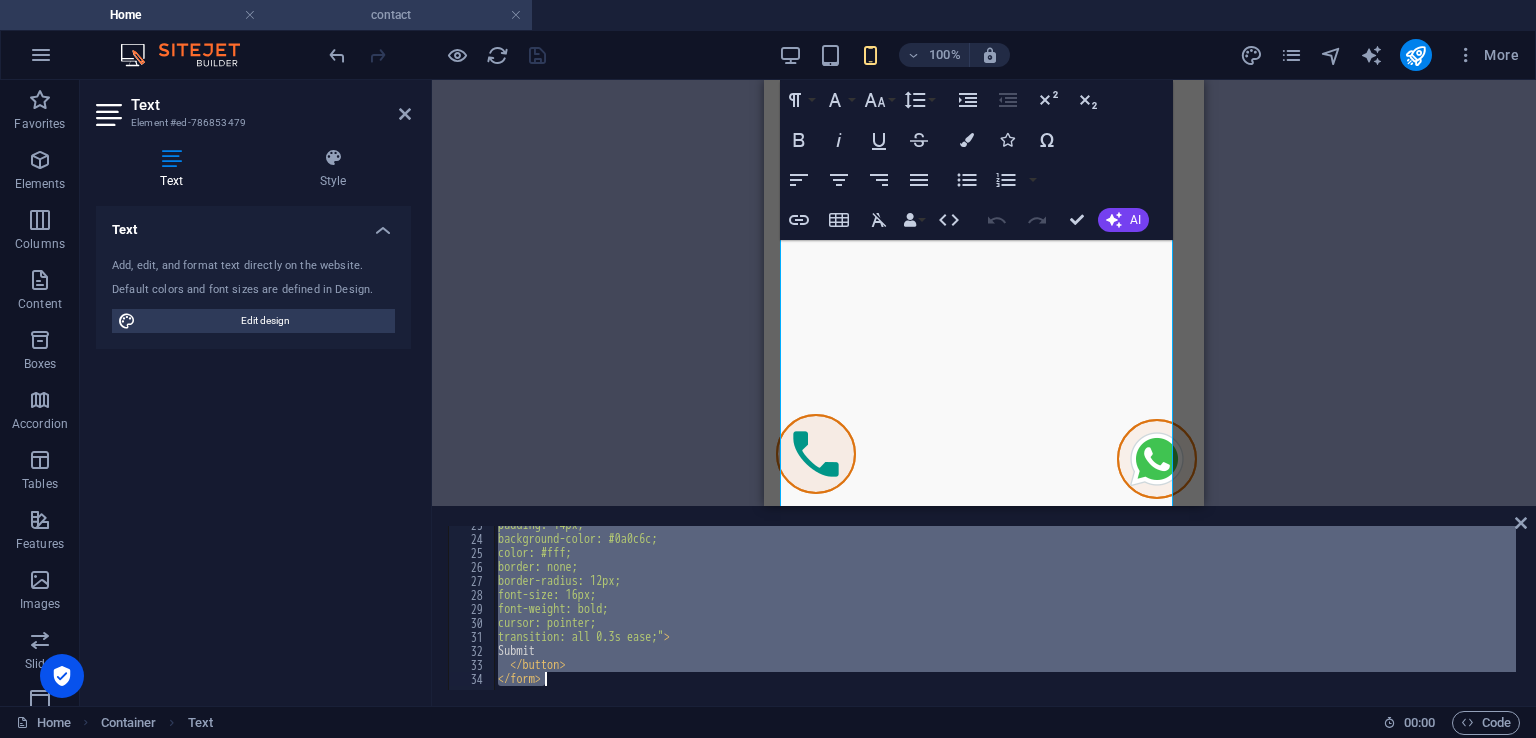click on "contact" at bounding box center [399, 15] 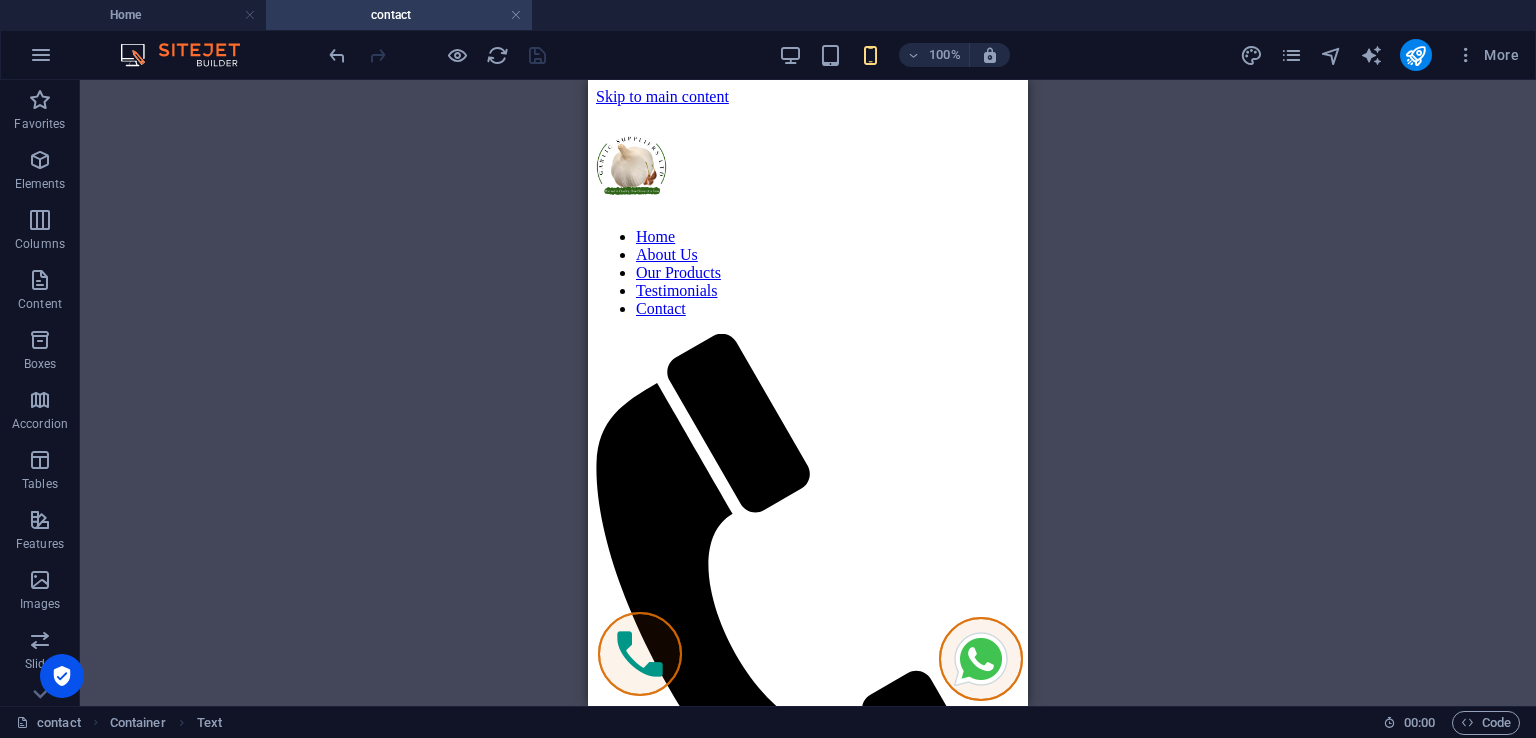 scroll, scrollTop: 0, scrollLeft: 0, axis: both 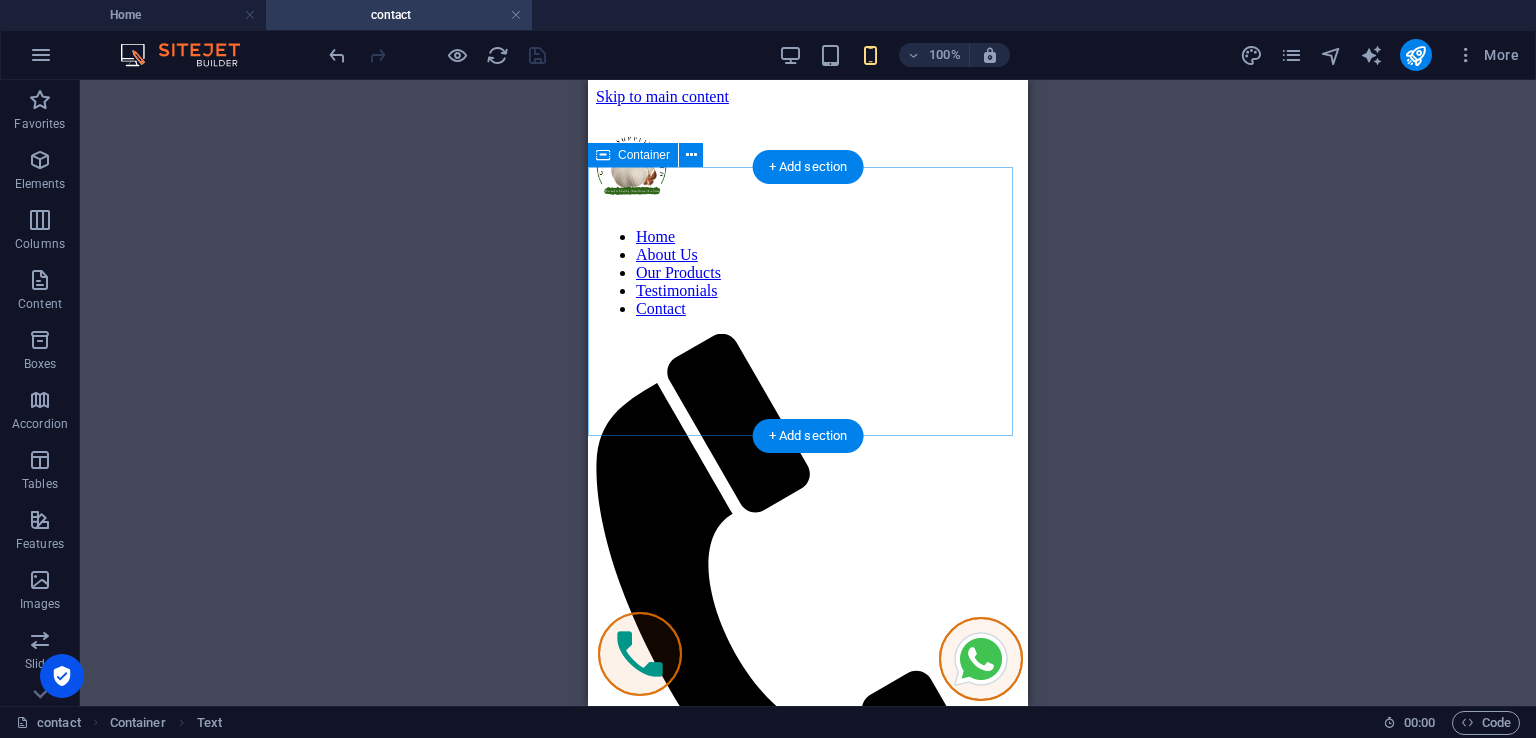 click on "Add elements" at bounding box center (749, 981) 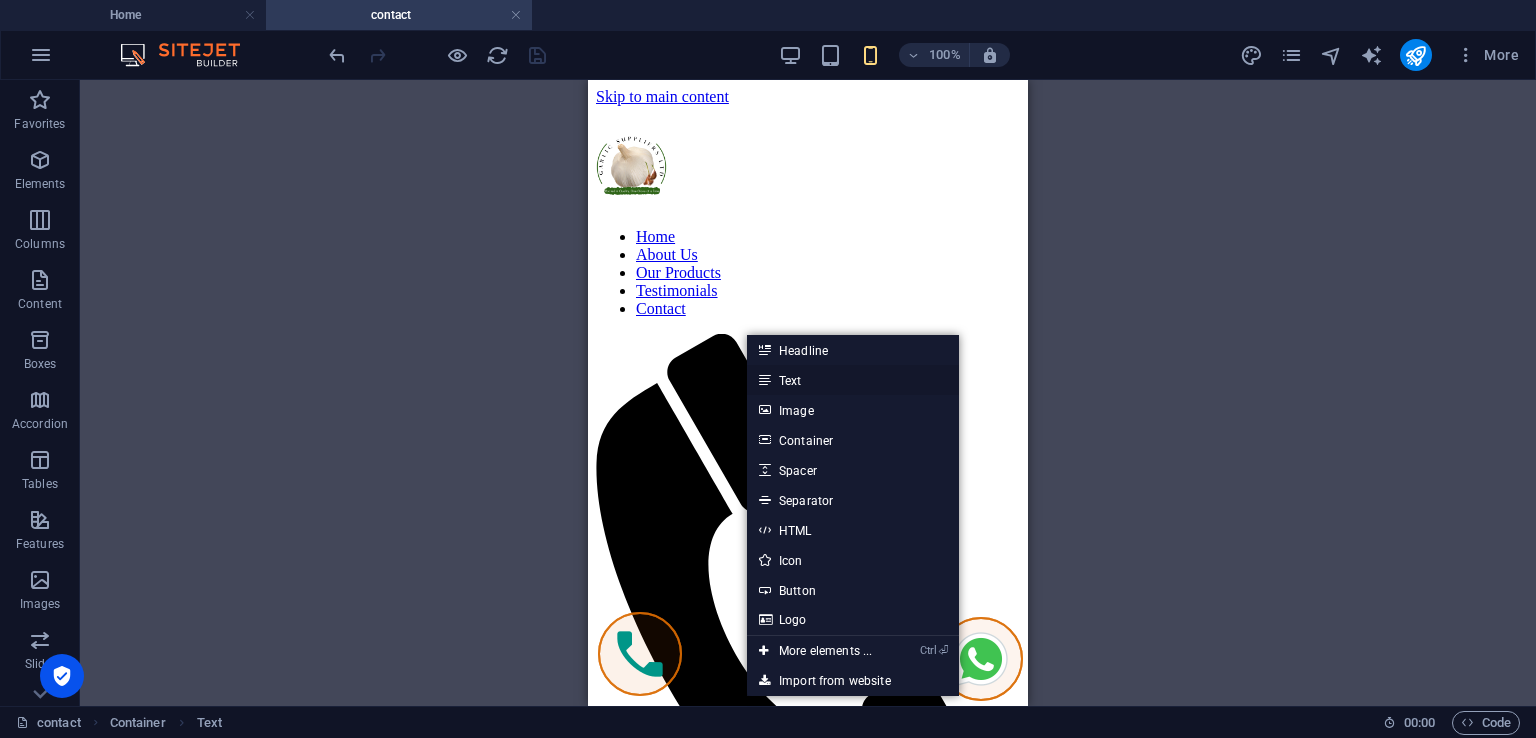 click on "Text" at bounding box center (853, 380) 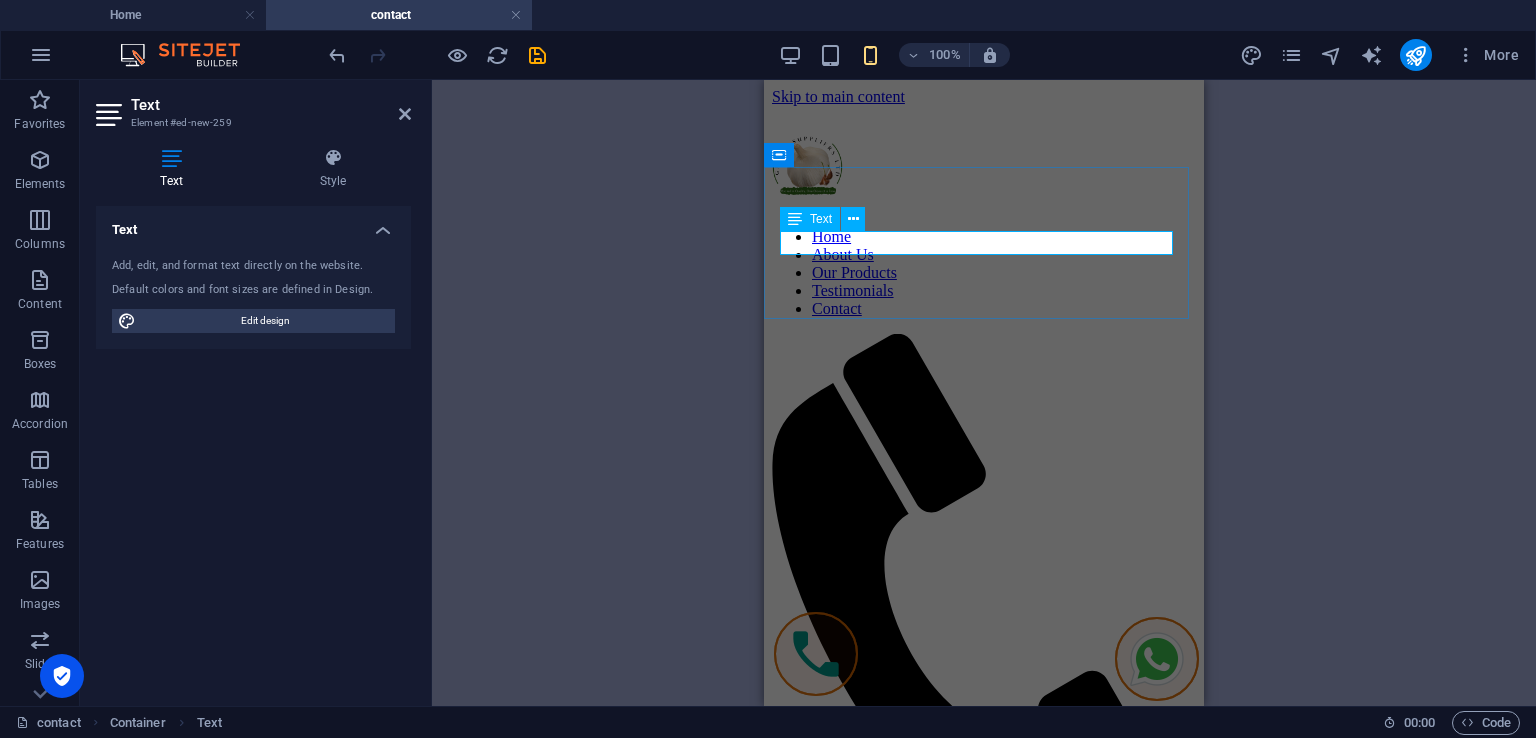 click on "New text element" at bounding box center (984, 905) 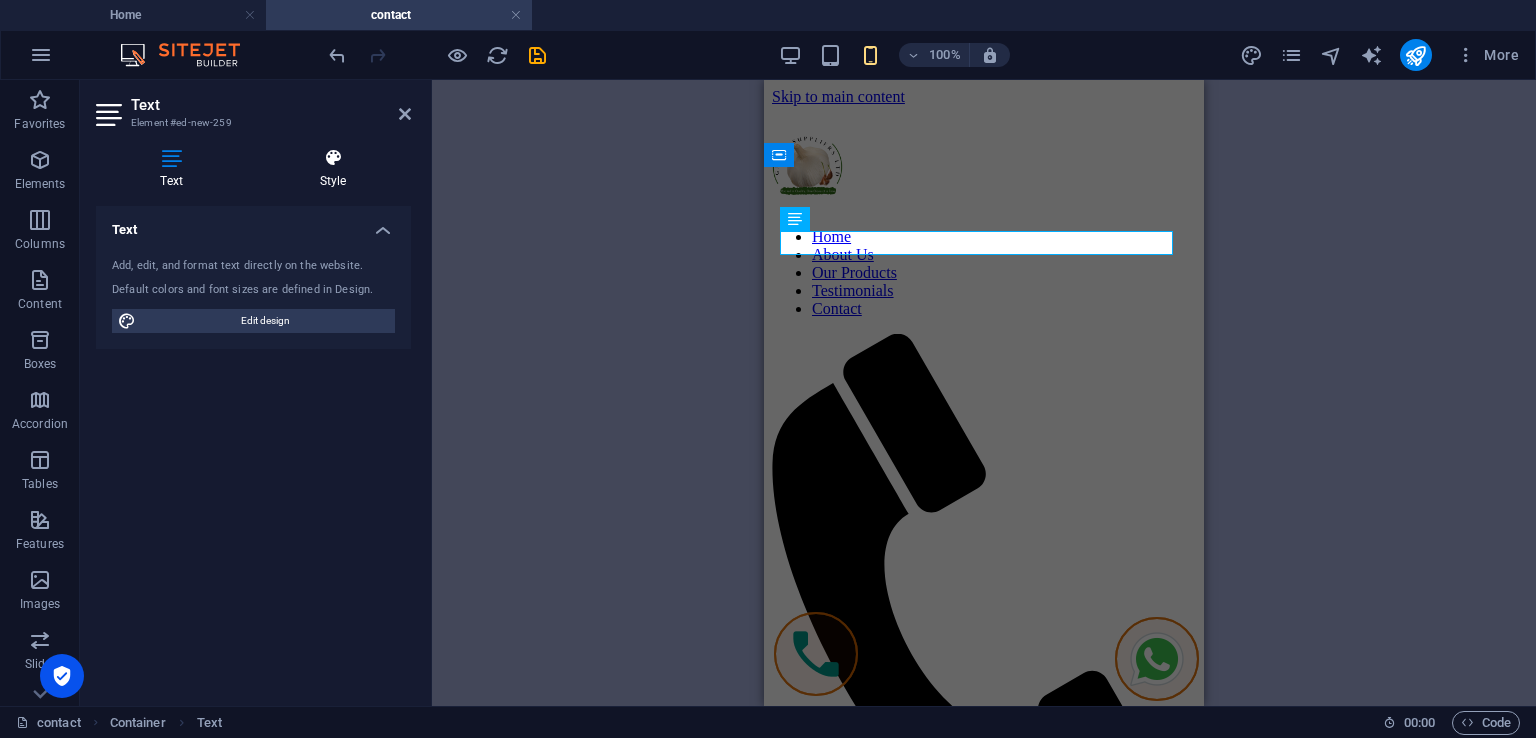 click on "Style" at bounding box center (333, 169) 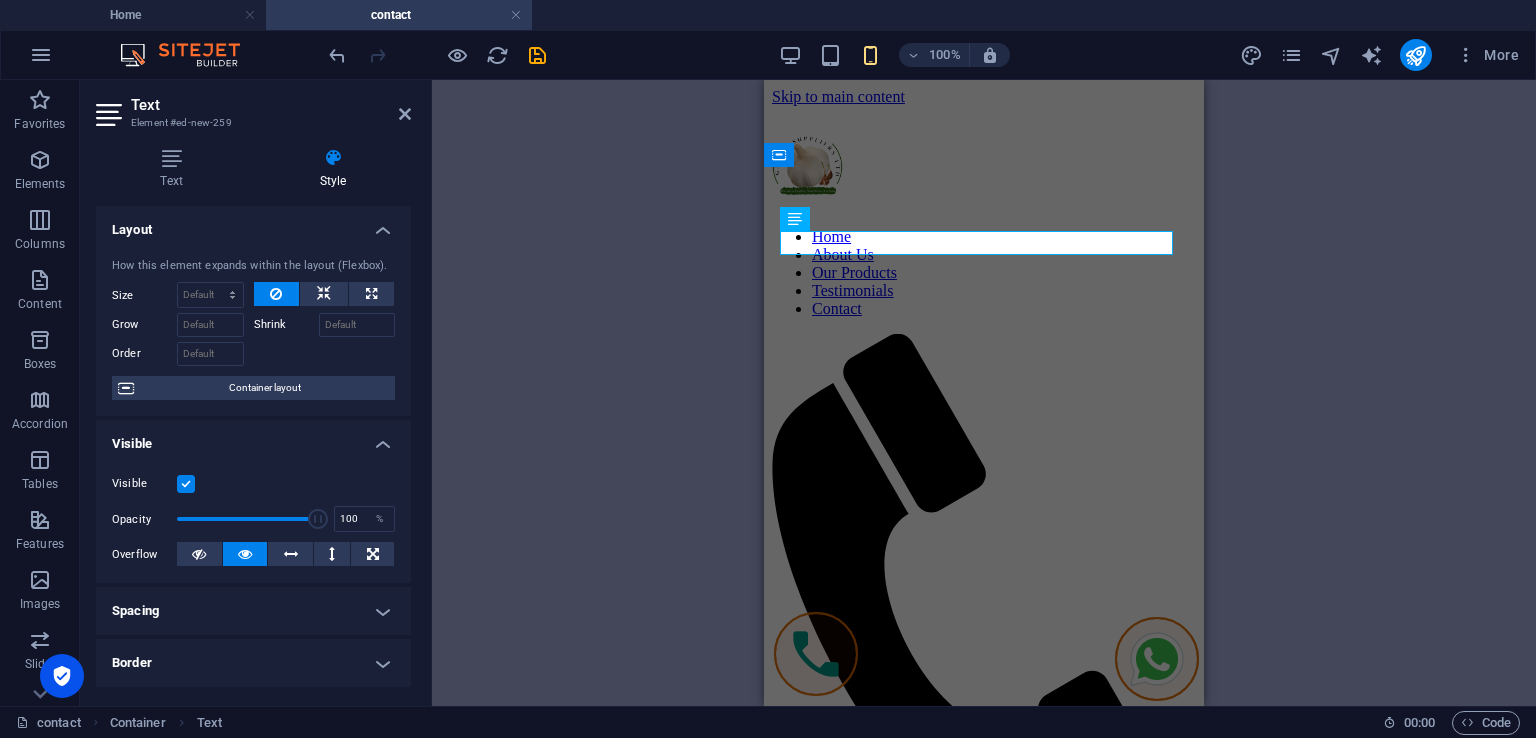 scroll, scrollTop: 0, scrollLeft: 0, axis: both 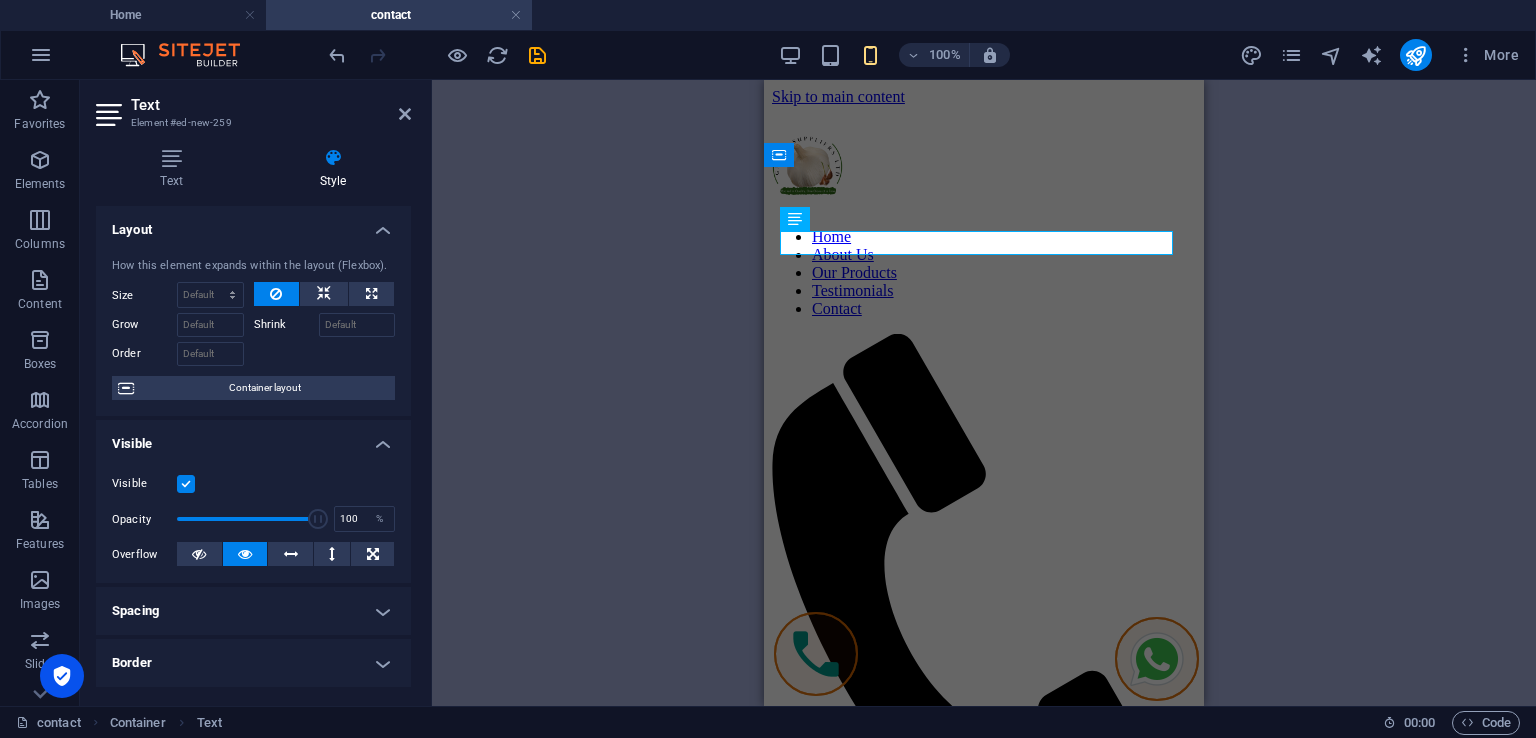 drag, startPoint x: 951, startPoint y: 241, endPoint x: 761, endPoint y: 218, distance: 191.38704 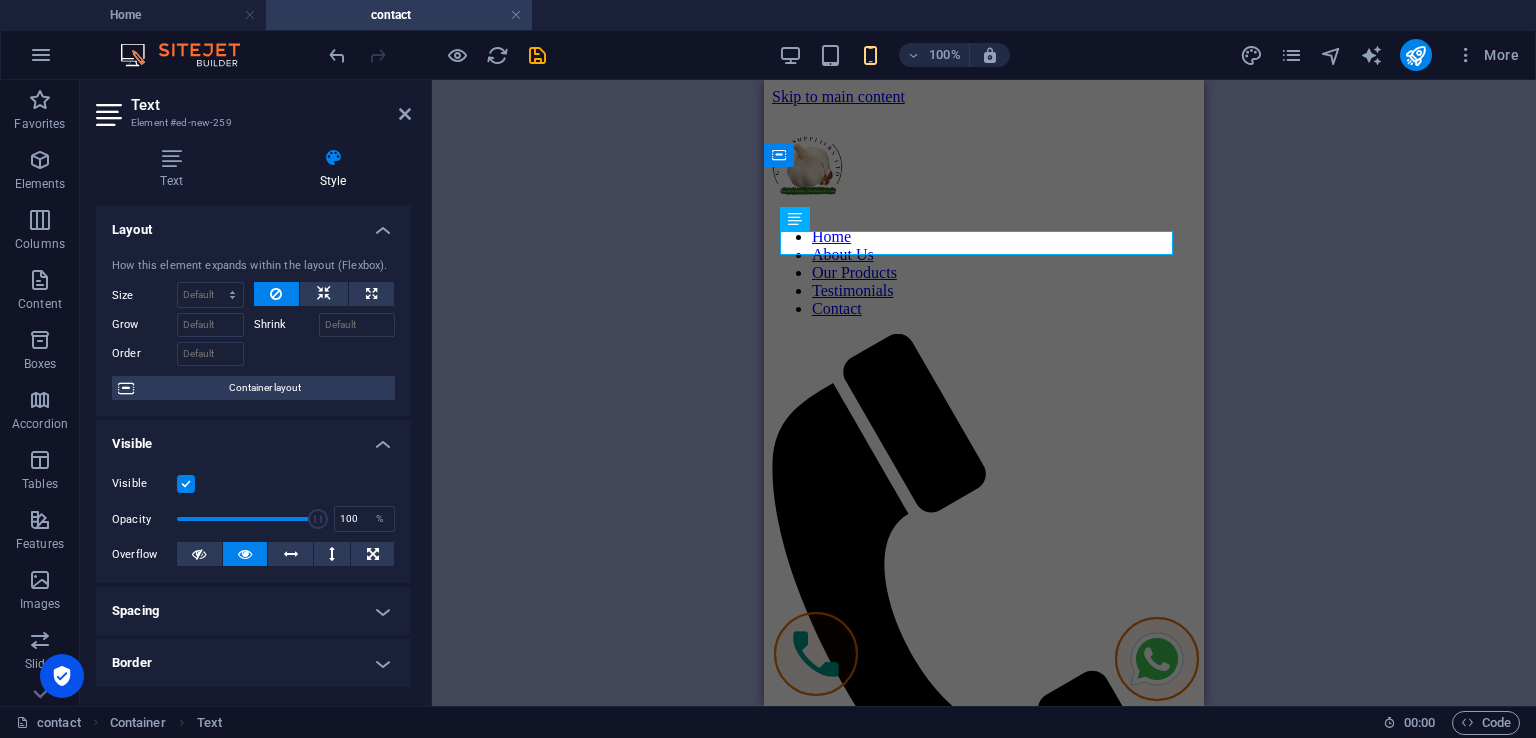 click on "Skip to main content
Home About Us Our Products Testimonials Contact New text element Garlicsuppliers Garlic Suppliers Ltd - Quality garlic seeds and support for farmers. Locations: [GEOGRAPHIC_DATA], [GEOGRAPHIC_DATA] & [GEOGRAPHIC_DATA]. Phone: [PHONE_NUMBER] | Email: [EMAIL_ADDRESS][DOMAIN_NAME] Contact Kenya 20300   Nyahururu Phone:  0792906547 Mobile:[PHONE_NUMBER]  0725086807 Email:   [EMAIL_ADDRESS][DOMAIN_NAME] Navigation Home About Us Our Products Testimonials Contact Legal Notice Privacy Policy Social media Facebook X Instagram" at bounding box center (984, 1592) 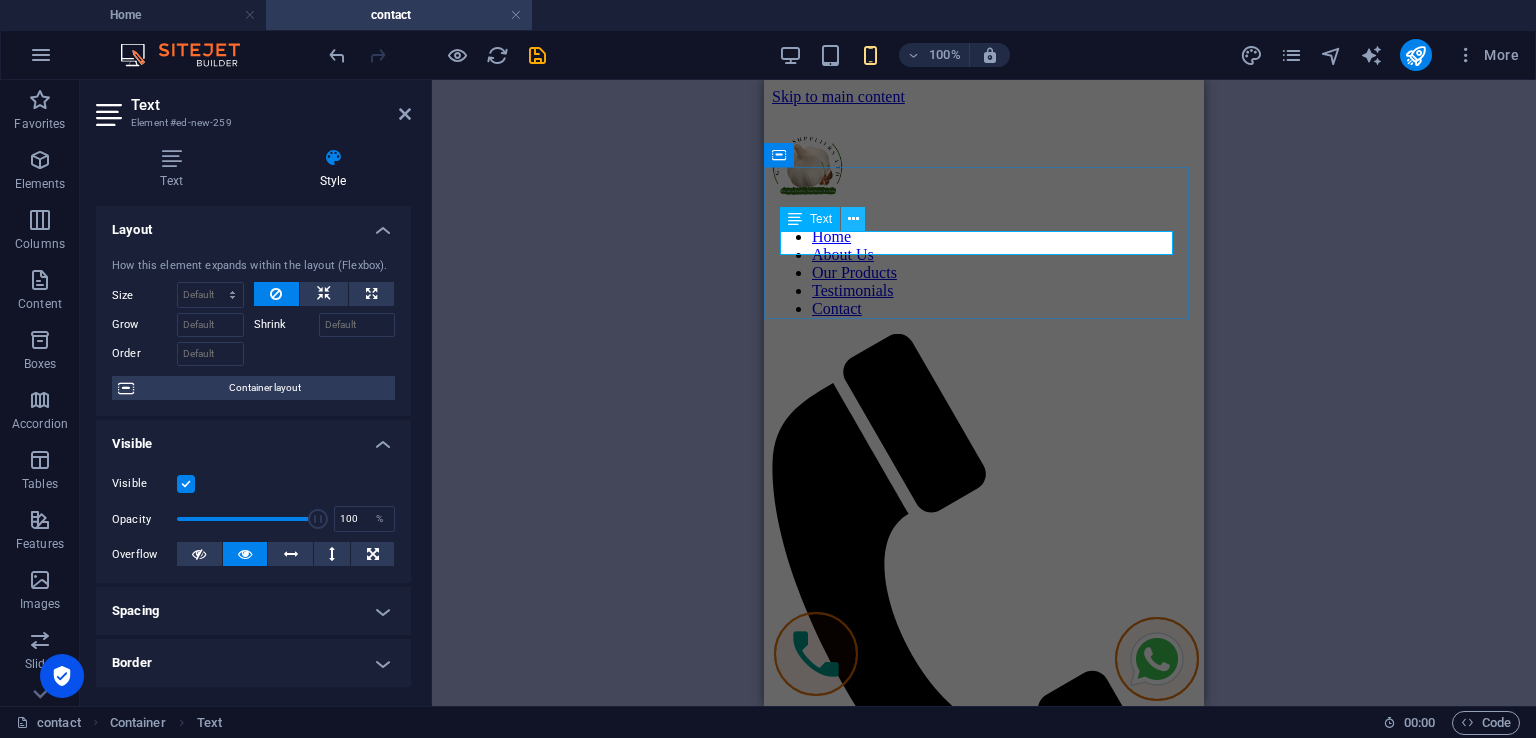 click at bounding box center (853, 219) 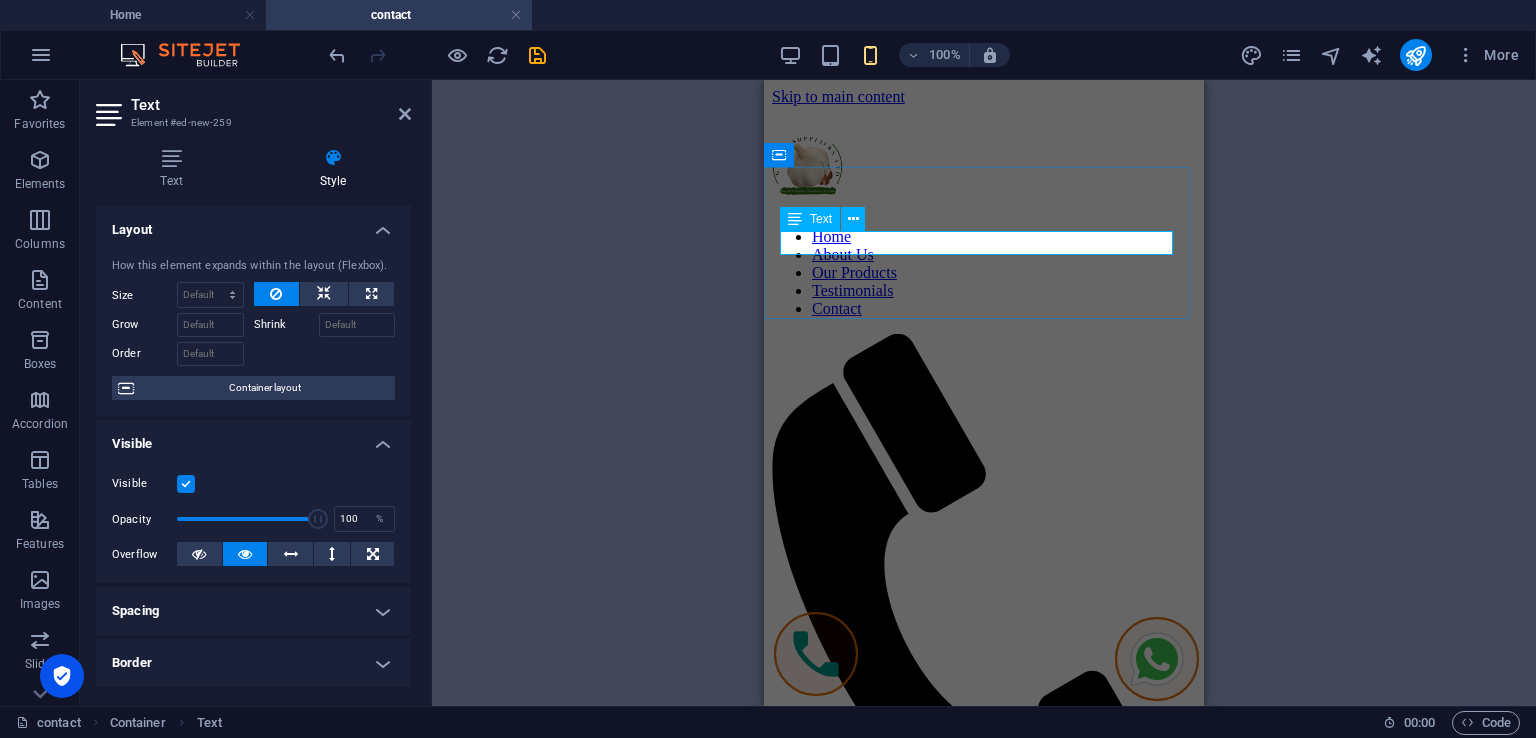 click on "New text element" at bounding box center [984, 905] 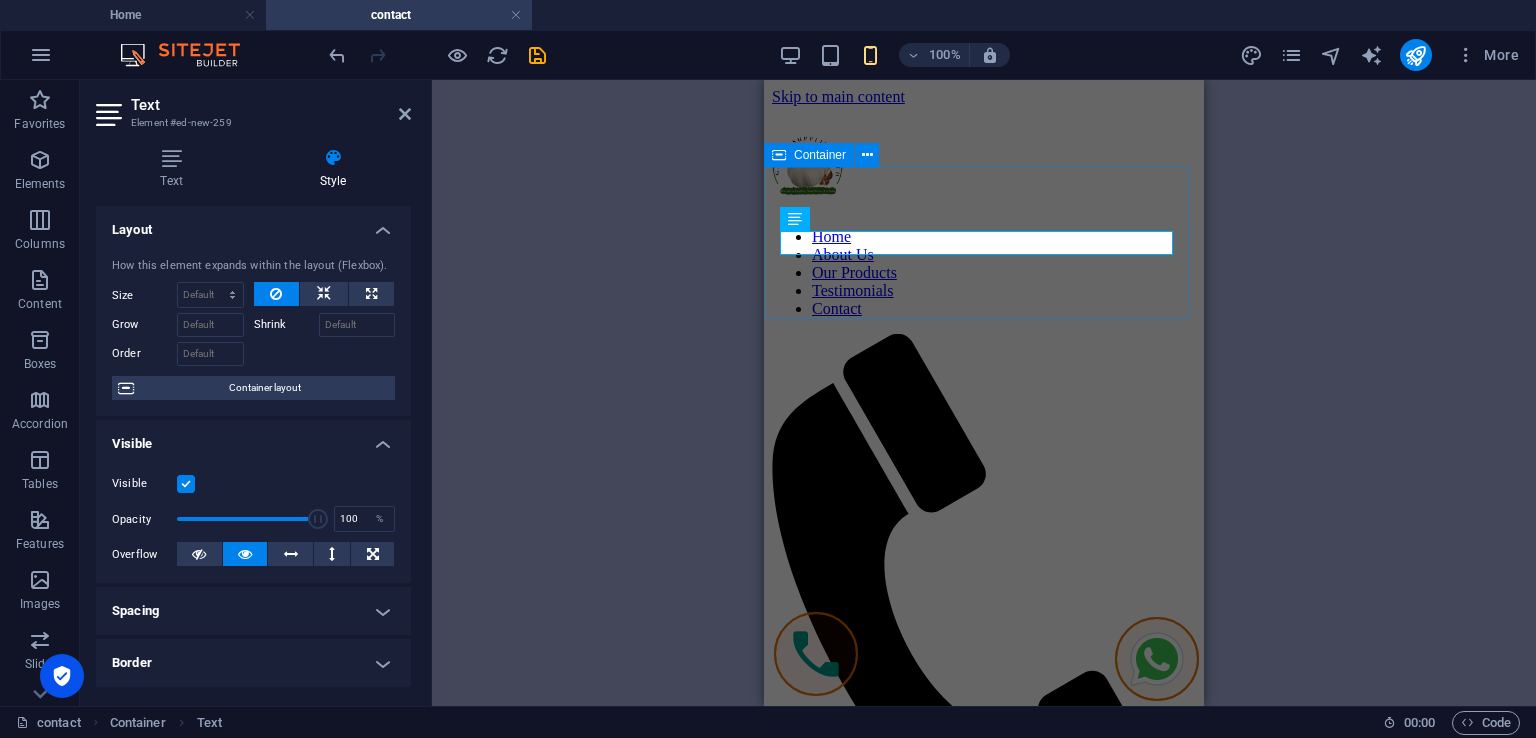 drag, startPoint x: 904, startPoint y: 244, endPoint x: 768, endPoint y: 243, distance: 136.00368 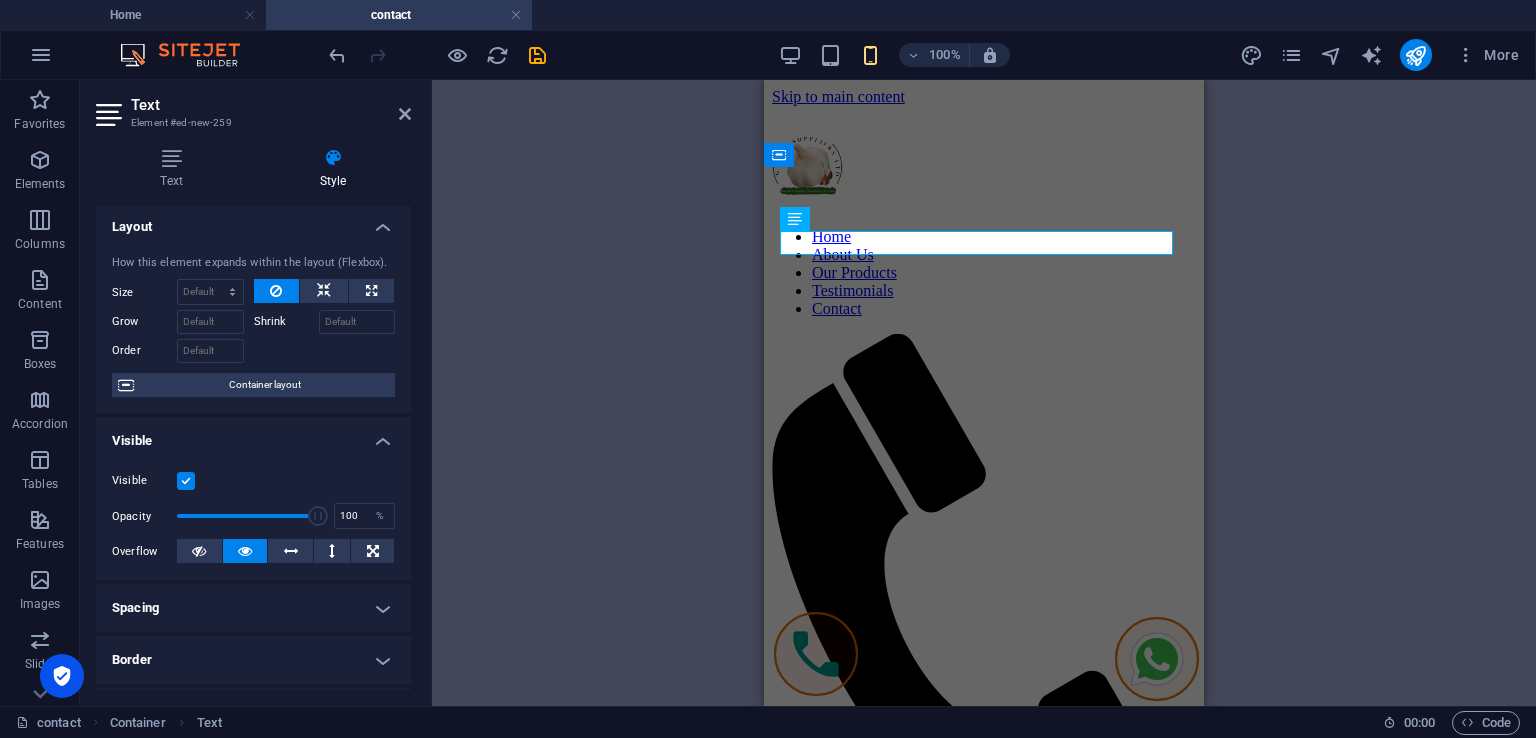 scroll, scrollTop: 0, scrollLeft: 0, axis: both 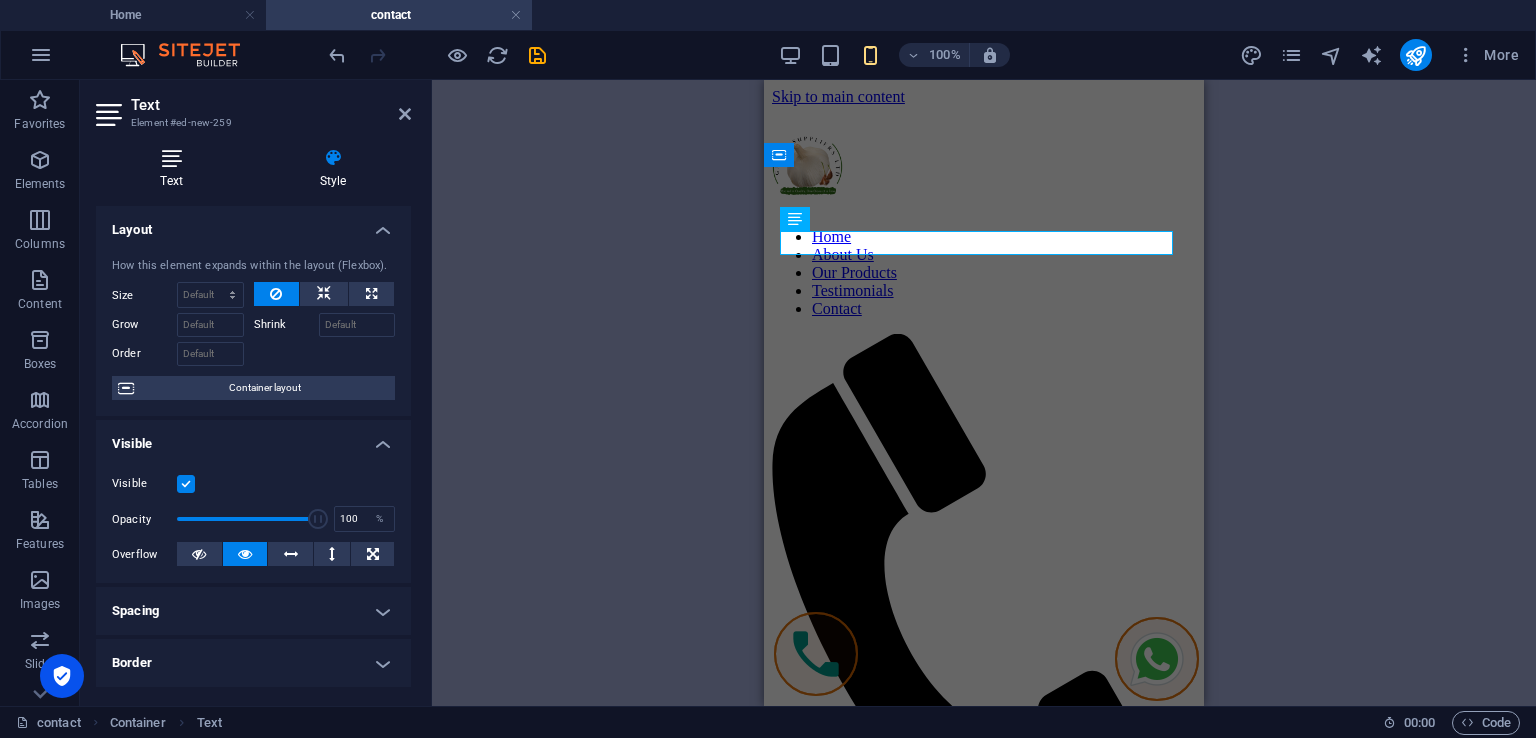 click on "Text" at bounding box center (175, 169) 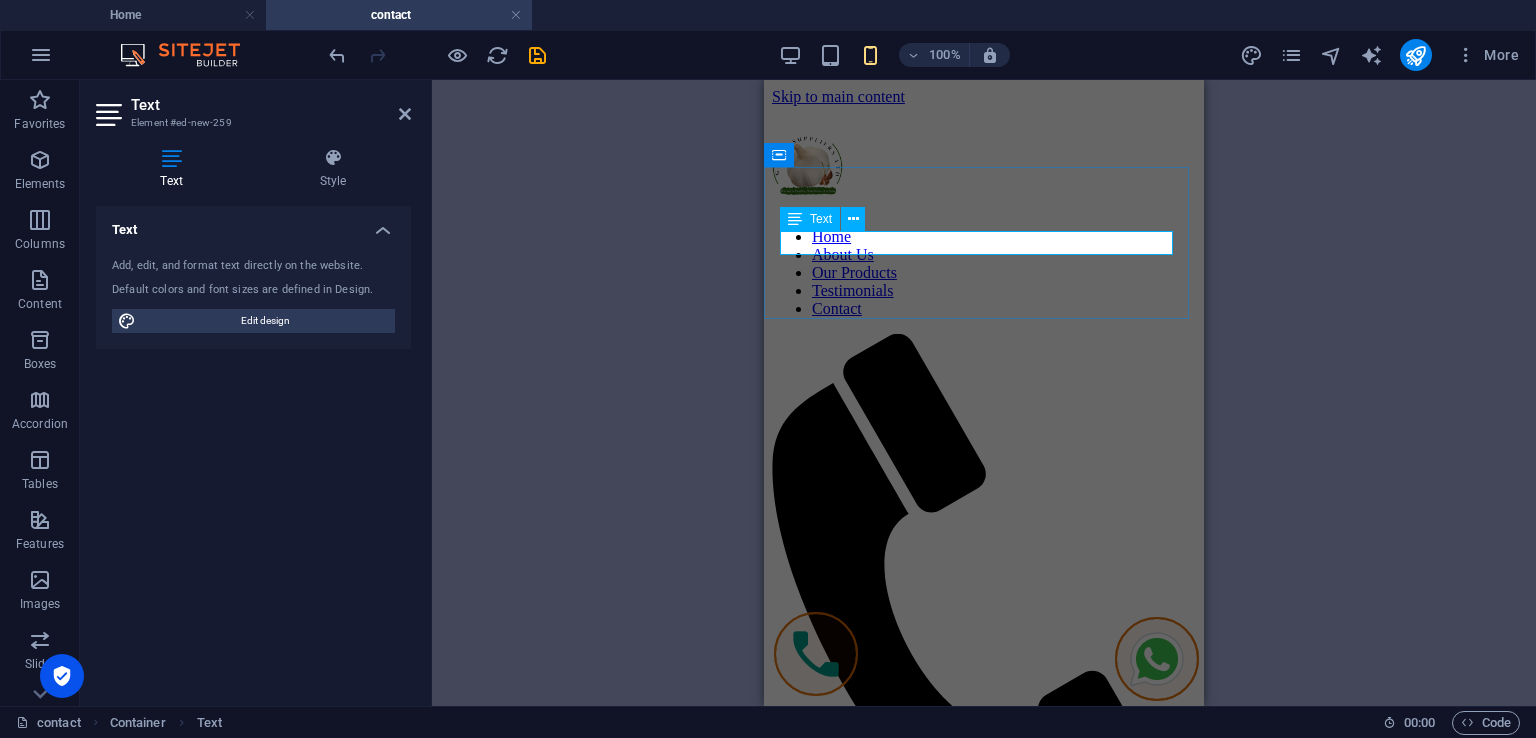 click on "New text element" at bounding box center [984, 905] 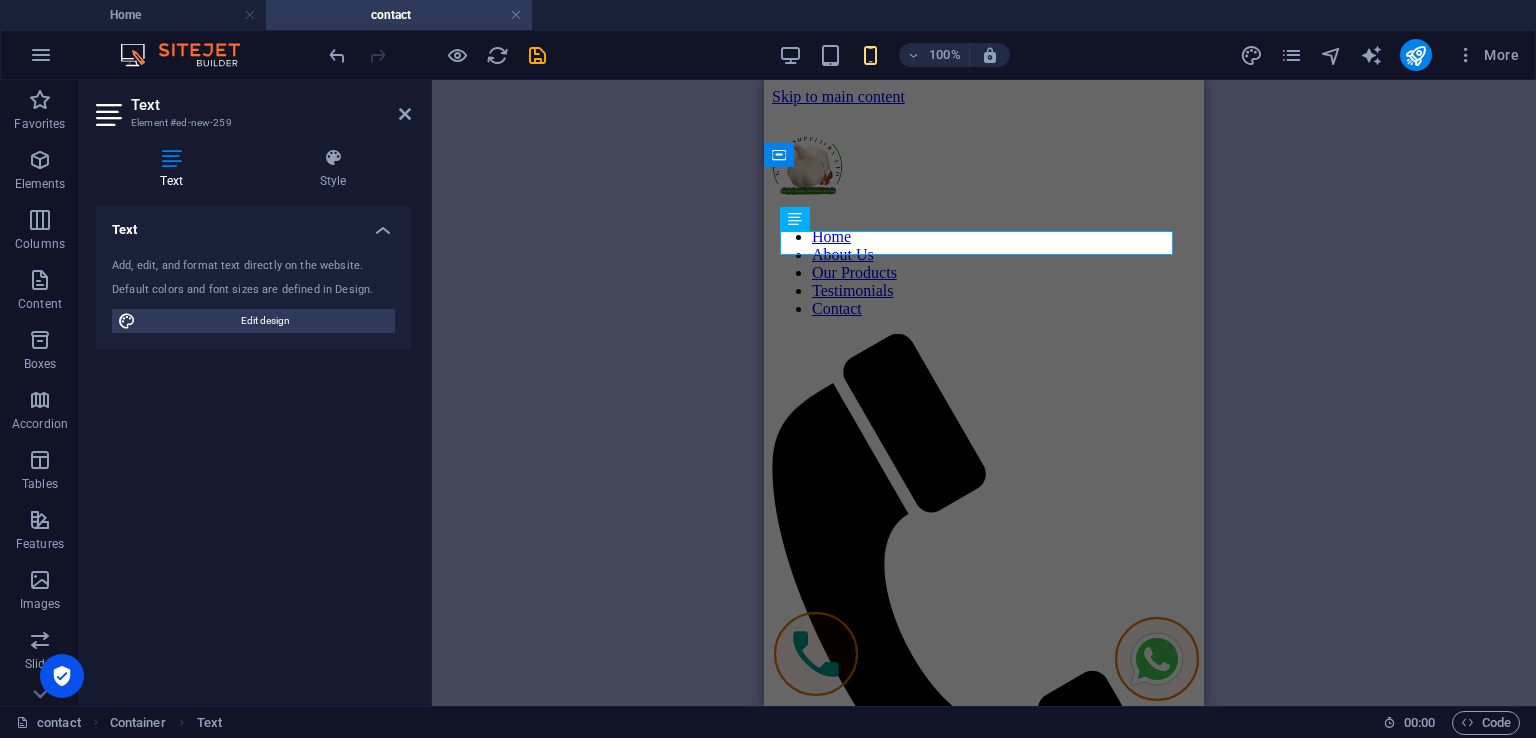 drag, startPoint x: 915, startPoint y: 245, endPoint x: 681, endPoint y: 245, distance: 234 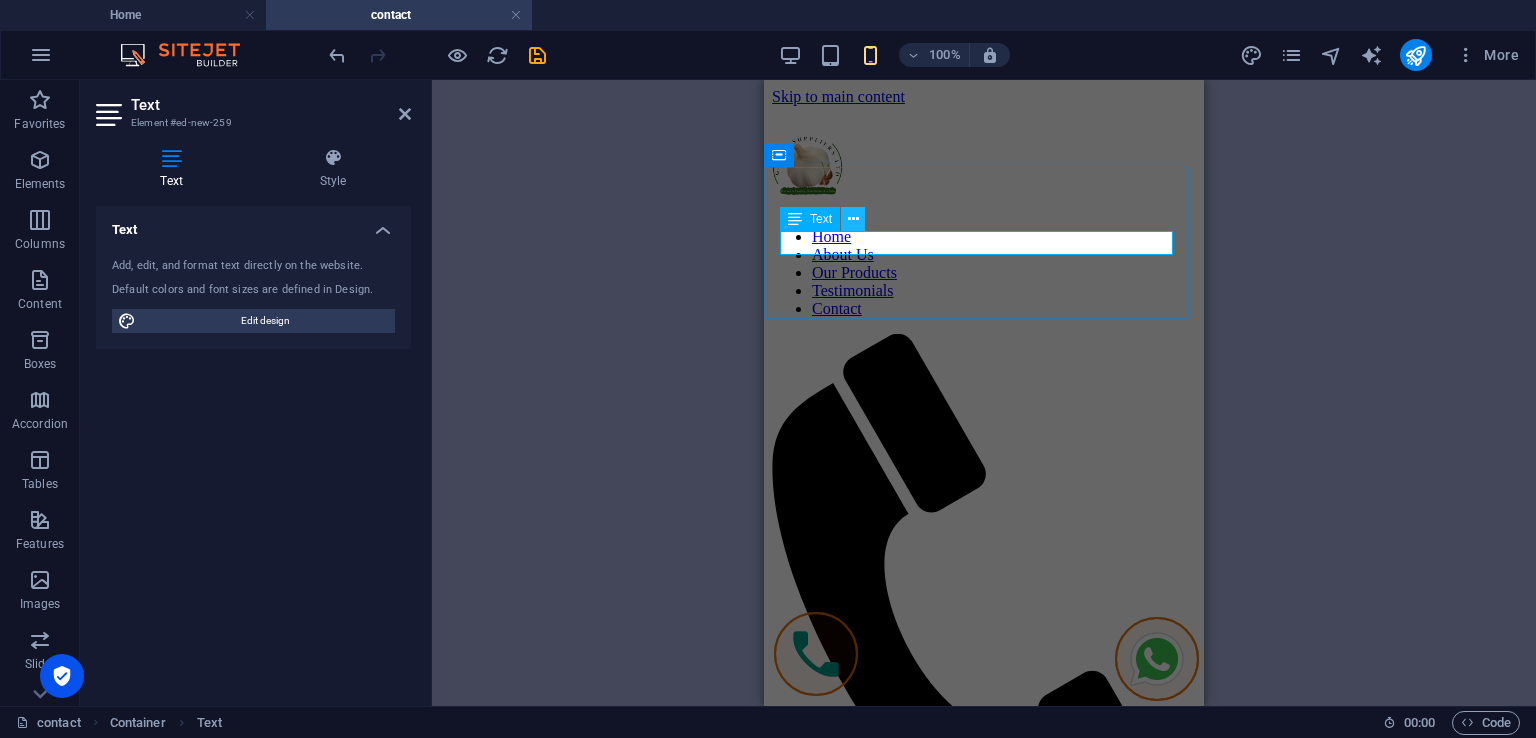 click at bounding box center [853, 219] 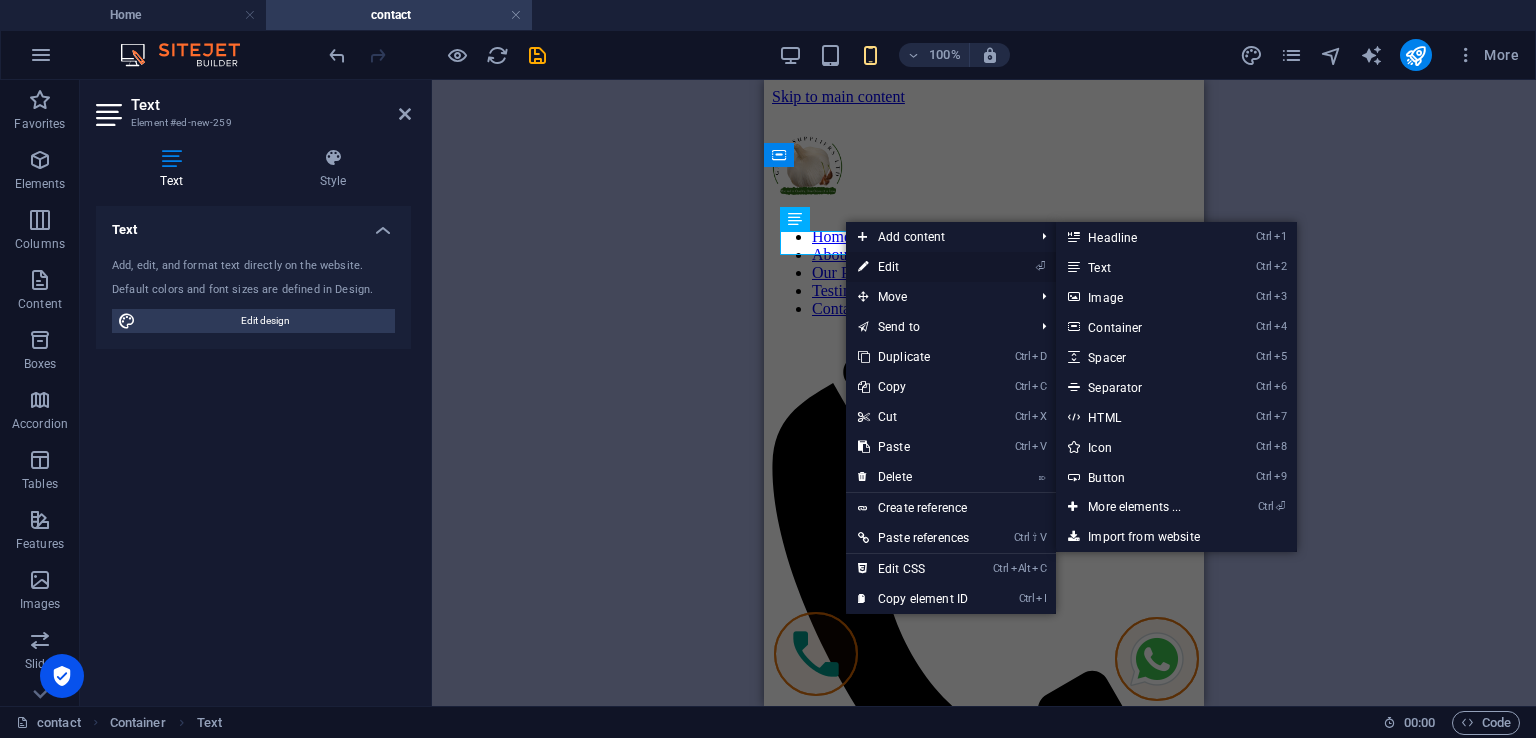 click on "⏎  Edit" at bounding box center (913, 267) 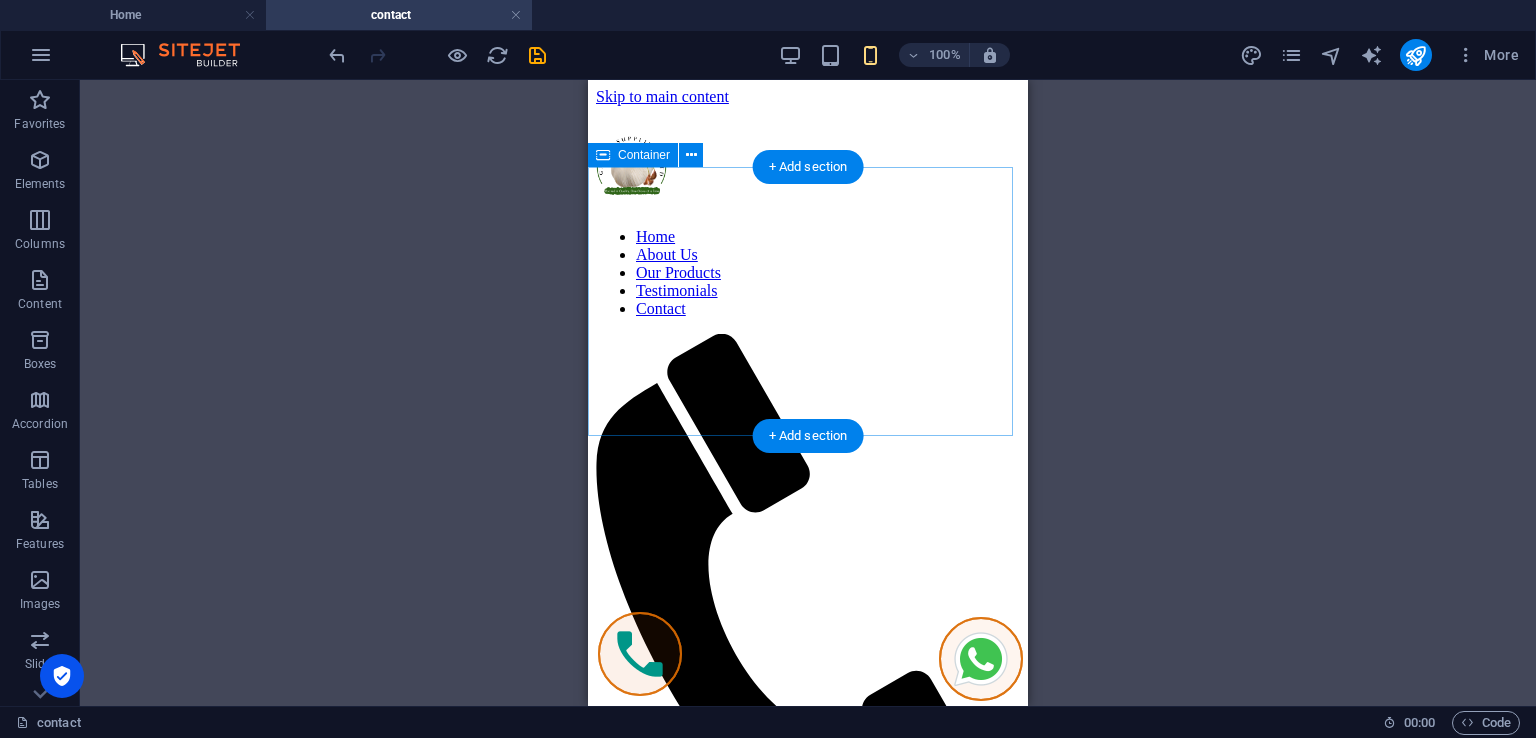click on "Drop content here or  Add elements  Paste clipboard" at bounding box center (808, 951) 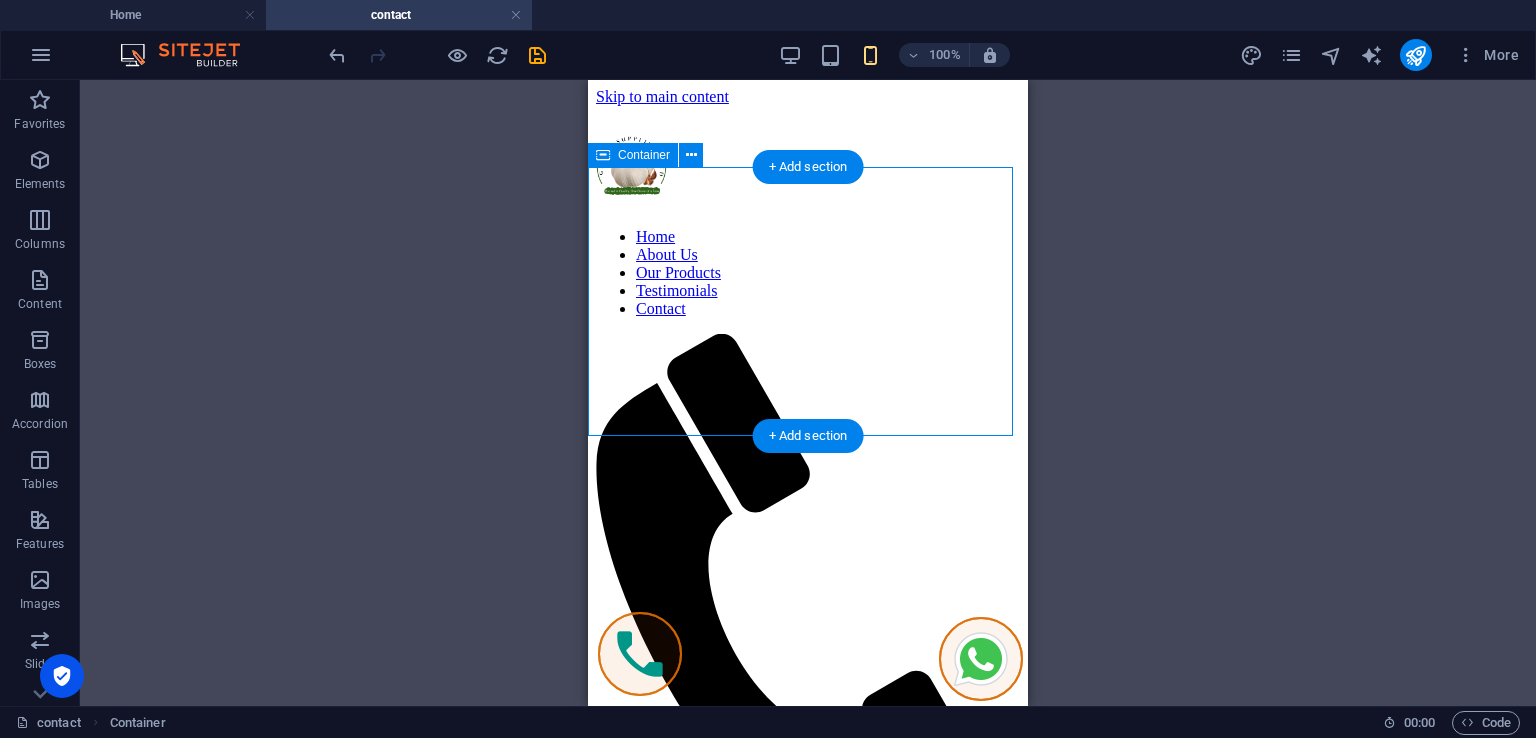 click on "Add elements" at bounding box center (749, 981) 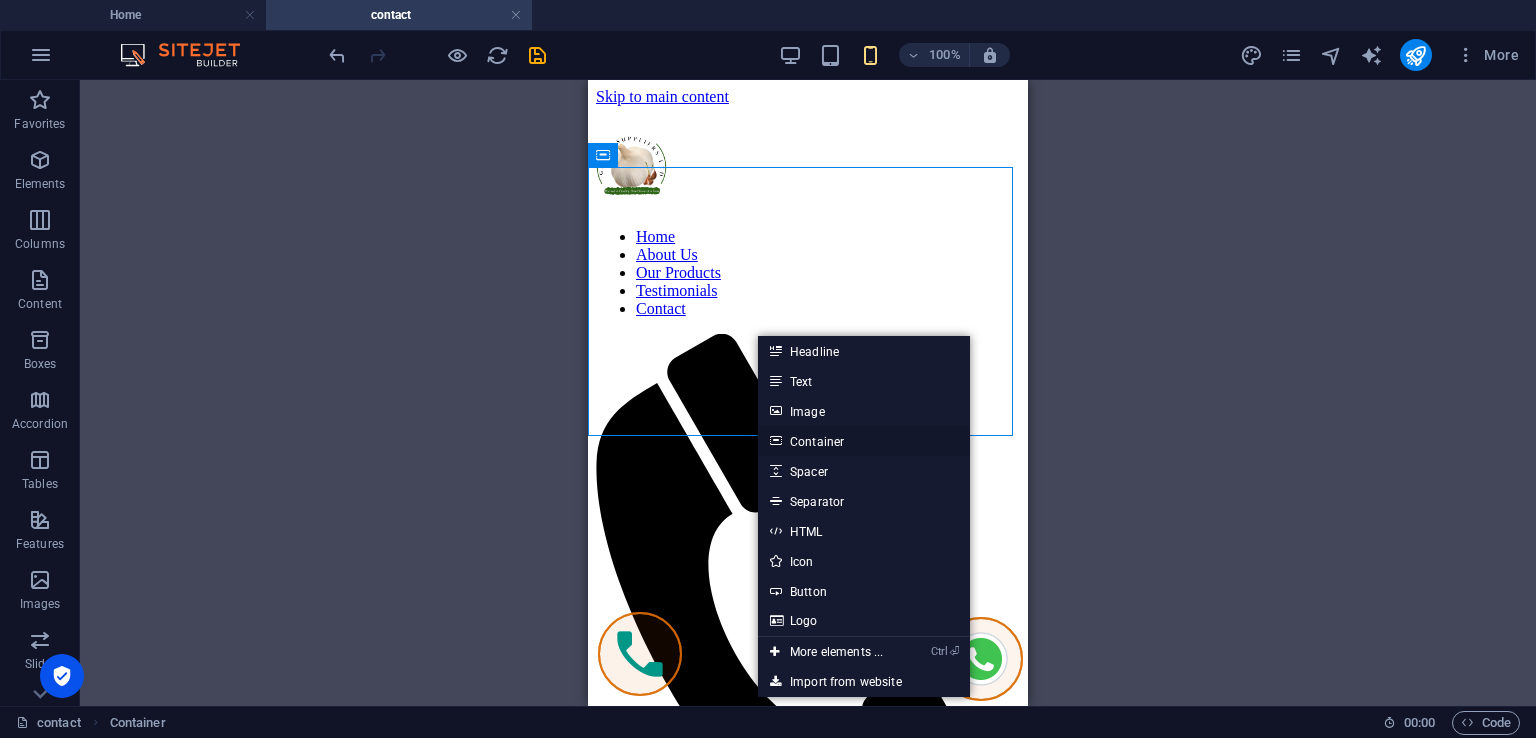 drag, startPoint x: 859, startPoint y: 431, endPoint x: 156, endPoint y: 295, distance: 716.03424 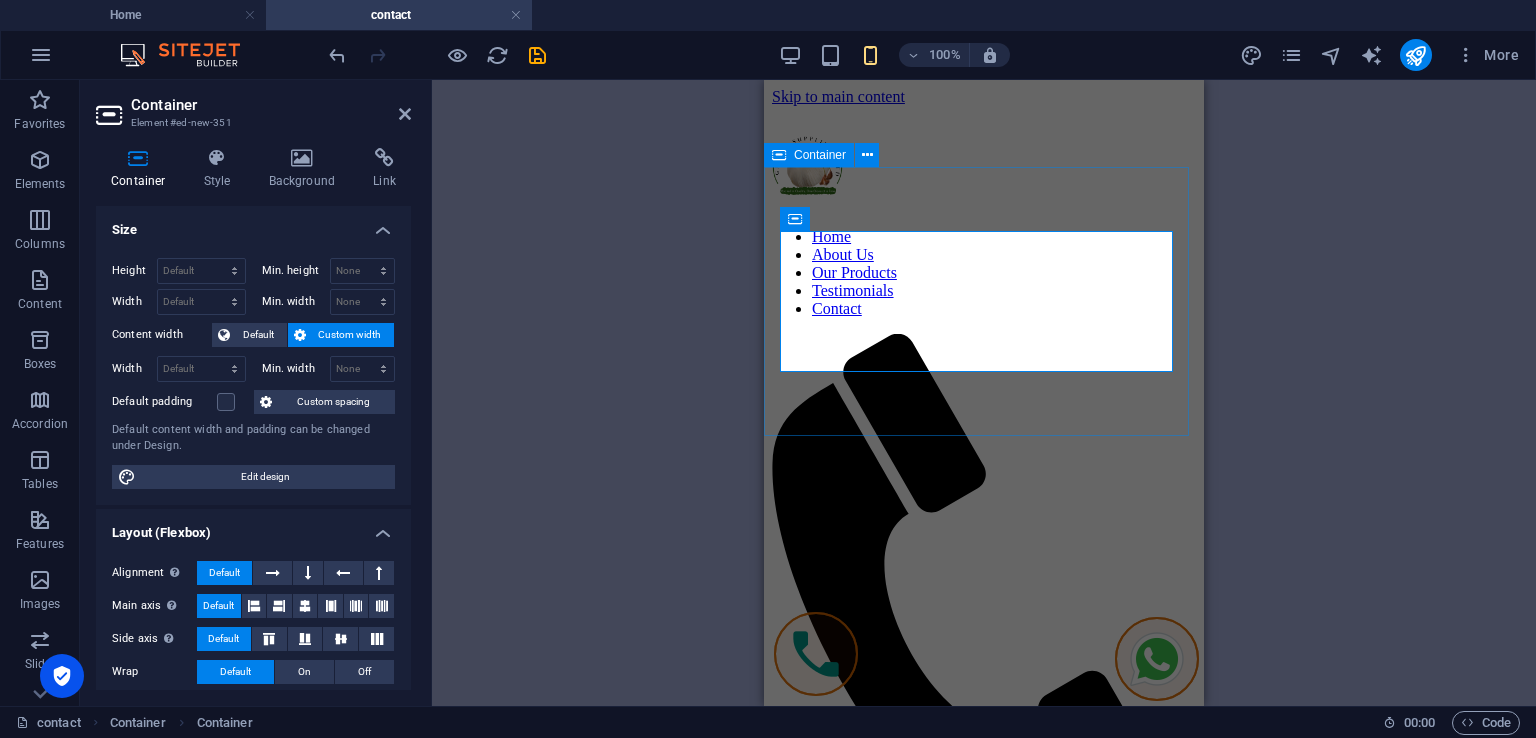 click on "Drop content here or  Add elements  Paste clipboard" at bounding box center (984, 951) 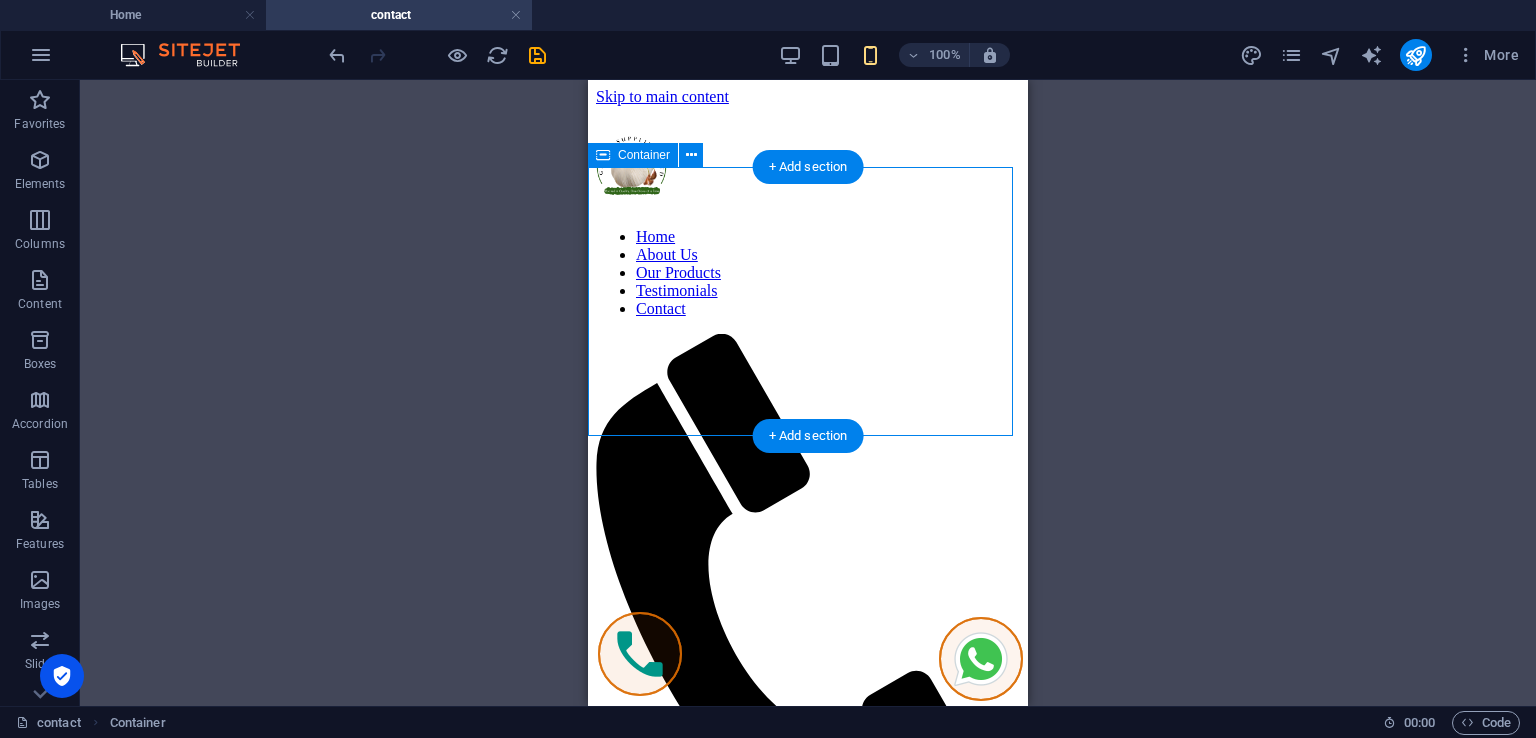 click on "Drop content here or  Add elements  Paste clipboard" at bounding box center [808, 951] 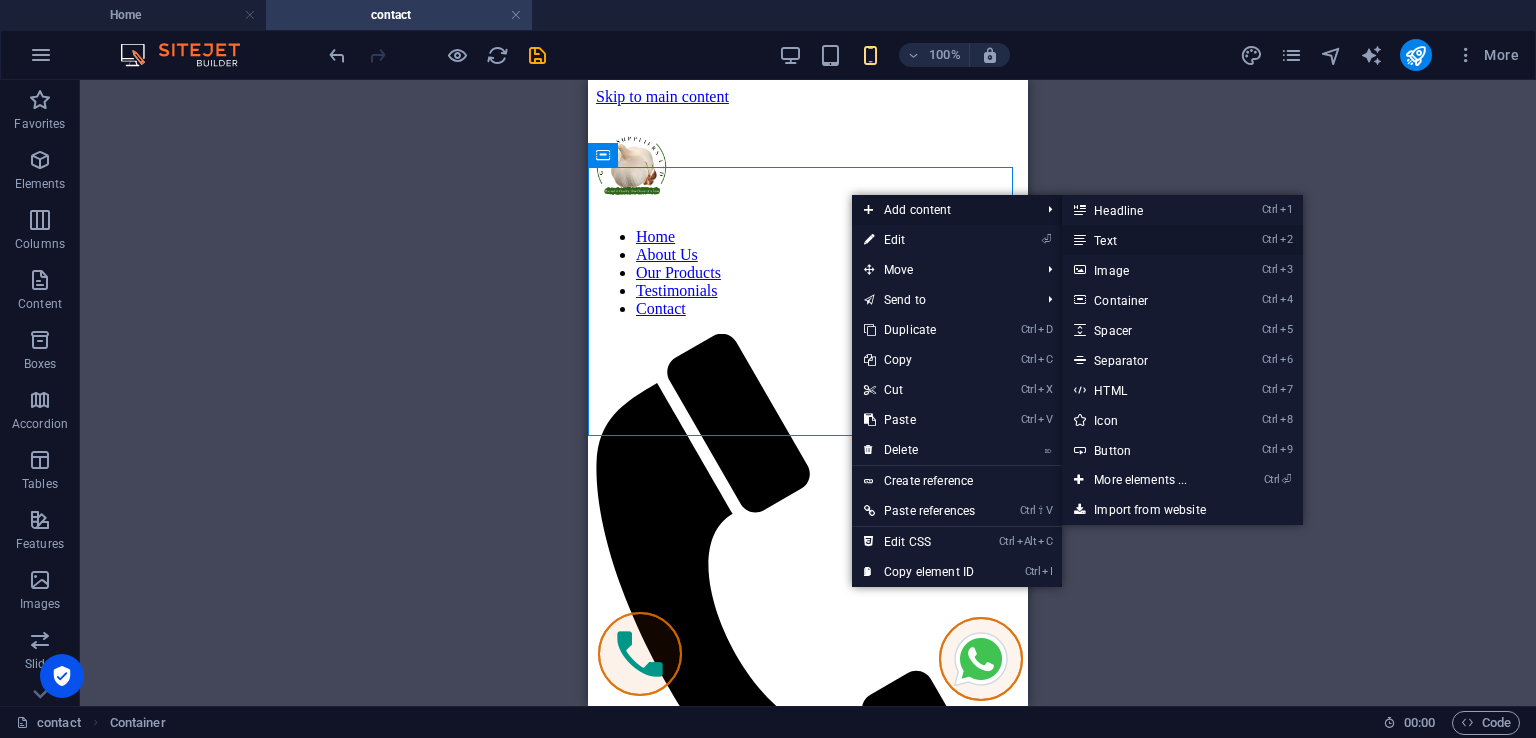 click on "Ctrl 2  Text" at bounding box center [1144, 240] 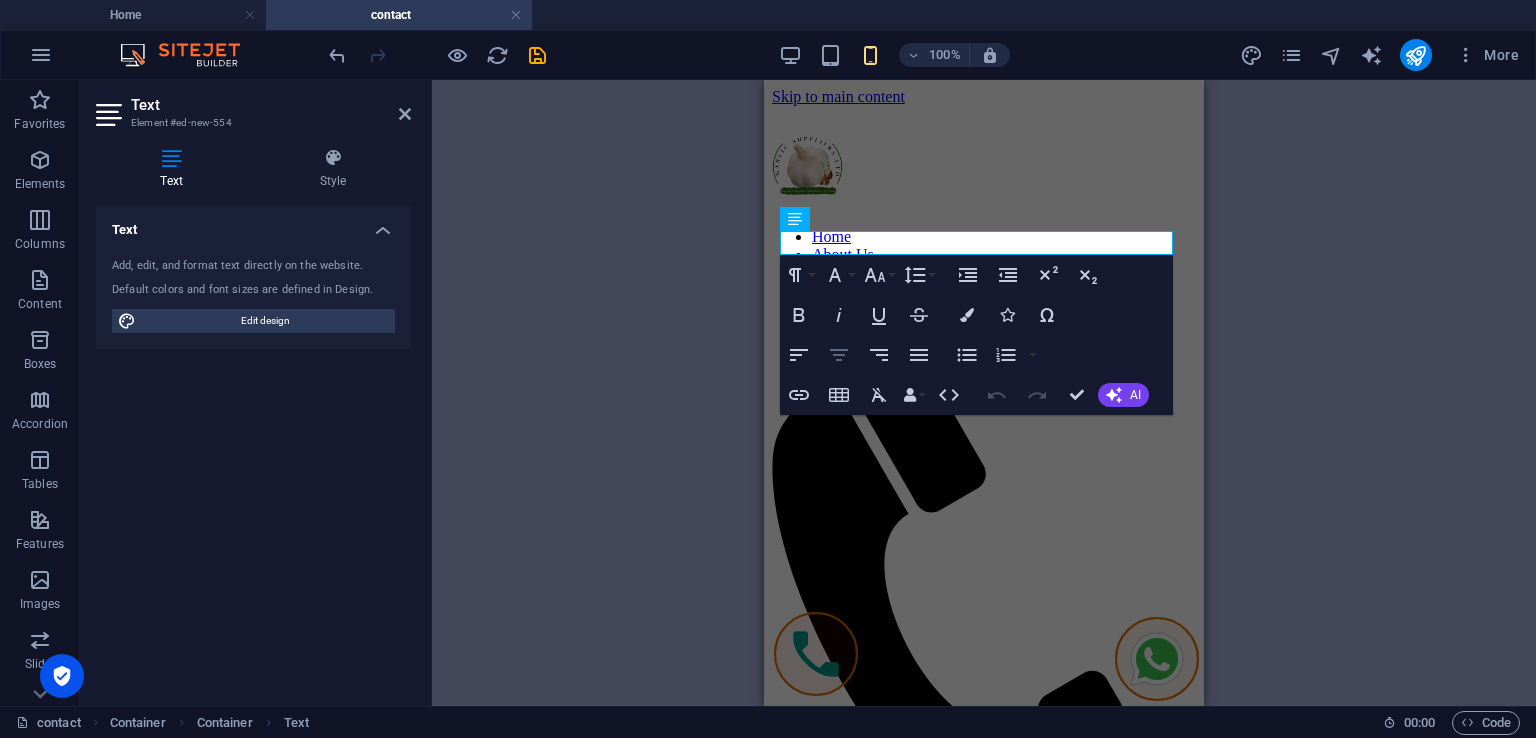 click on "Align Center" at bounding box center [839, 355] 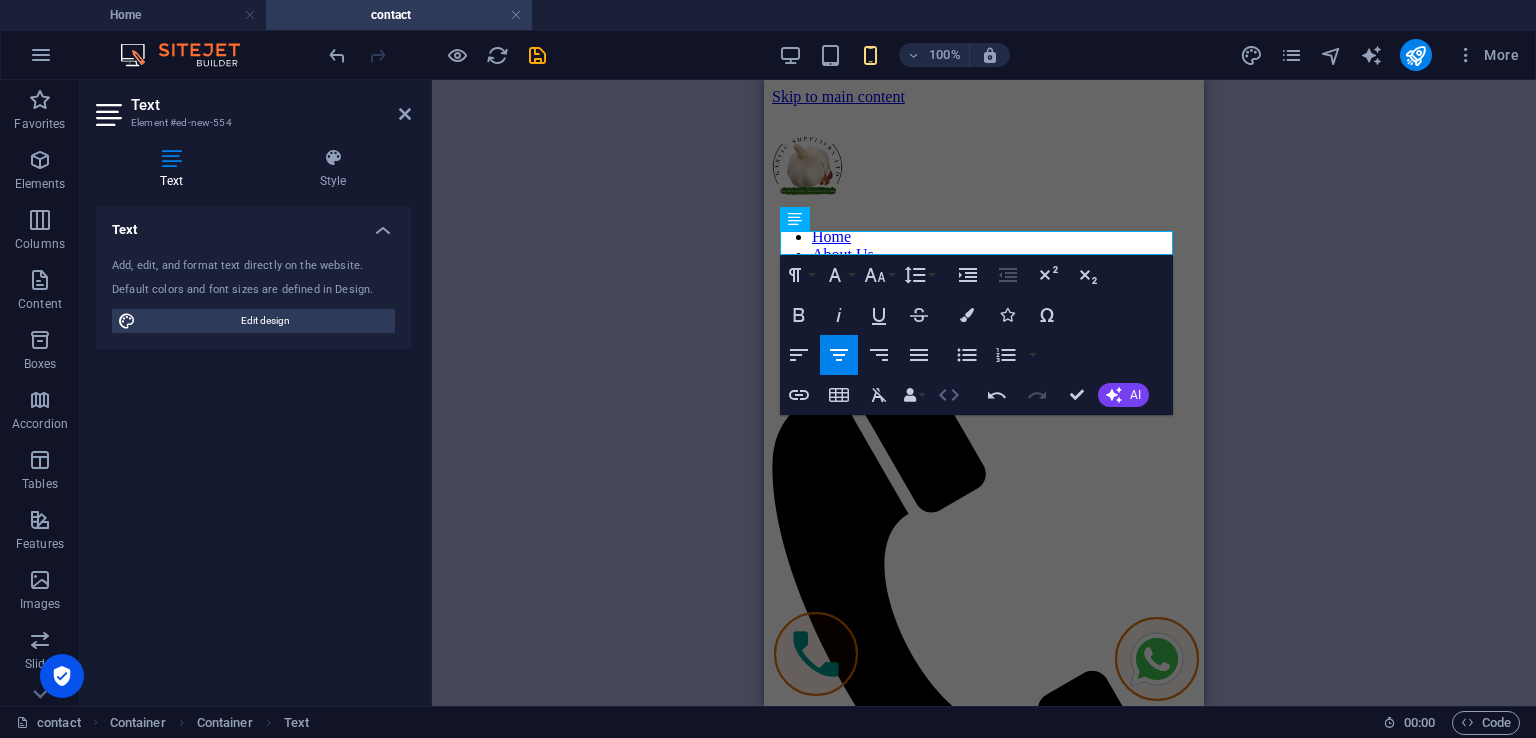 click 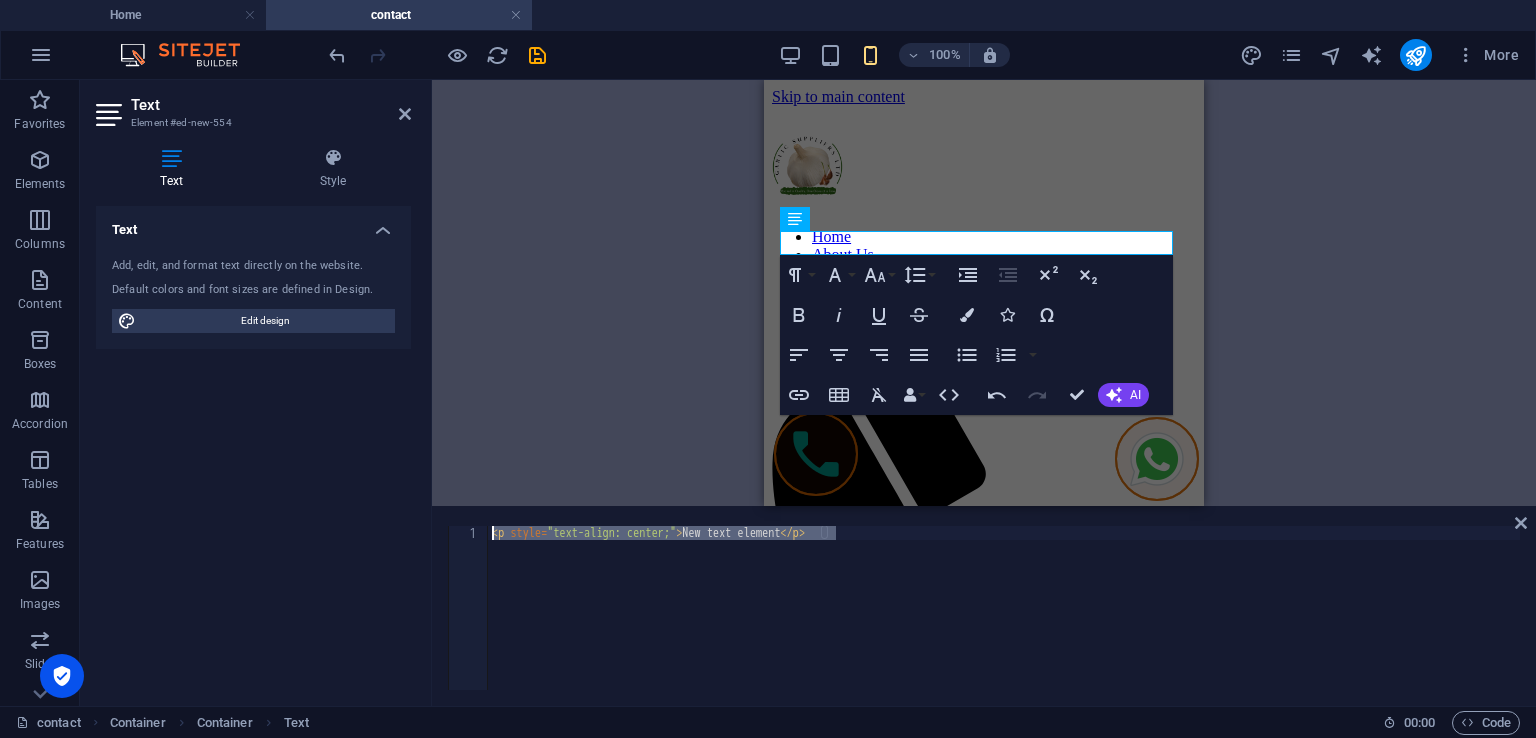 drag, startPoint x: 857, startPoint y: 535, endPoint x: 468, endPoint y: 536, distance: 389.00128 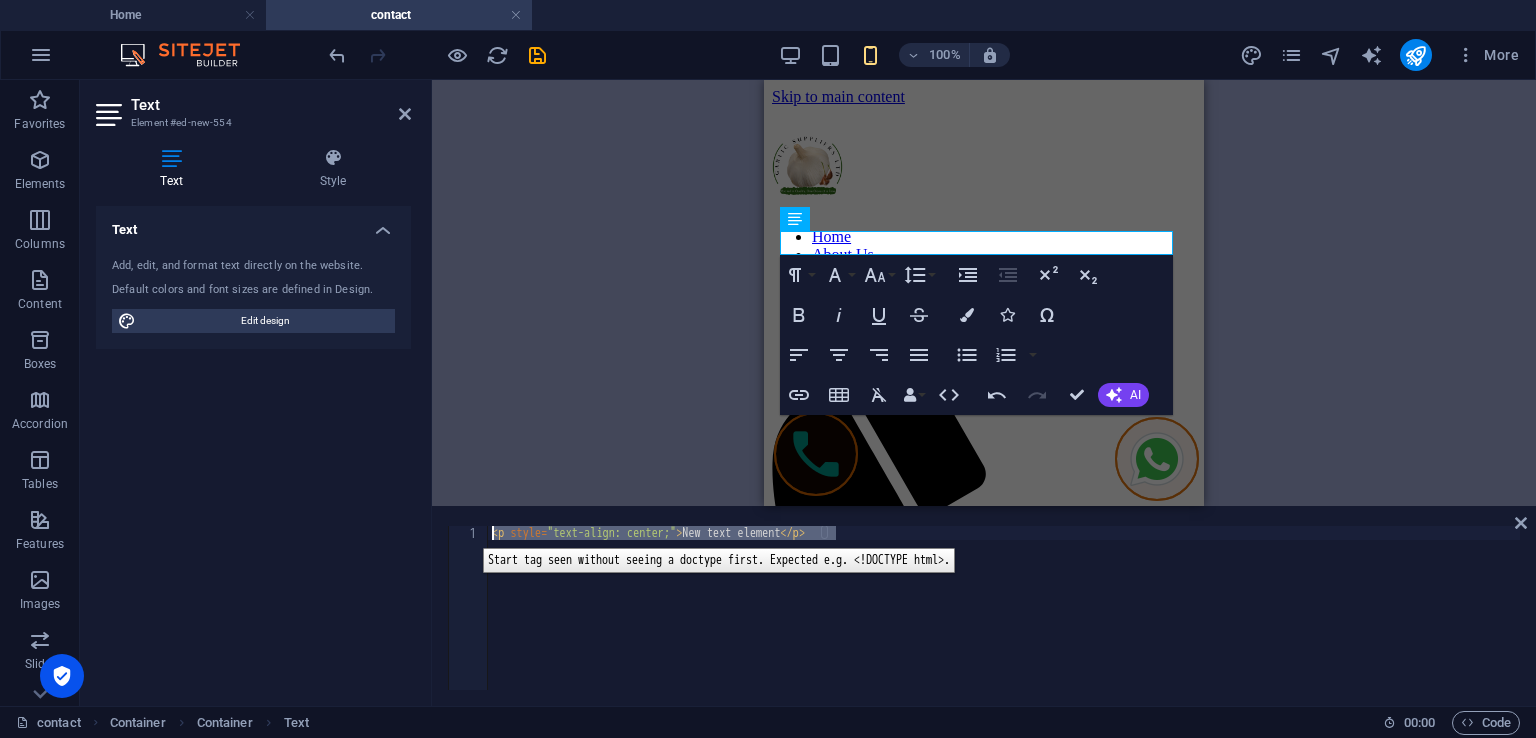 paste on "/form" 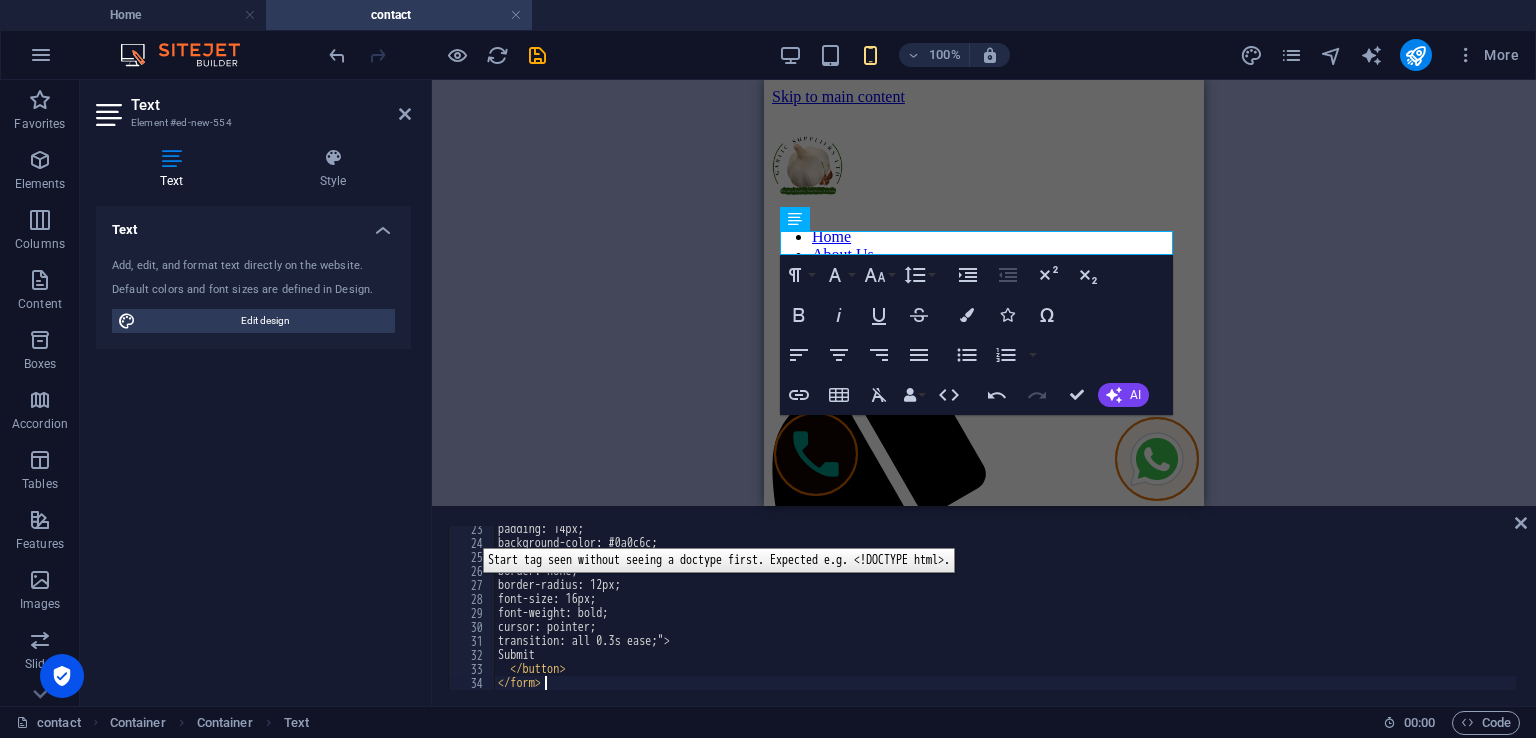 scroll, scrollTop: 312, scrollLeft: 0, axis: vertical 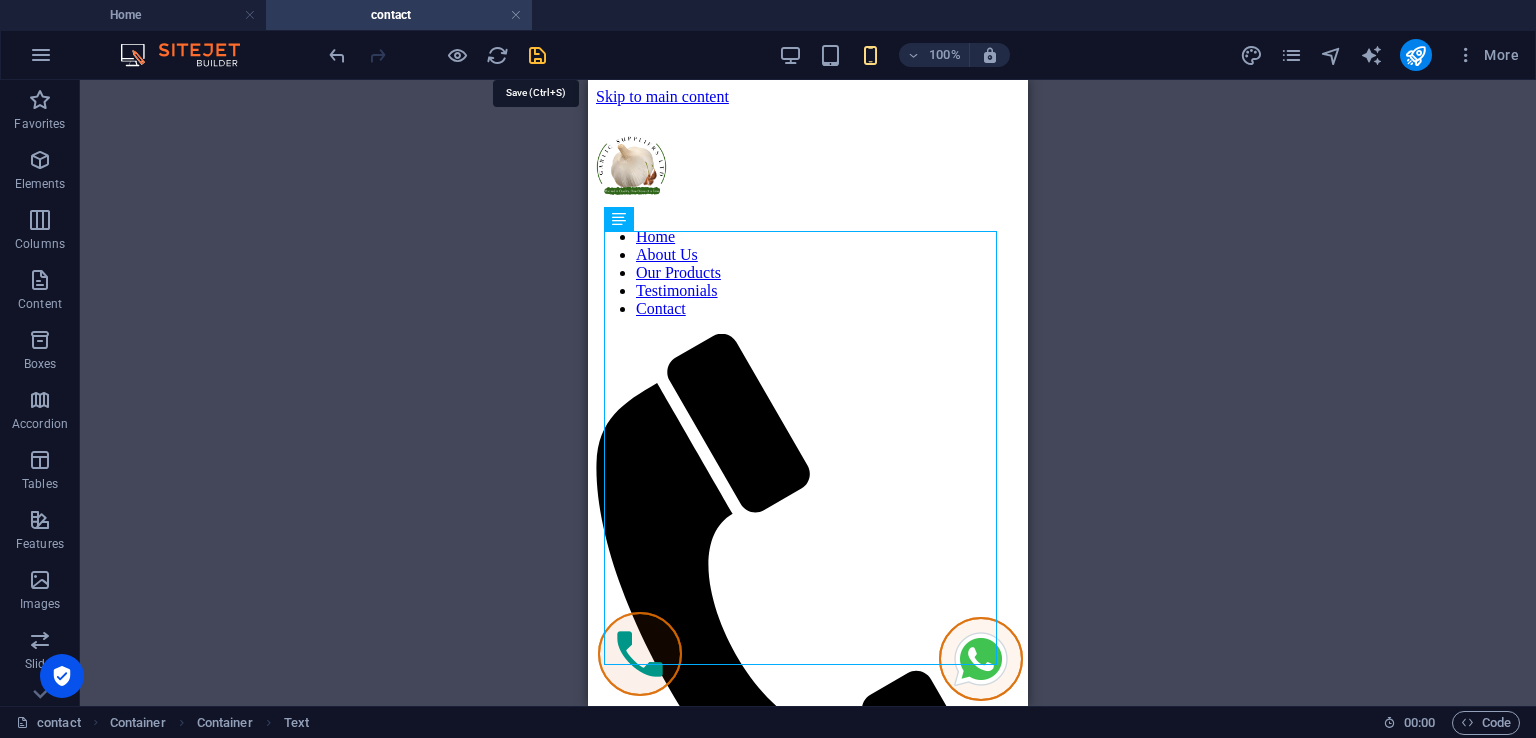 click at bounding box center (537, 55) 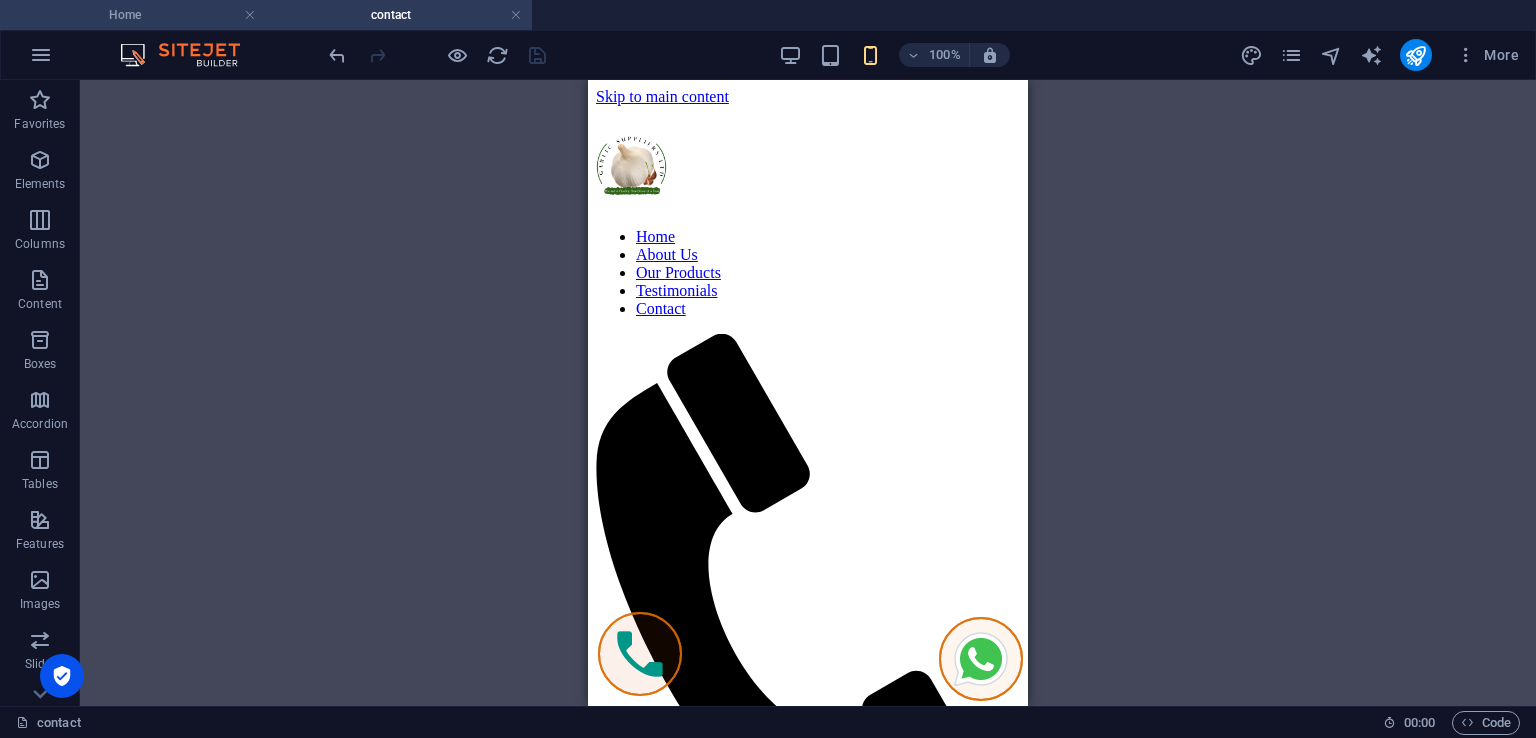click on "Home" at bounding box center [133, 15] 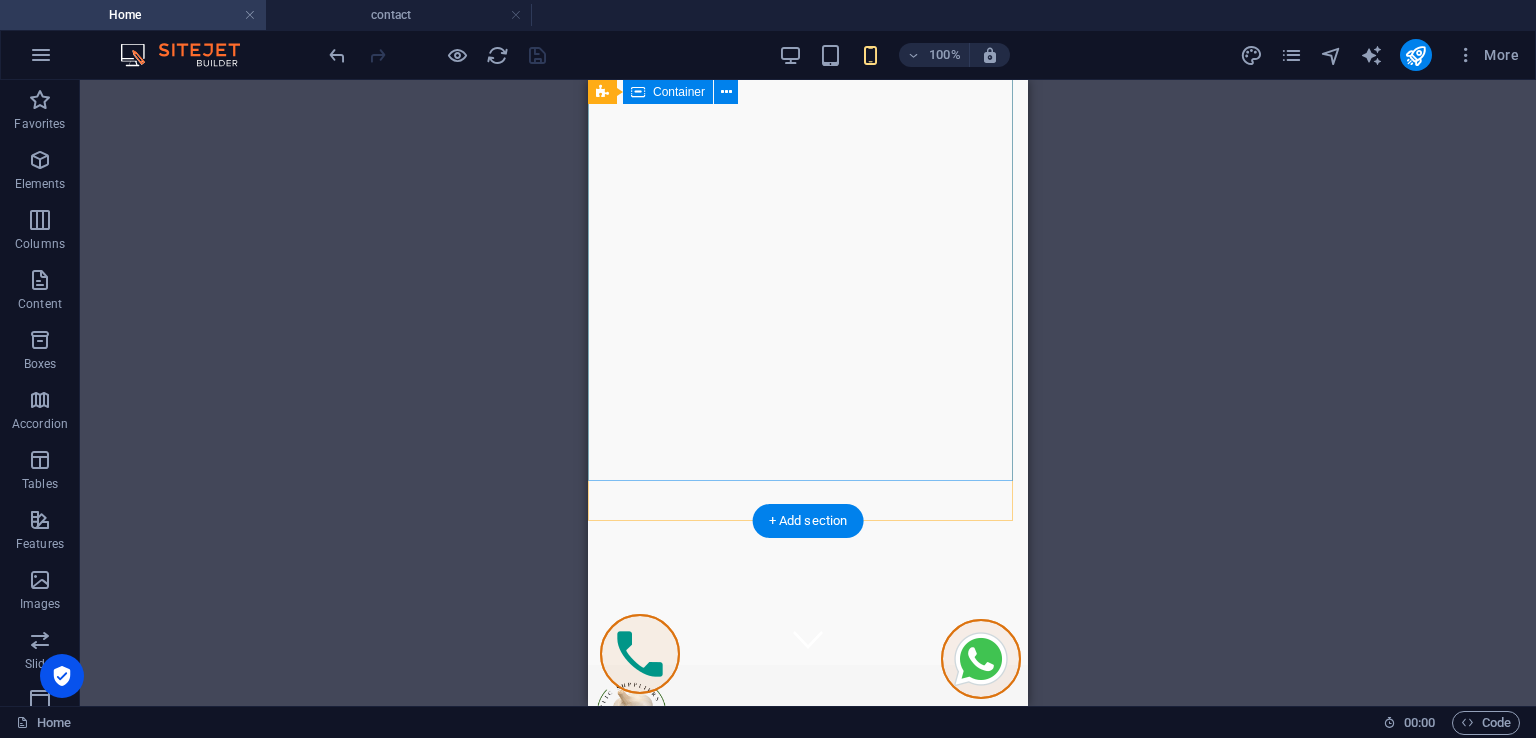 scroll, scrollTop: 0, scrollLeft: 0, axis: both 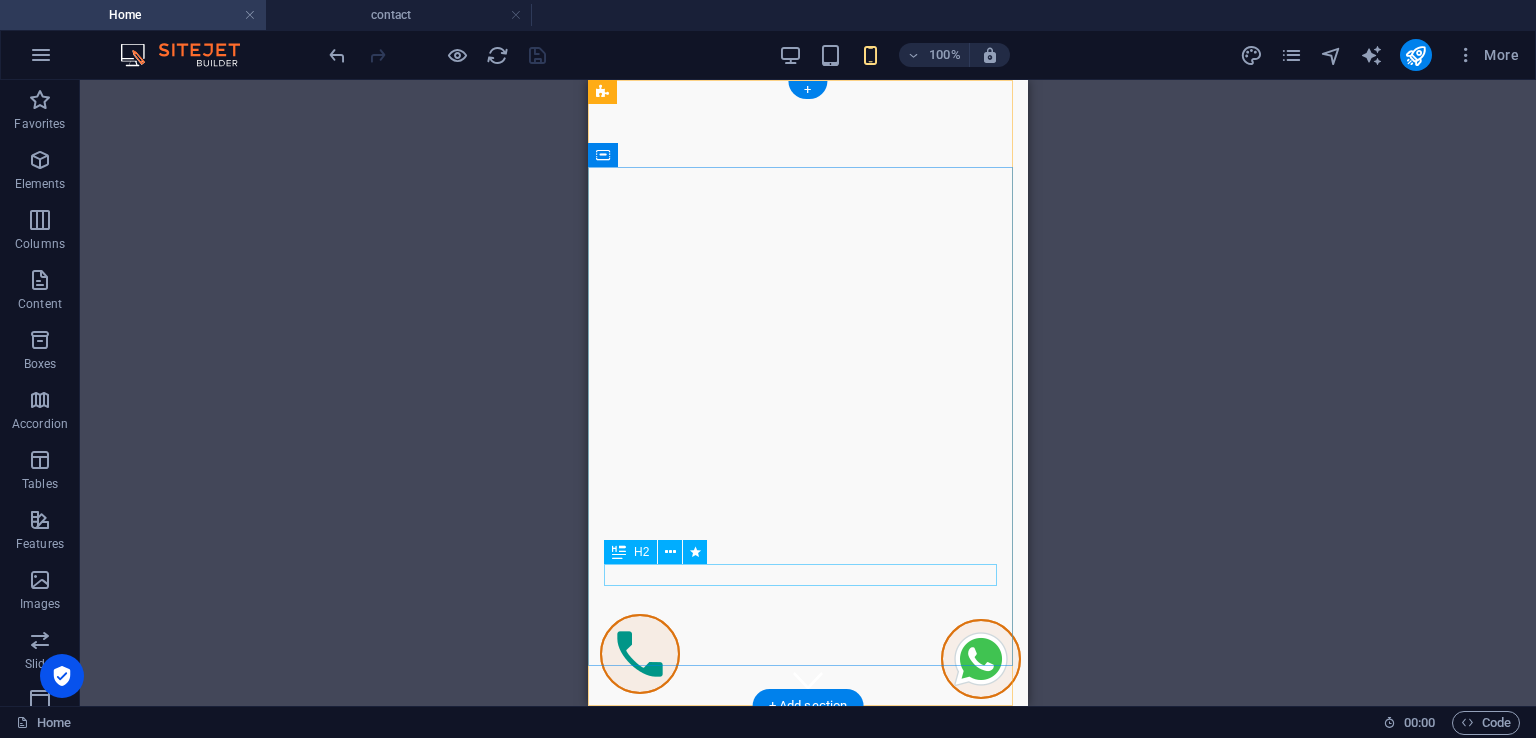 click on "Welcome to Garlic Suppliers Ltd!" at bounding box center (808, 932) 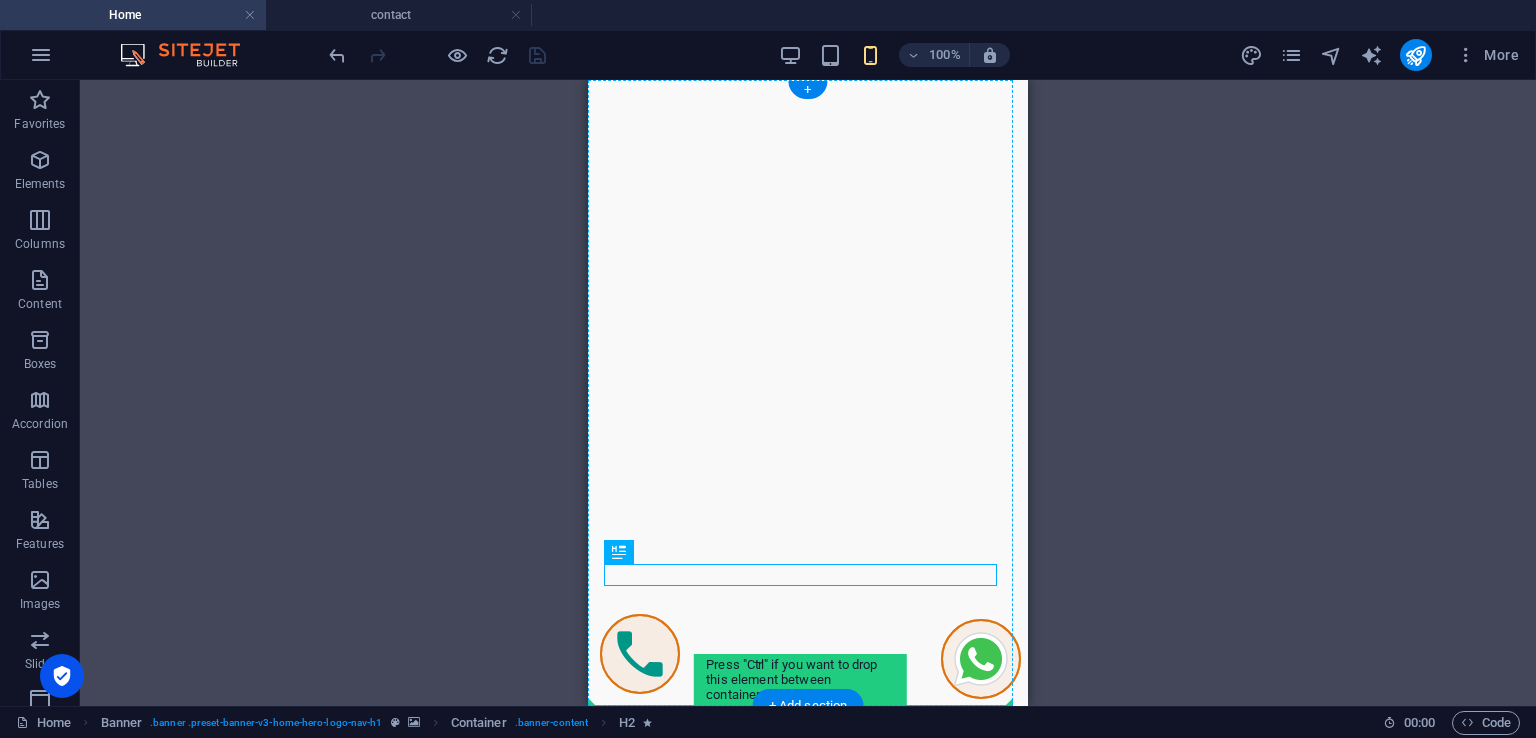 drag, startPoint x: 850, startPoint y: 572, endPoint x: 837, endPoint y: 485, distance: 87.965904 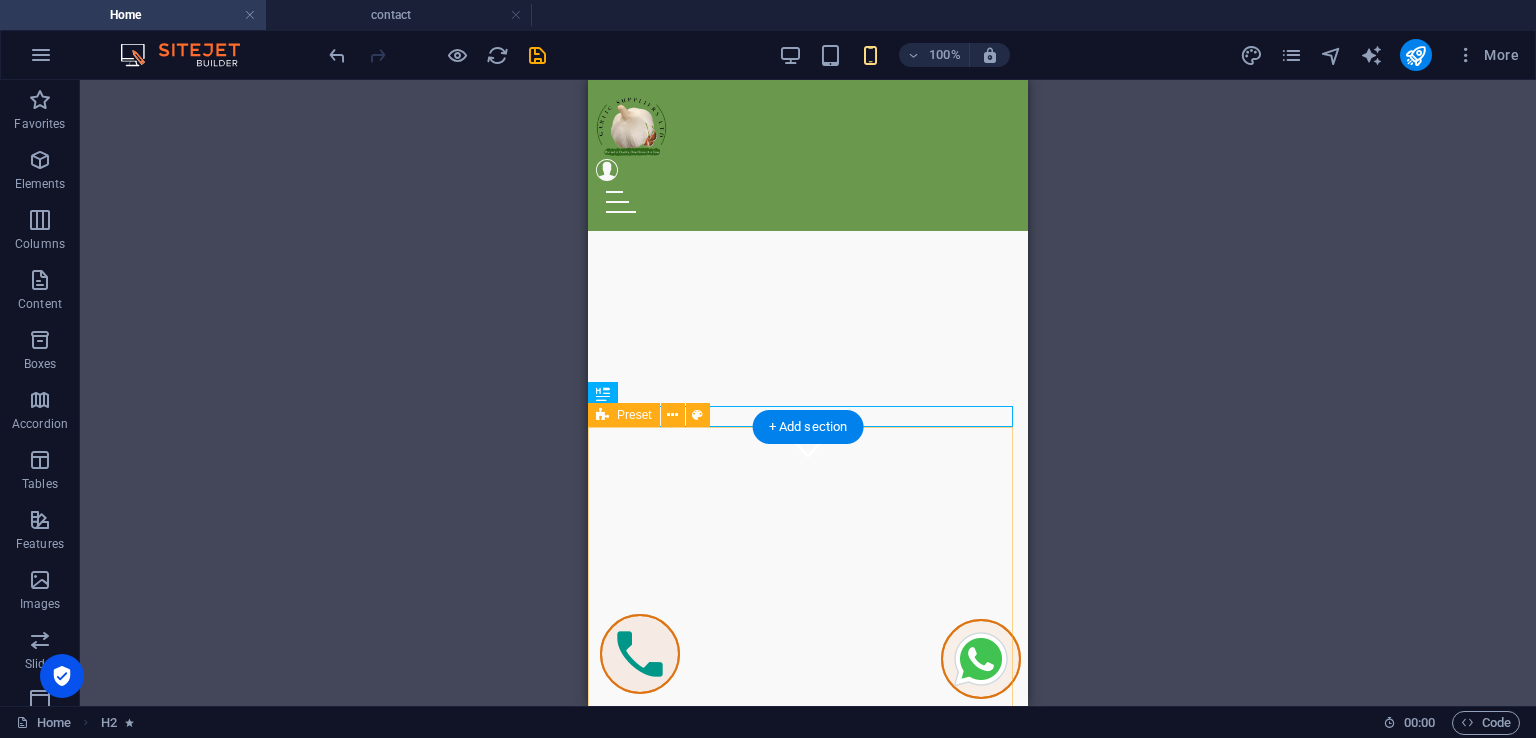 scroll, scrollTop: 200, scrollLeft: 0, axis: vertical 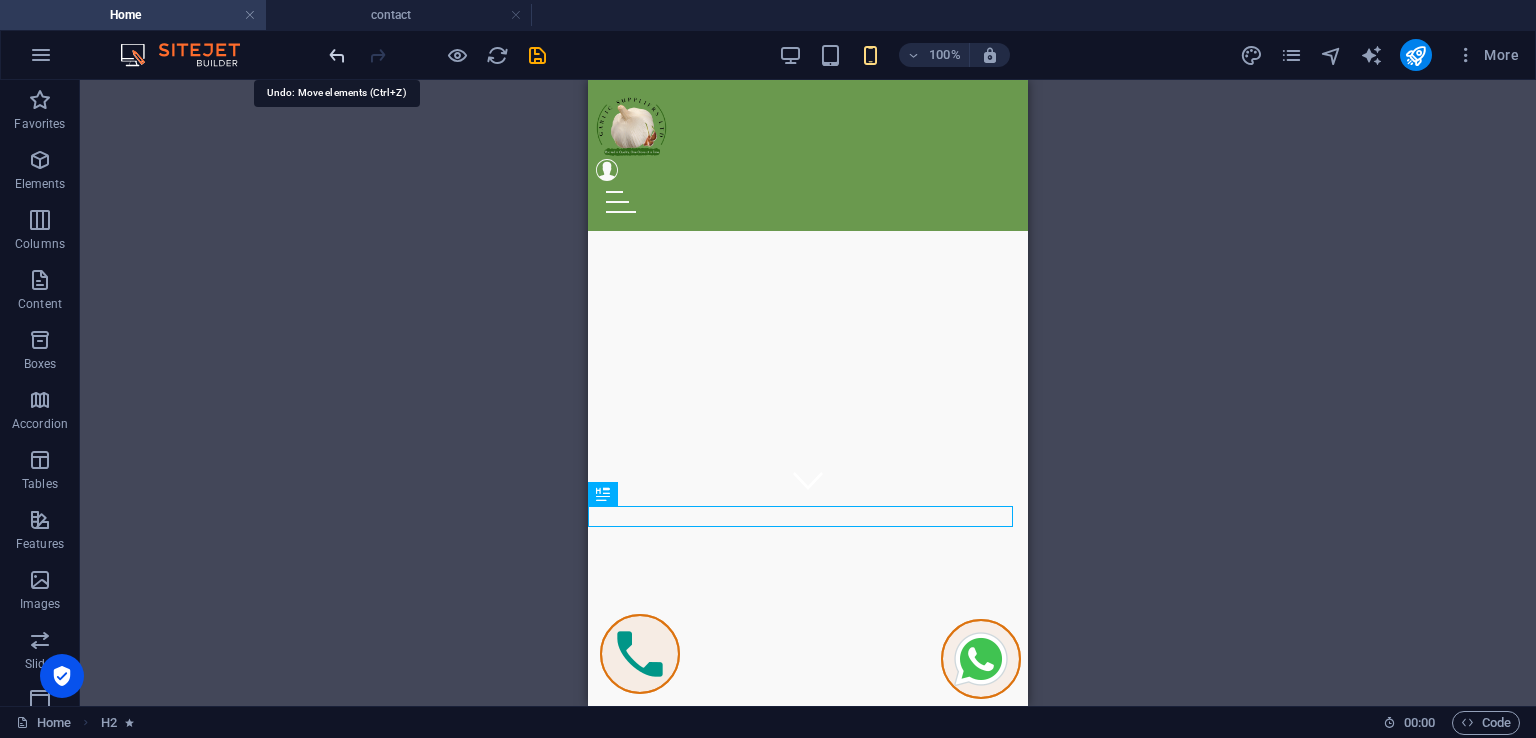 click at bounding box center (337, 55) 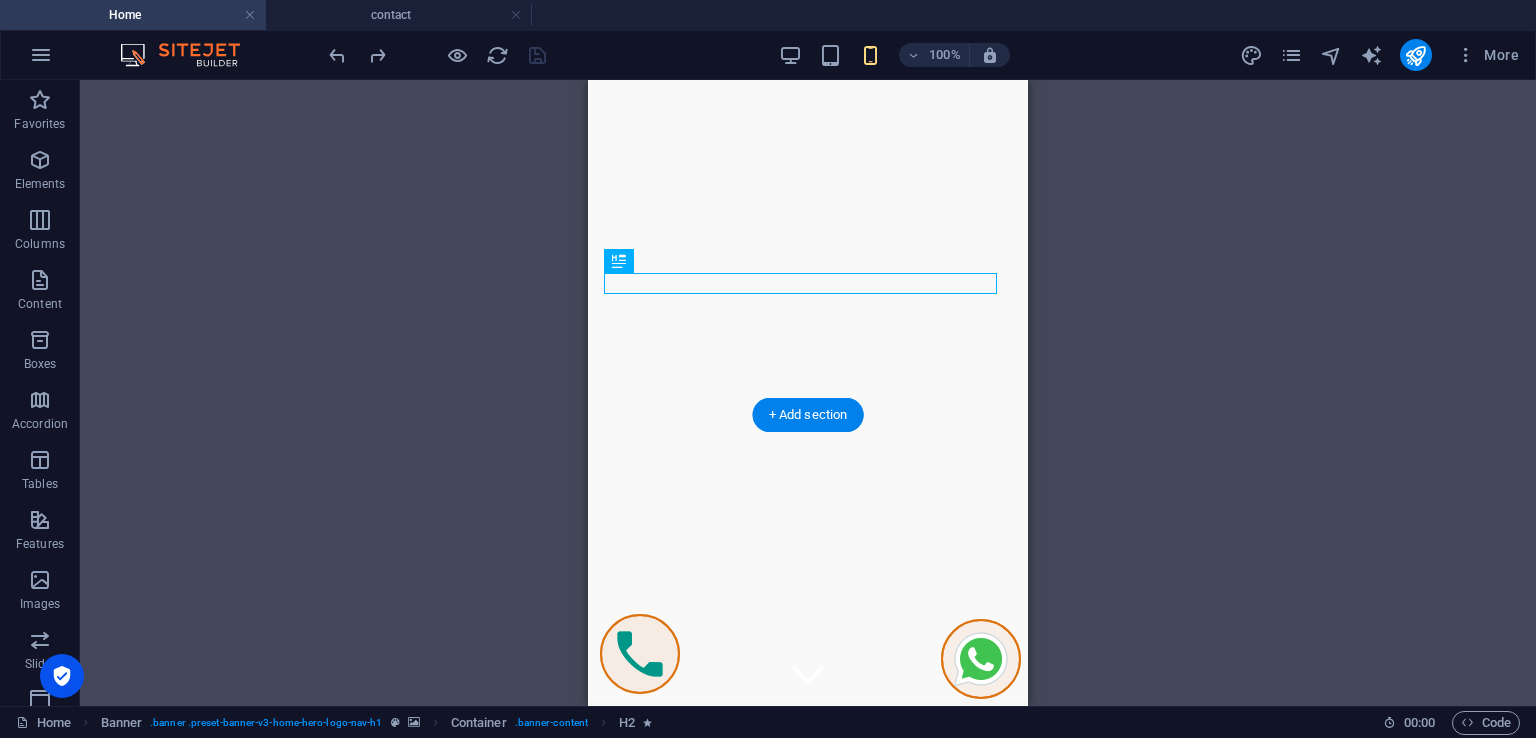 scroll, scrollTop: 0, scrollLeft: 0, axis: both 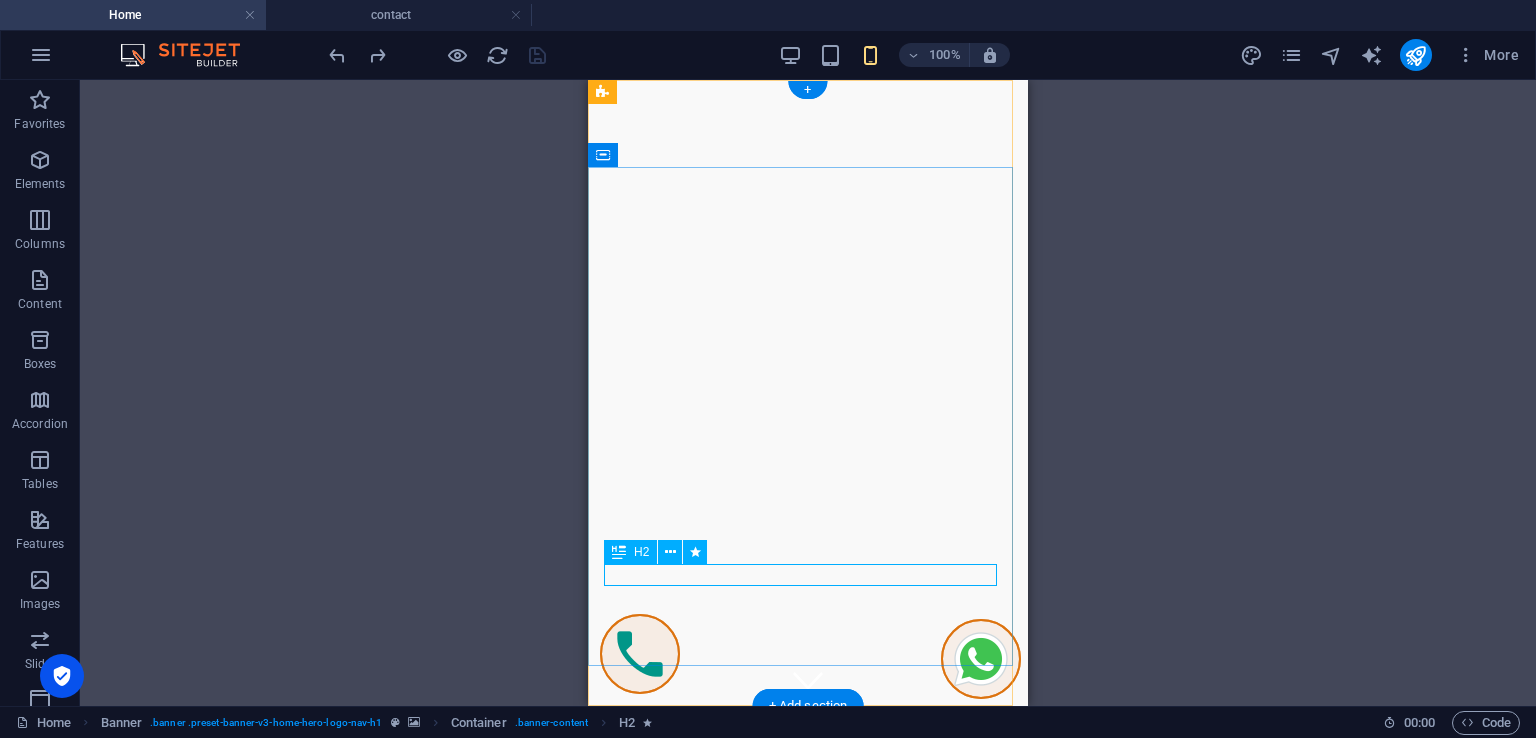 click on "Welcome to Garlic Suppliers Ltd!" at bounding box center (808, 932) 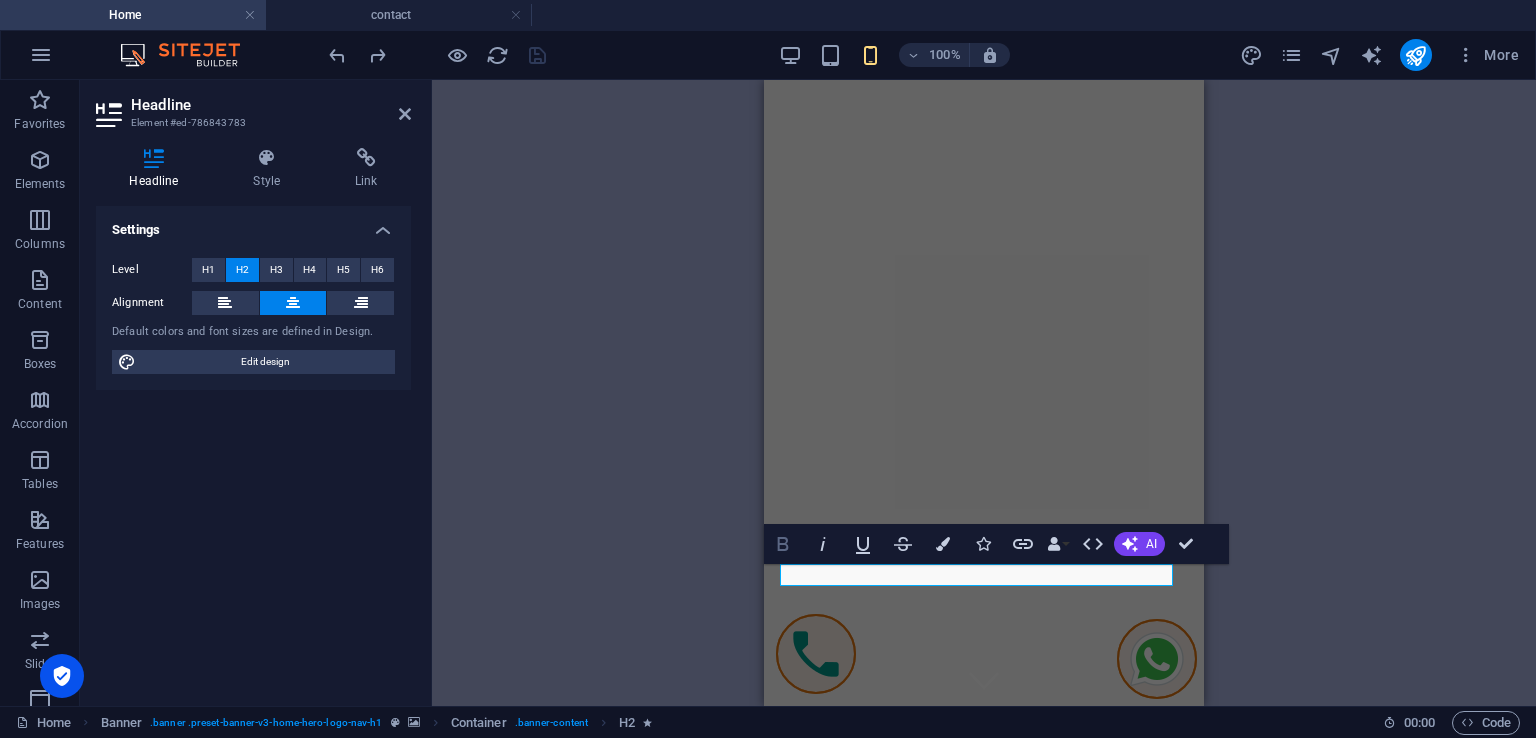 click 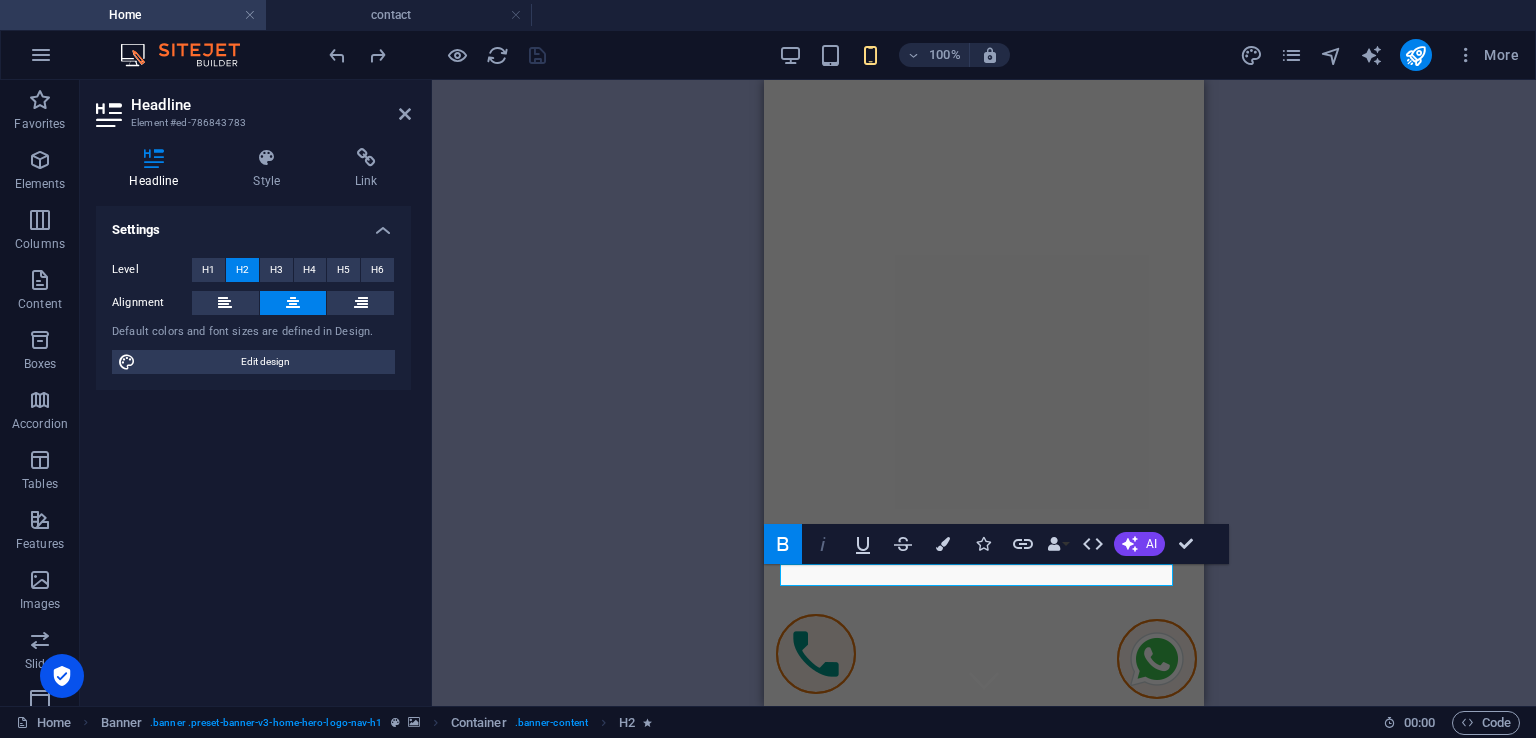 click 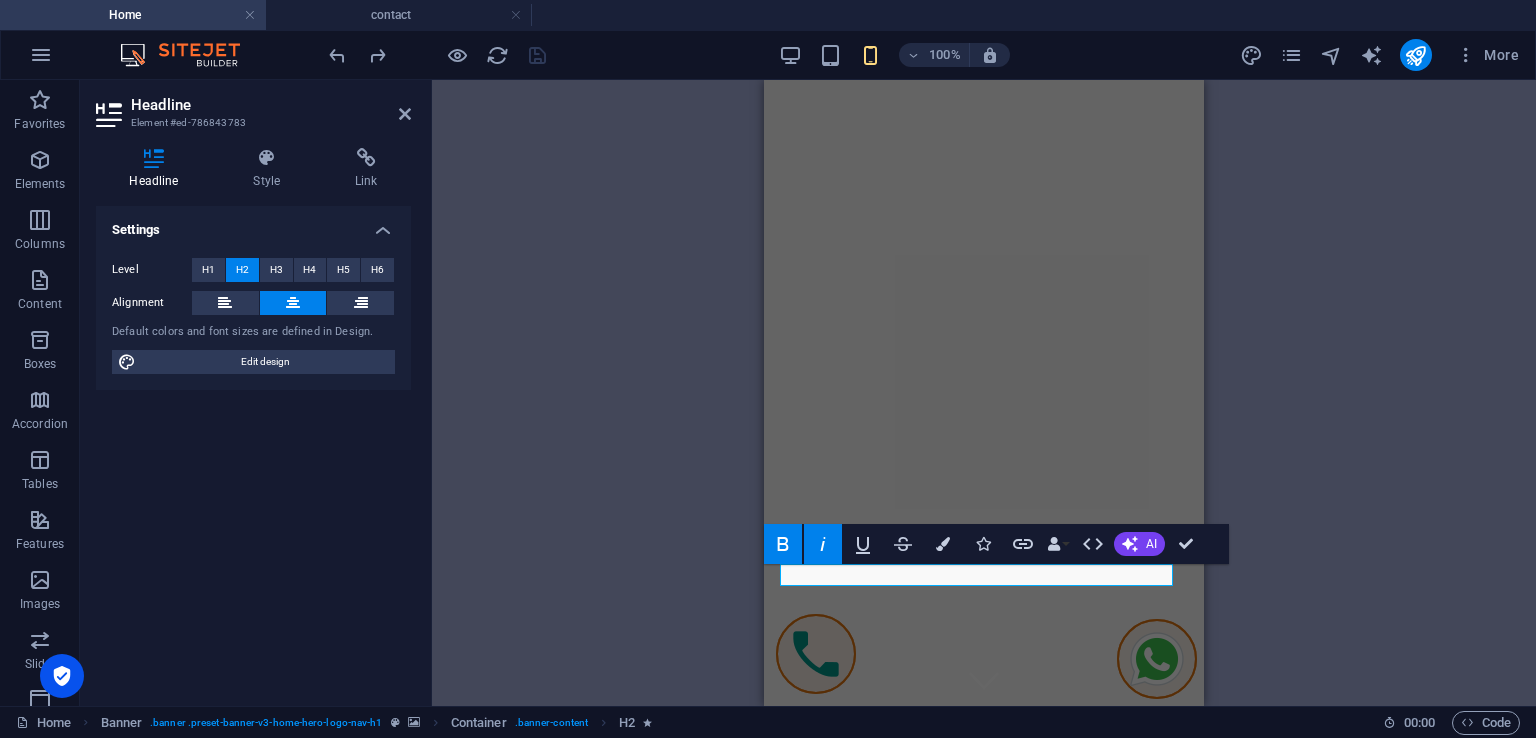 click 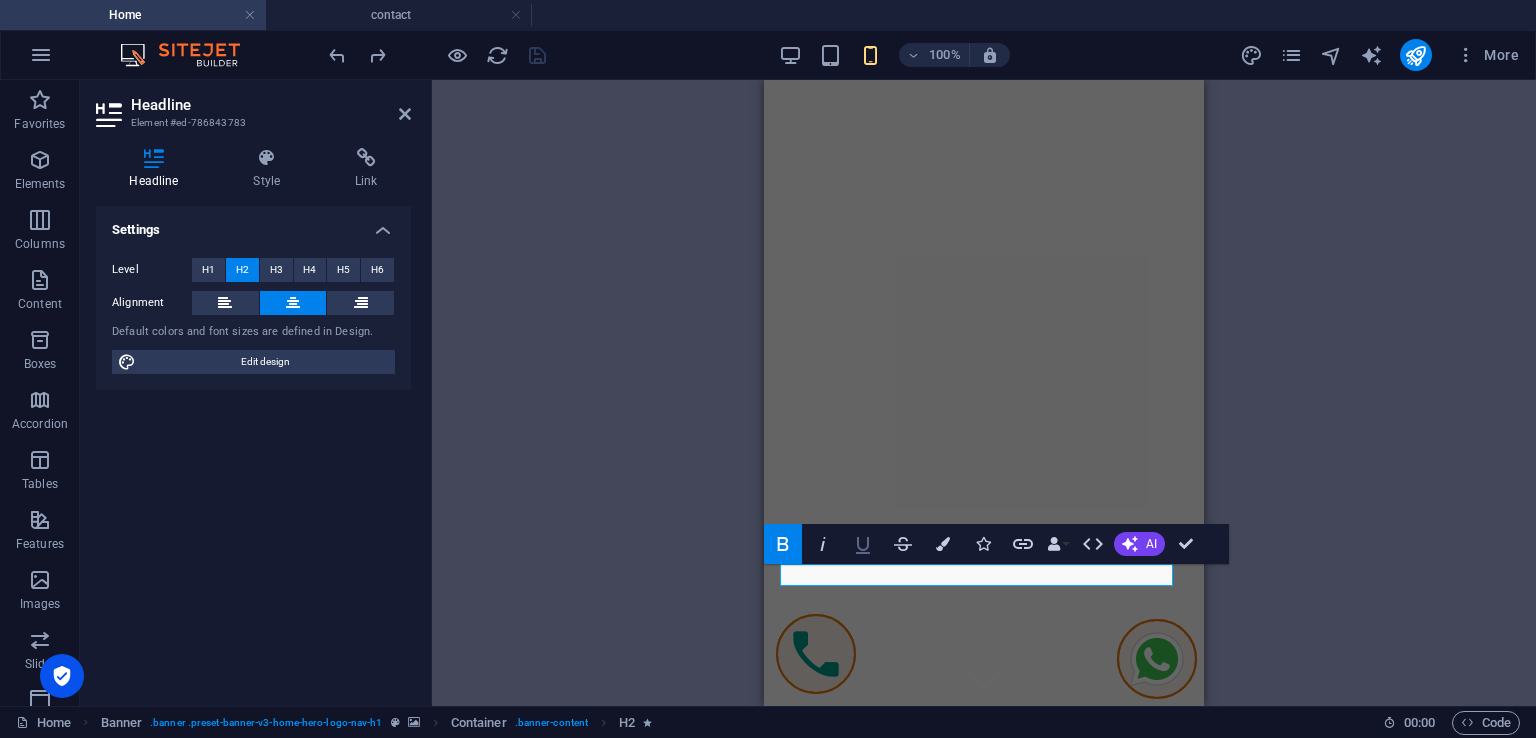 click 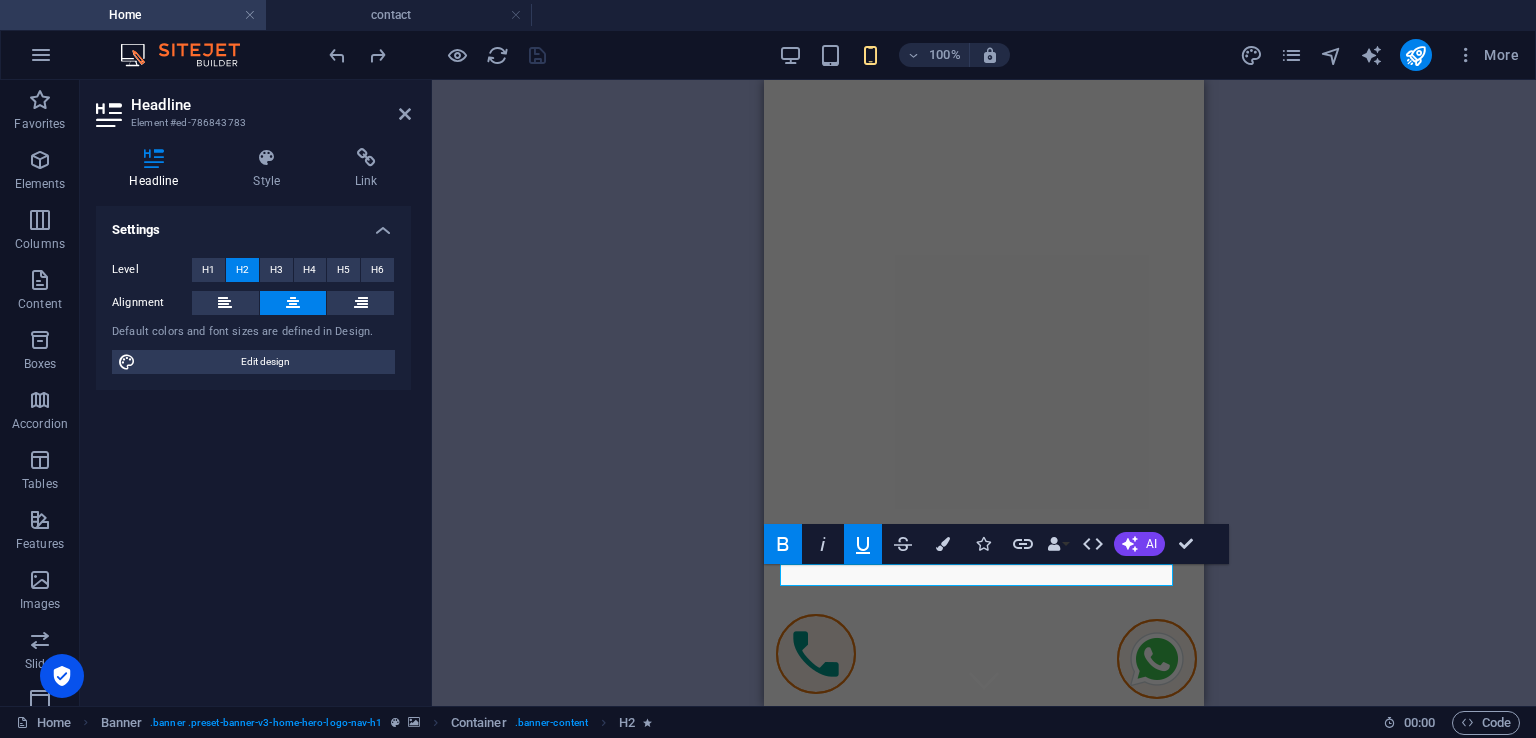 click 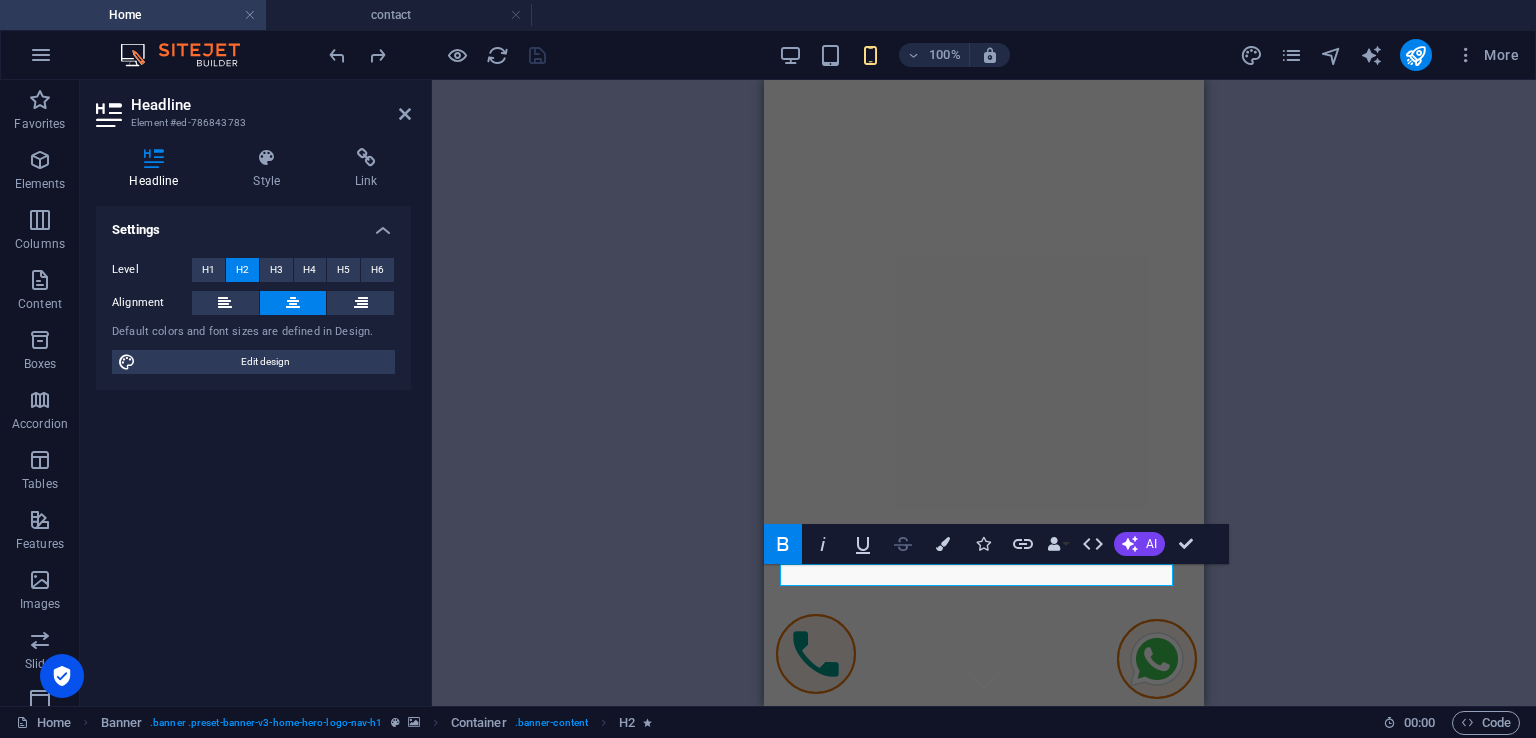 click 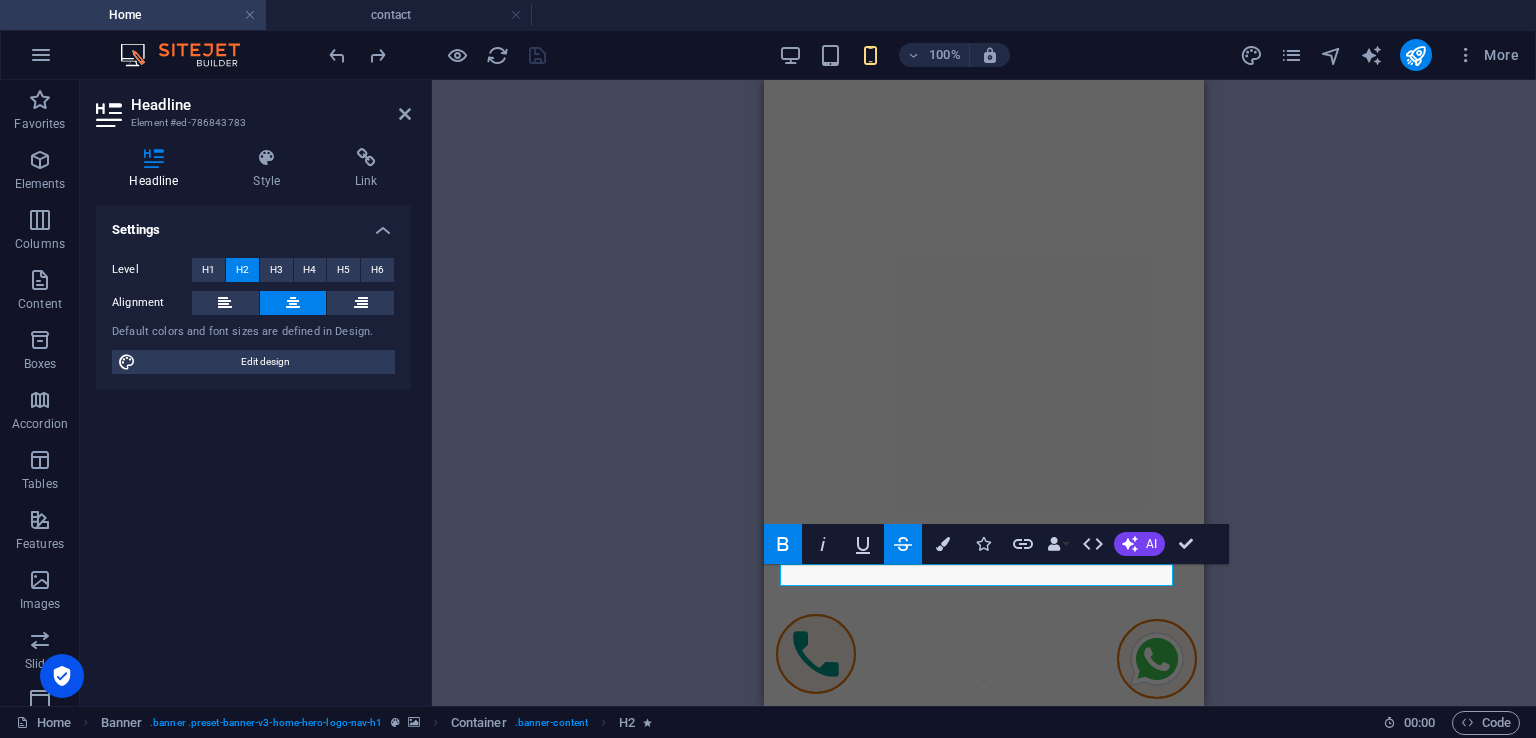 click 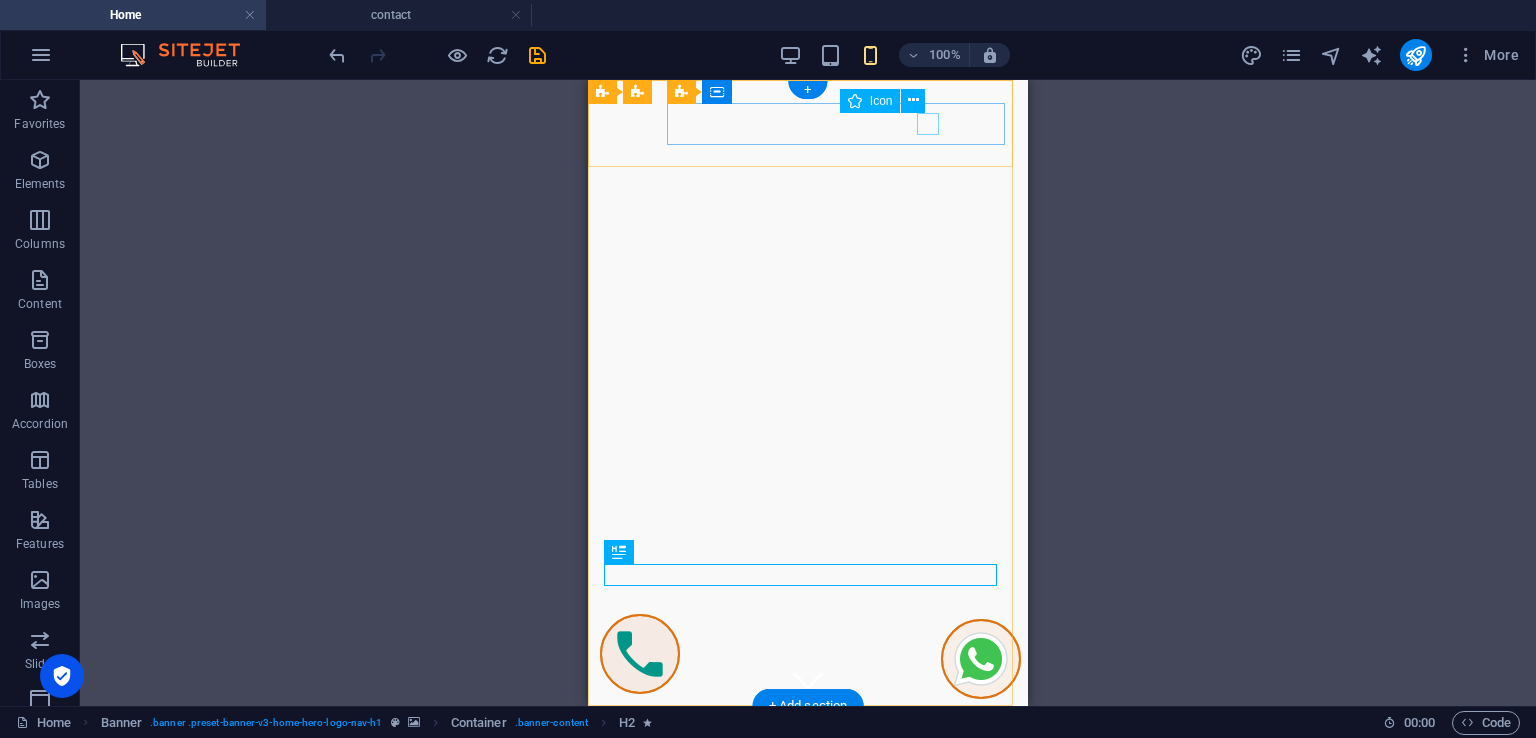 click at bounding box center [800, 796] 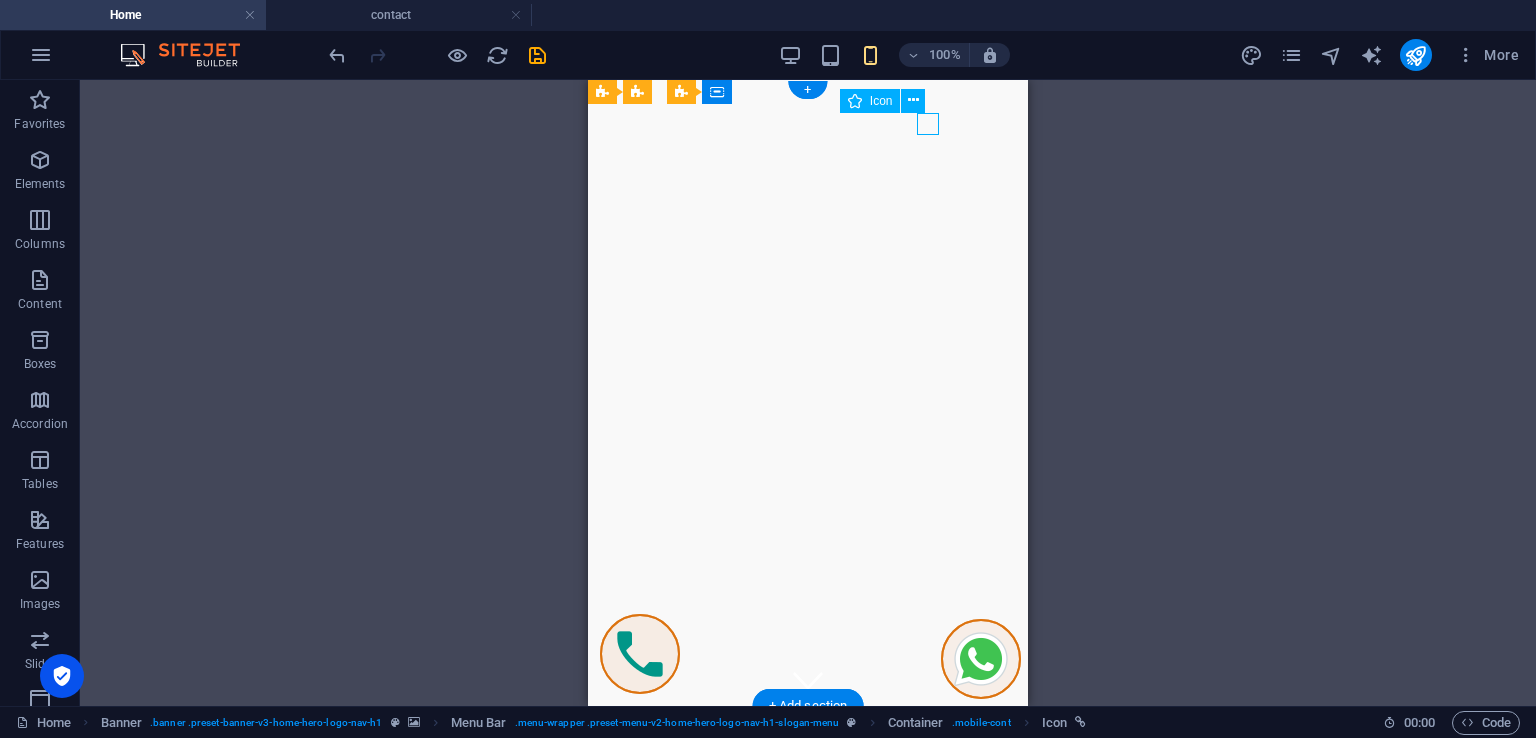 click at bounding box center (800, 796) 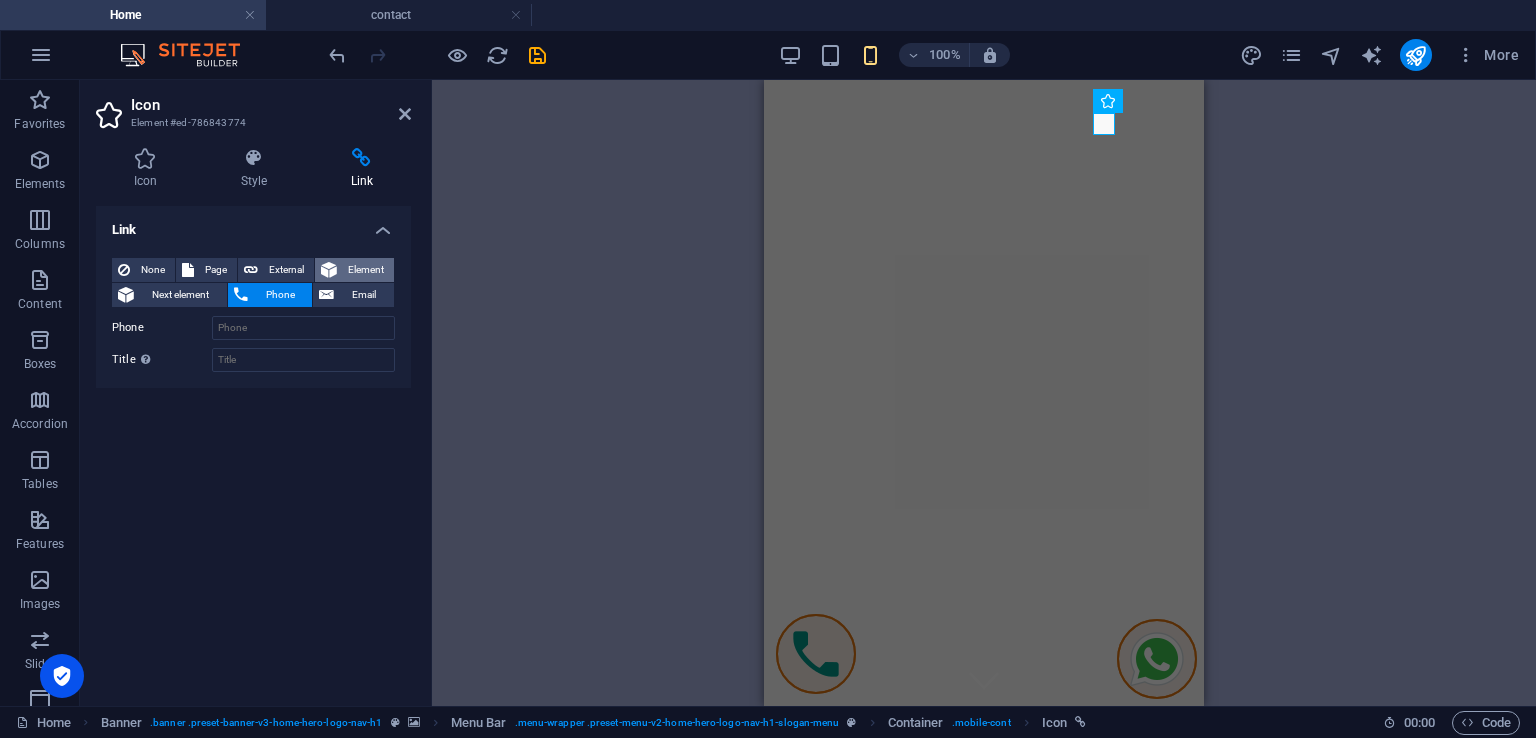 click on "Element" at bounding box center [365, 270] 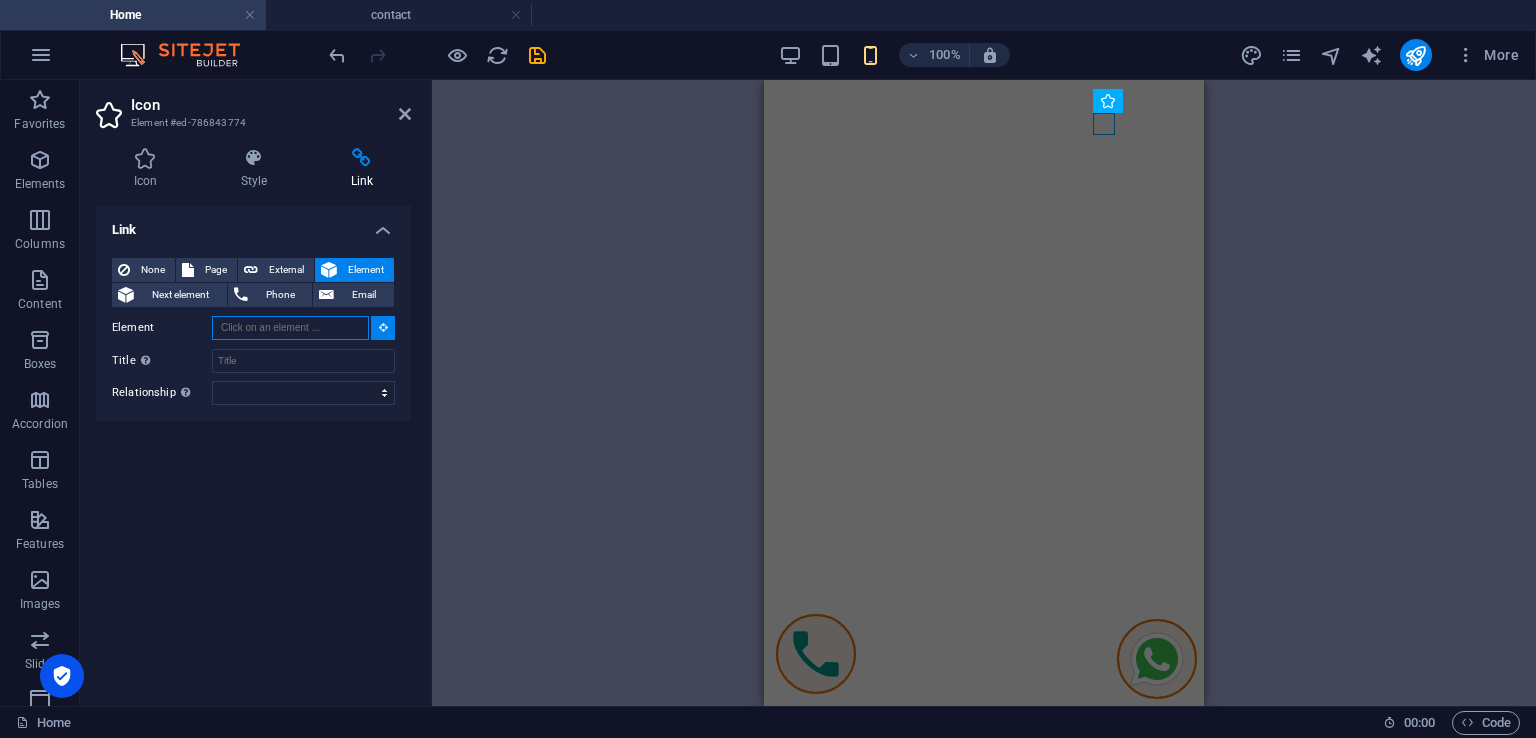 paste on "[URL][DOMAIN_NAME]" 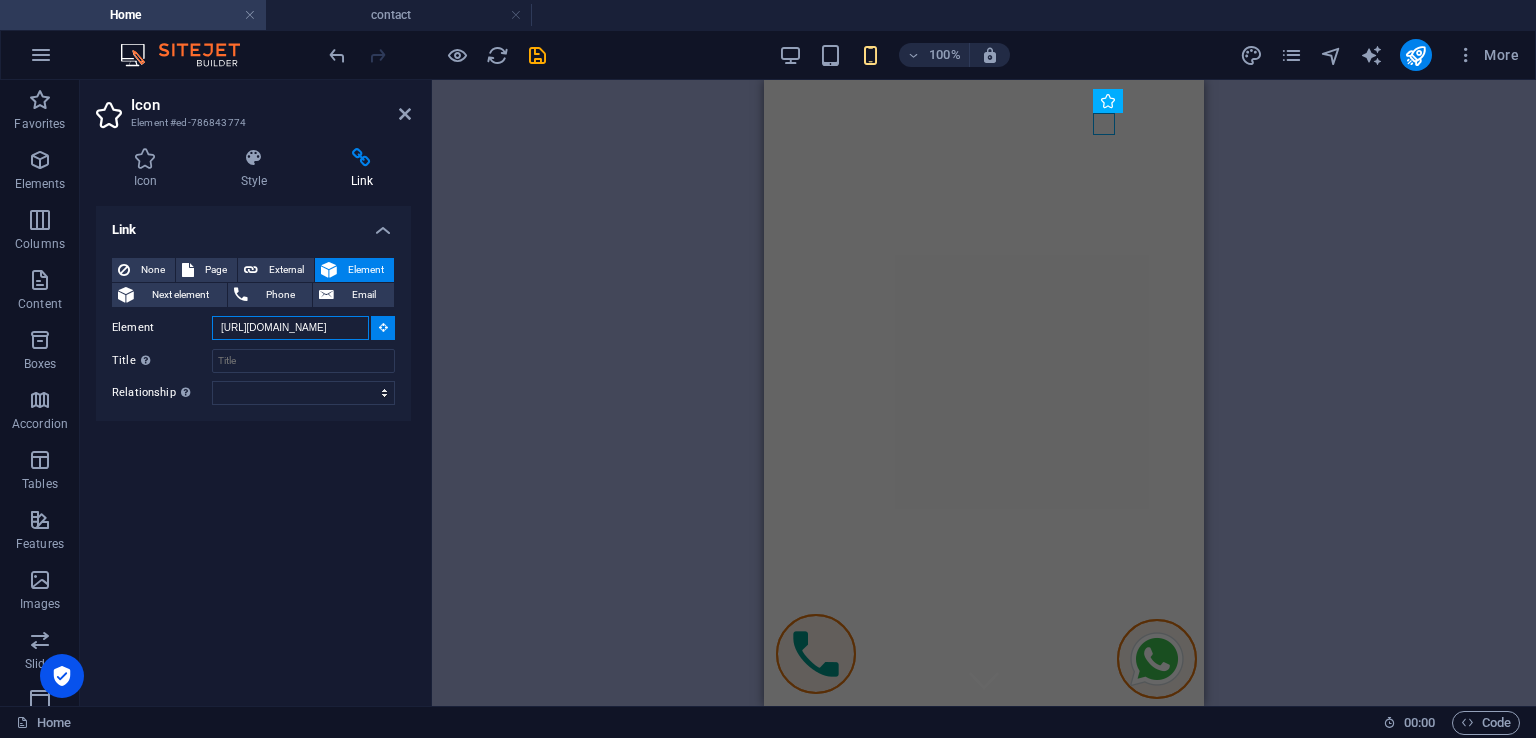 scroll, scrollTop: 0, scrollLeft: 34, axis: horizontal 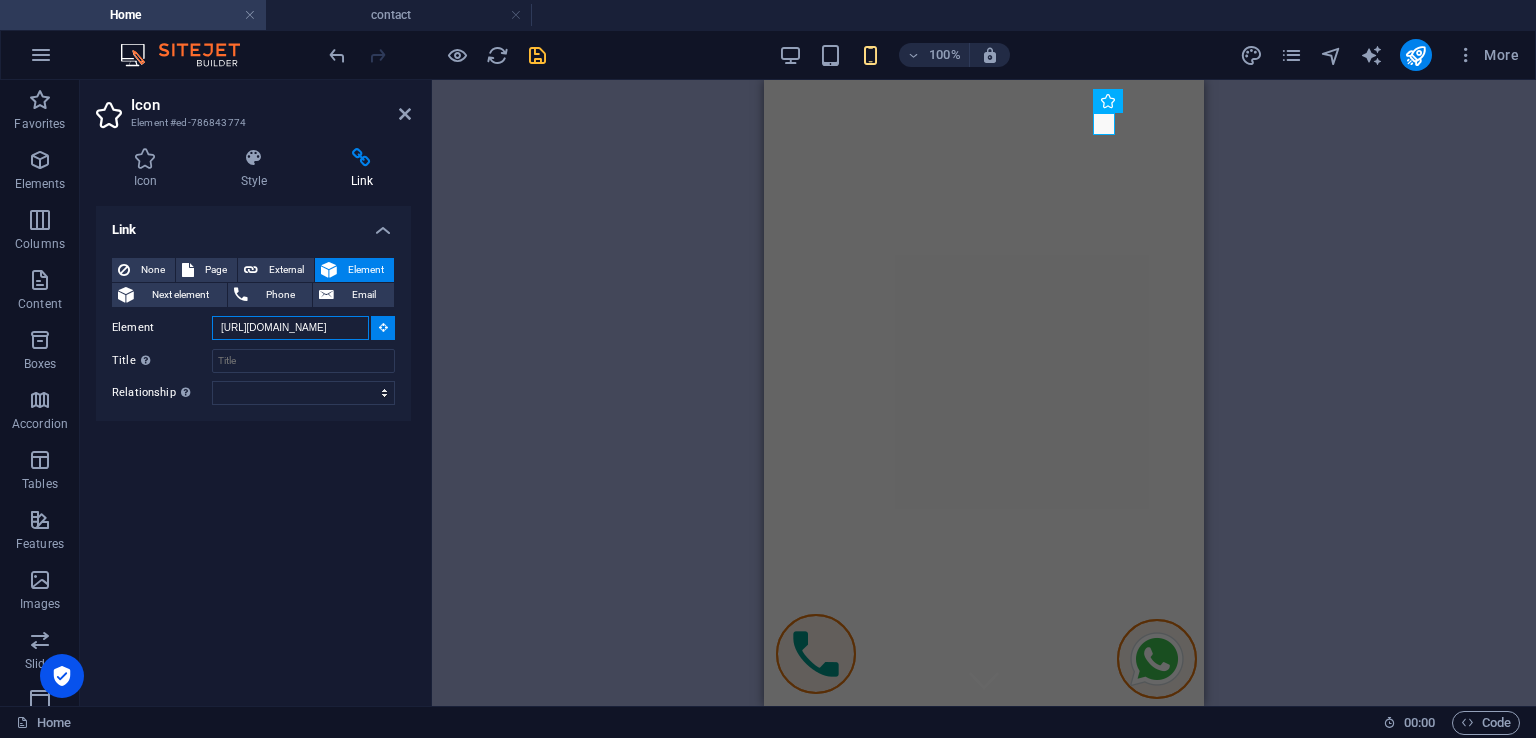 type on "[URL][DOMAIN_NAME]" 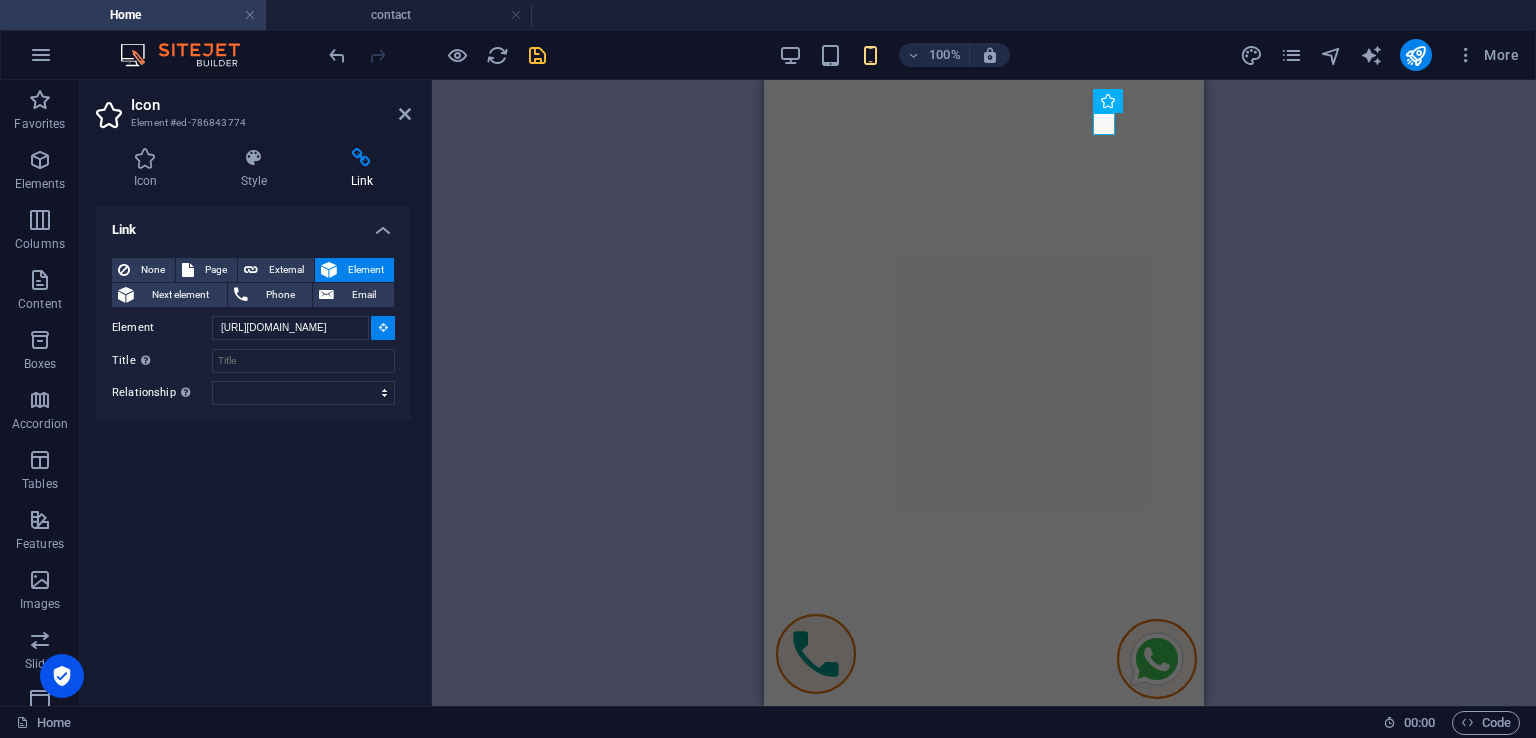 type 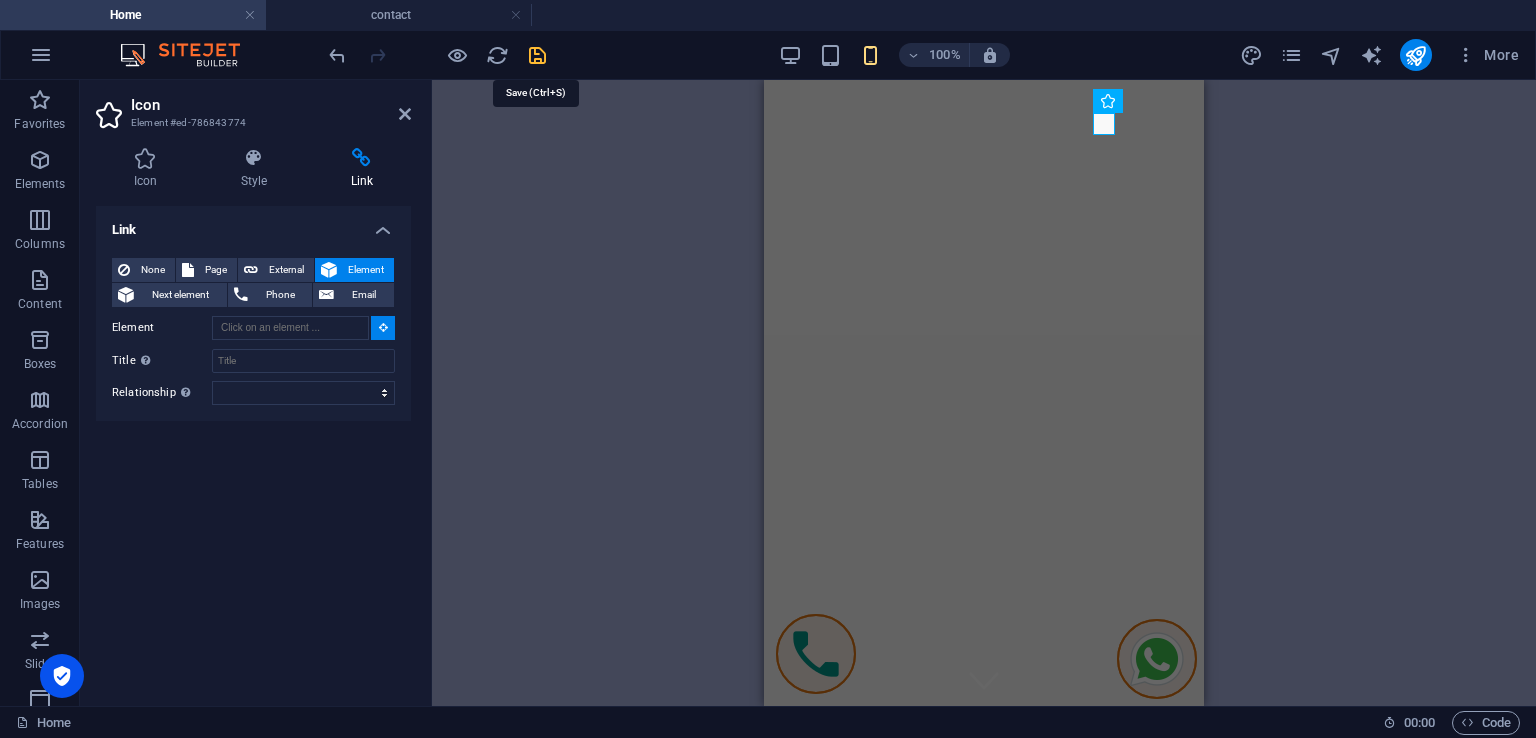 scroll, scrollTop: 0, scrollLeft: 0, axis: both 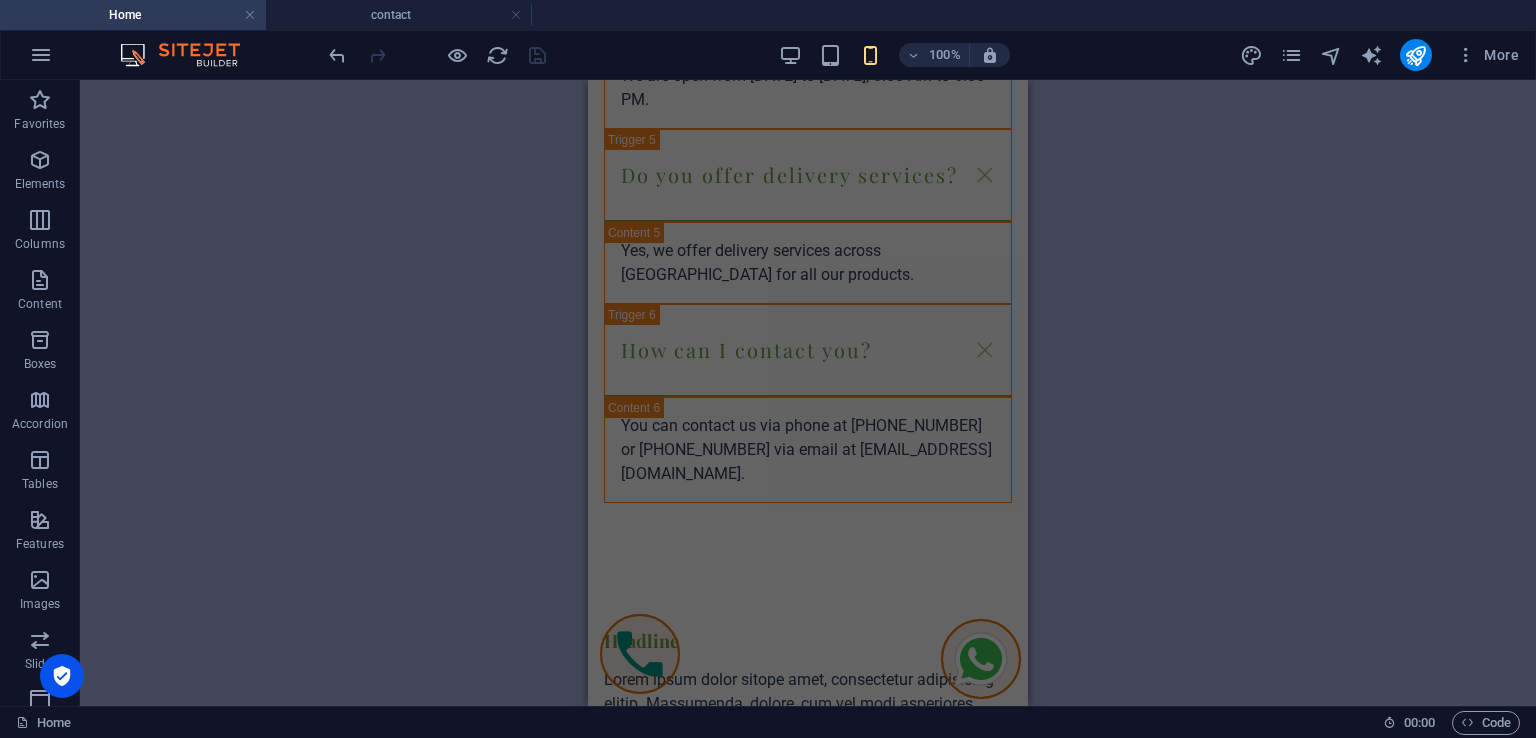 click on "Drag here to replace the existing content. Press “Ctrl” if you want to create a new element.
H2   Banner   Container   Menu   Banner   Menu Bar   Menu Bar   Container   Icon   Menu Bar   Banner   Logo   HTML   Preset   Placeholder   Container   Container   Text   Button   Container   Spacer   Container   Boxes   Container   Container   Icon   Container   Container   H3   Container   Text   Spacer   Container   Container   Text   Icon   Container   Text   Container   Text   Container   Container   H2   Container   Icon   Text   Slider   Slider   Slider   Container   Container   Text   Accordion   H3   Accordion   Container   H2   Unequal Columns   Container   Spacer   Container   H3   Text   Container   Container   Container   Spacer   Text   H2   Spacer   Icon   H2   Spacer   Container   Spacer   Spacer   Spacer   Container   H3   Spacer   H2   Container   Container   H3   Container   Text   Container   H3   Container   Text   Container   H3   H3   Container   Text   Container   Text" at bounding box center [808, 393] 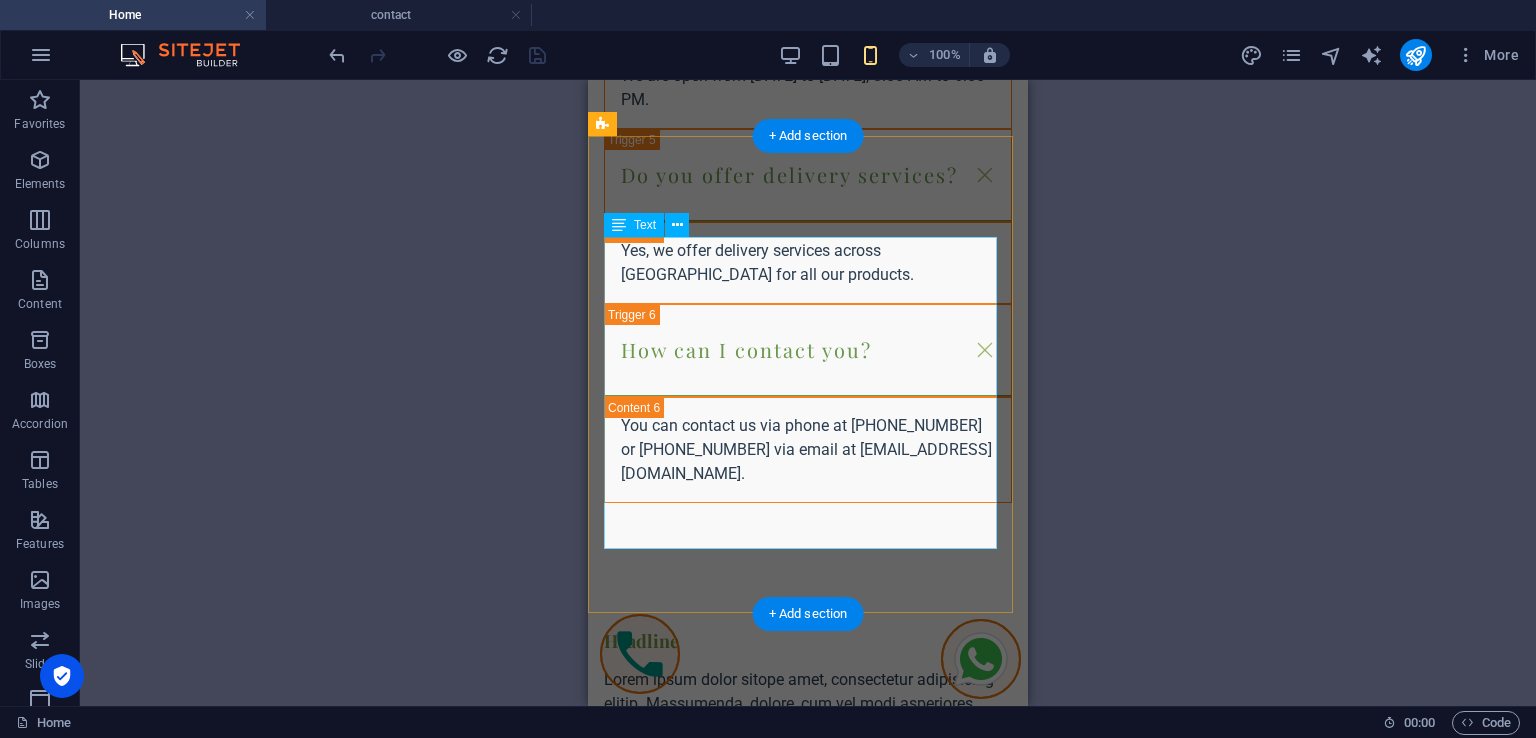 click on "Lorem ipsum dolor sitope amet, consectetur adipisicing elitip. Massumenda, dolore, cum vel modi asperiores consequatur suscipit quidem ducimus eveniet iure expedita consecteture odiogil voluptatum similique fugit voluptates atem accusamus quae quas dolorem tenetur facere tempora maiores adipisci reiciendis accusantium voluptatibus id voluptate tempore dolor harum nisi amet! Nobis, eaque. Aenean commodo ligula eget dolor. Lorem ipsum dolor sit amet, consectetuer adipiscing elit leget odiogil voluptatum similique fugit voluptates dolor. Libero assumenda, dolore, cum vel modi asperiores consequatur." at bounding box center (808, 800) 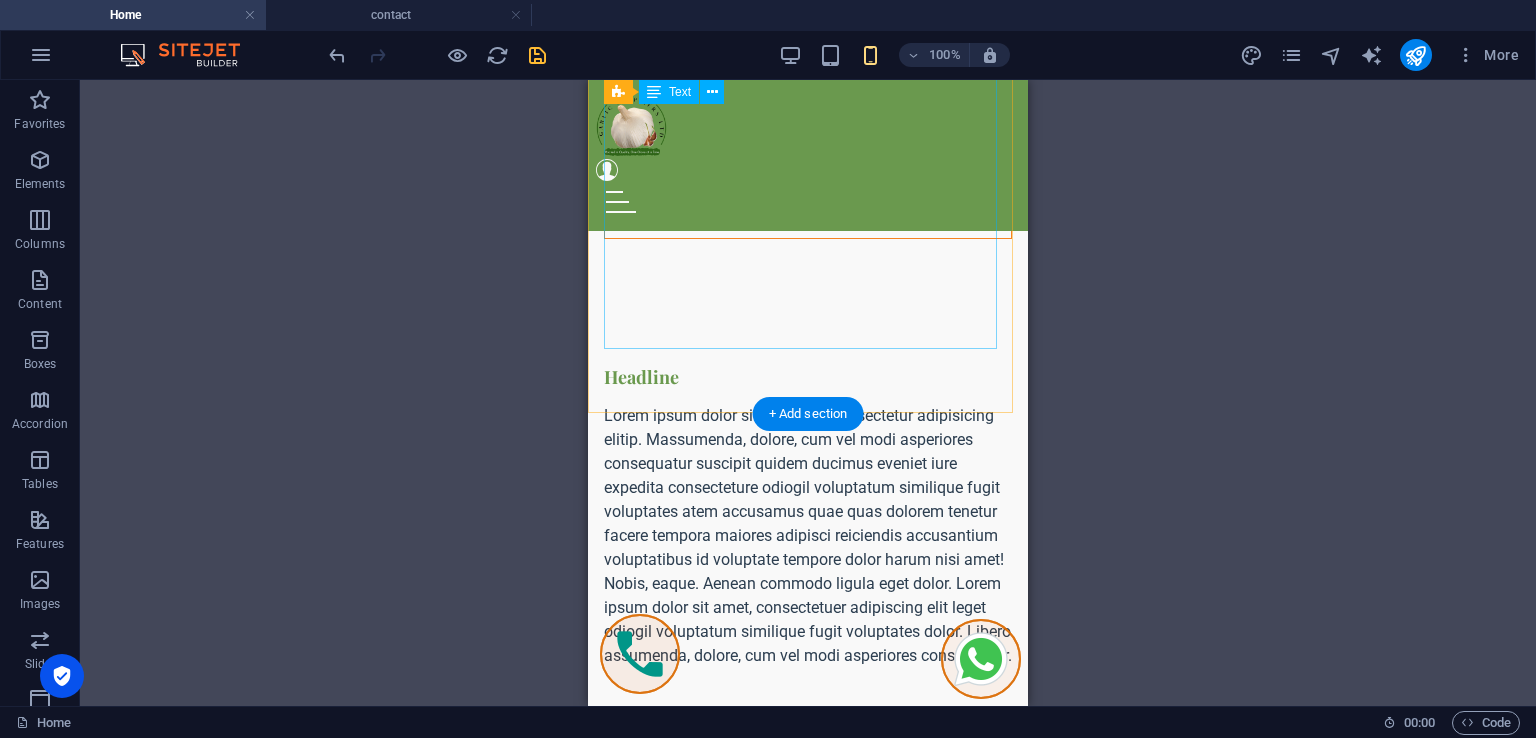 scroll, scrollTop: 5000, scrollLeft: 0, axis: vertical 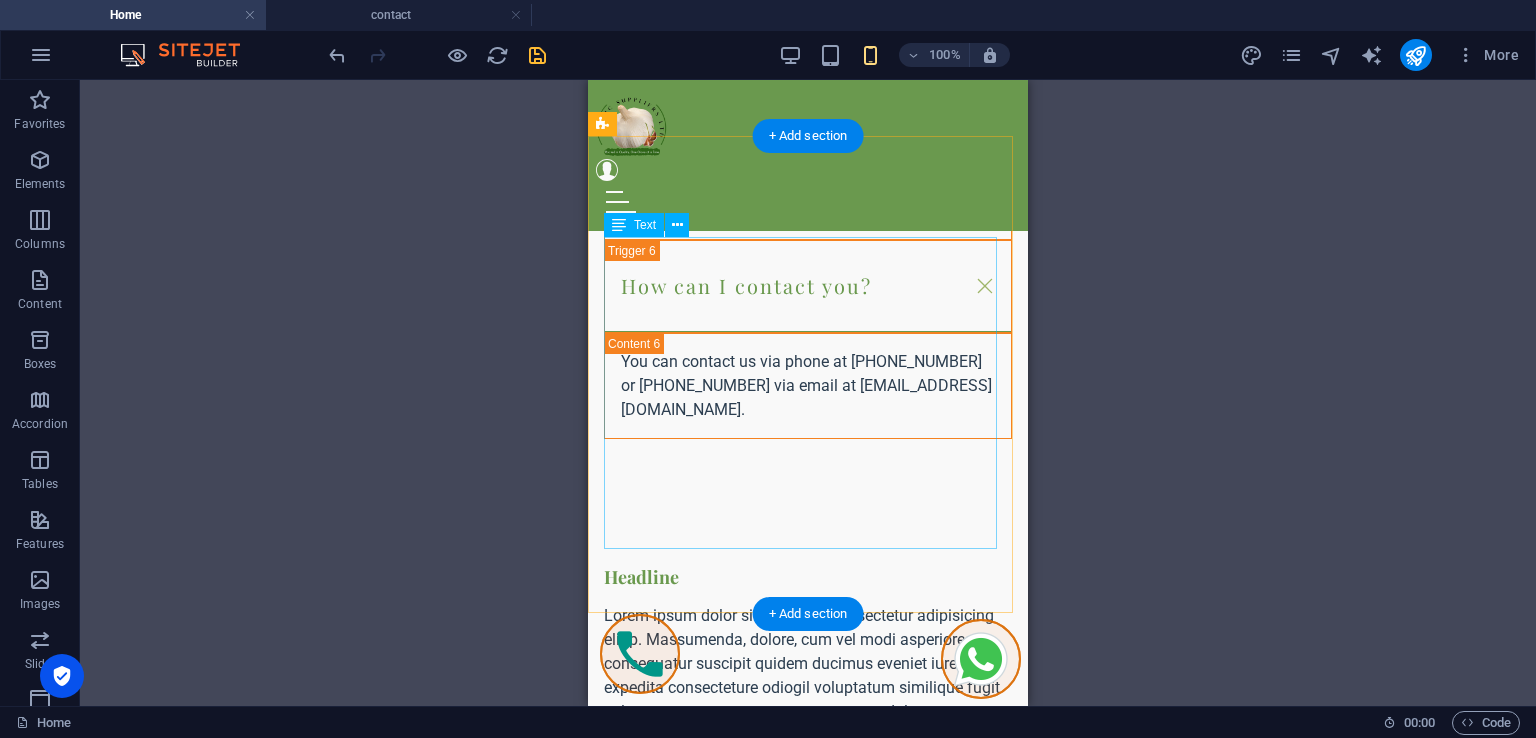 click on "Lorem ipsum dolor sitope amet, consectetur adipisicing elitip. Massumenda, dolore, cum vel modi asperiores consequatur suscipit quidem ducimus eveniet iure expedita consecteture odiogil voluptatum similique fugit voluptates atem accusamus quae quas dolorem tenetur facere tempora maiores adipisci reiciendis accusantium voluptatibus id voluptate tempore dolor harum nisi amet! Nobis, eaque. Aenean commodo ligula eget dolor. Lorem ipsum dolor sit amet, consectetuer adipiscing elit leget odiogil voluptatum similique fugit voluptates dolor. Libero assumenda, dolore, cum vel modi asperiores consequatur." at bounding box center (808, 736) 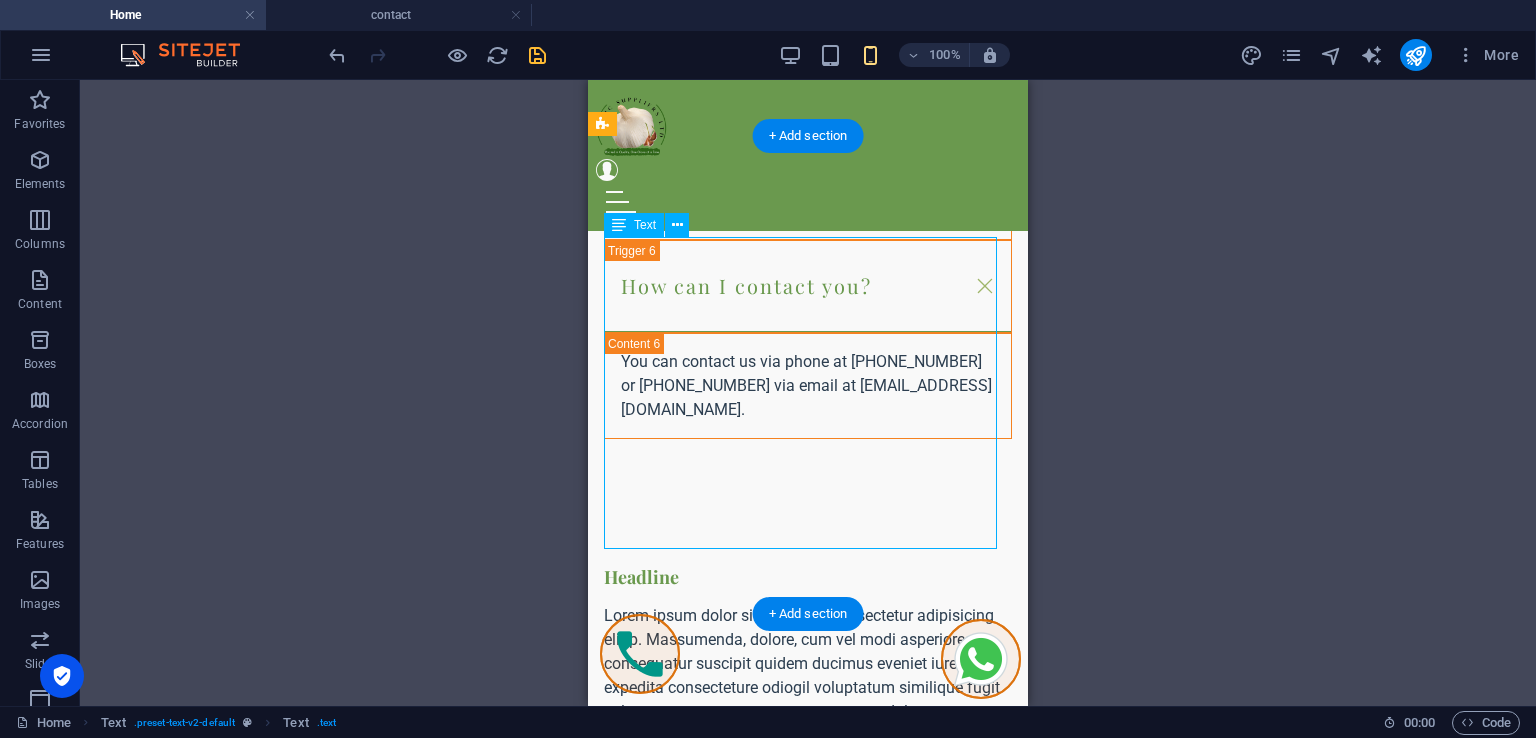click on "Lorem ipsum dolor sitope amet, consectetur adipisicing elitip. Massumenda, dolore, cum vel modi asperiores consequatur suscipit quidem ducimus eveniet iure expedita consecteture odiogil voluptatum similique fugit voluptates atem accusamus quae quas dolorem tenetur facere tempora maiores adipisci reiciendis accusantium voluptatibus id voluptate tempore dolor harum nisi amet! Nobis, eaque. Aenean commodo ligula eget dolor. Lorem ipsum dolor sit amet, consectetuer adipiscing elit leget odiogil voluptatum similique fugit voluptates dolor. Libero assumenda, dolore, cum vel modi asperiores consequatur." at bounding box center [808, 736] 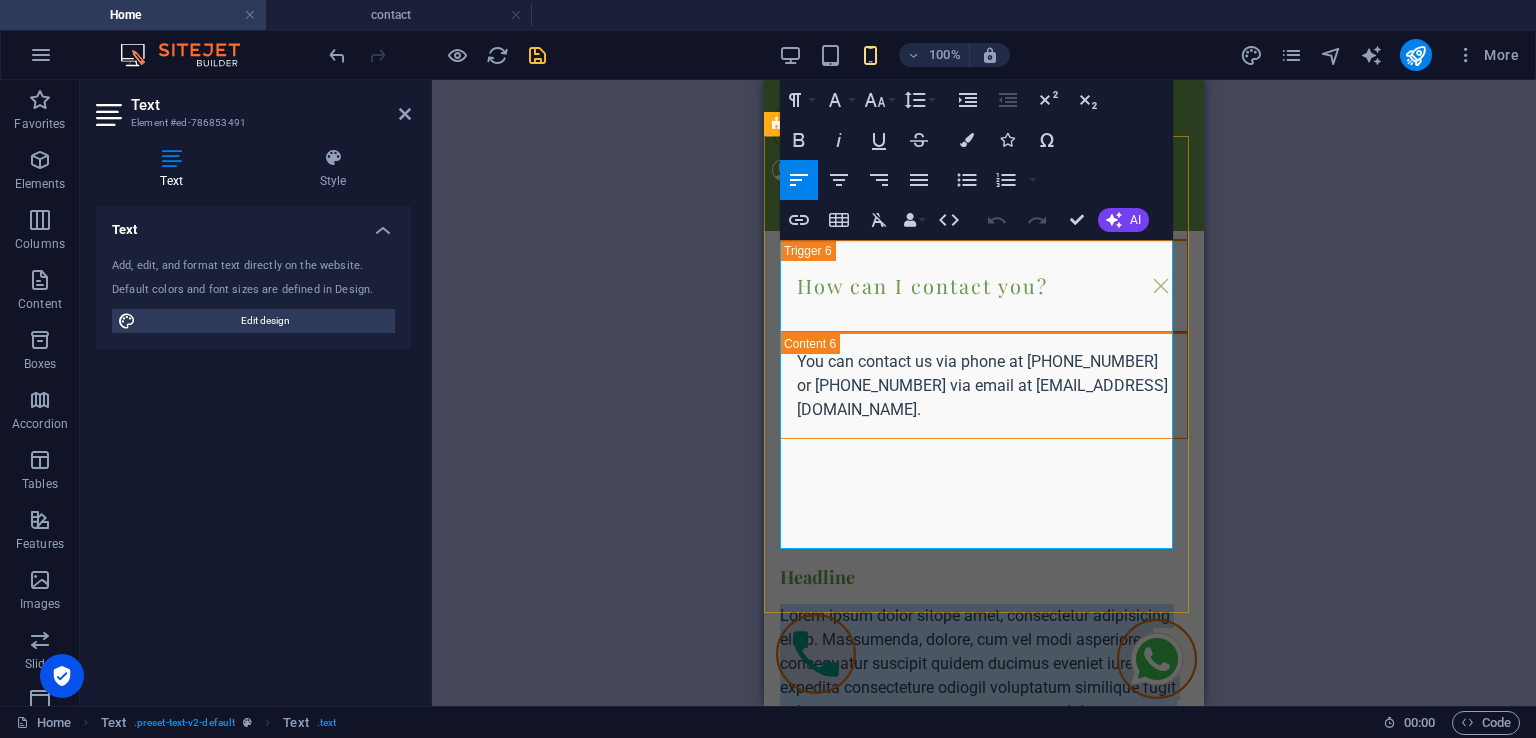 drag, startPoint x: 882, startPoint y: 530, endPoint x: 770, endPoint y: 255, distance: 296.93265 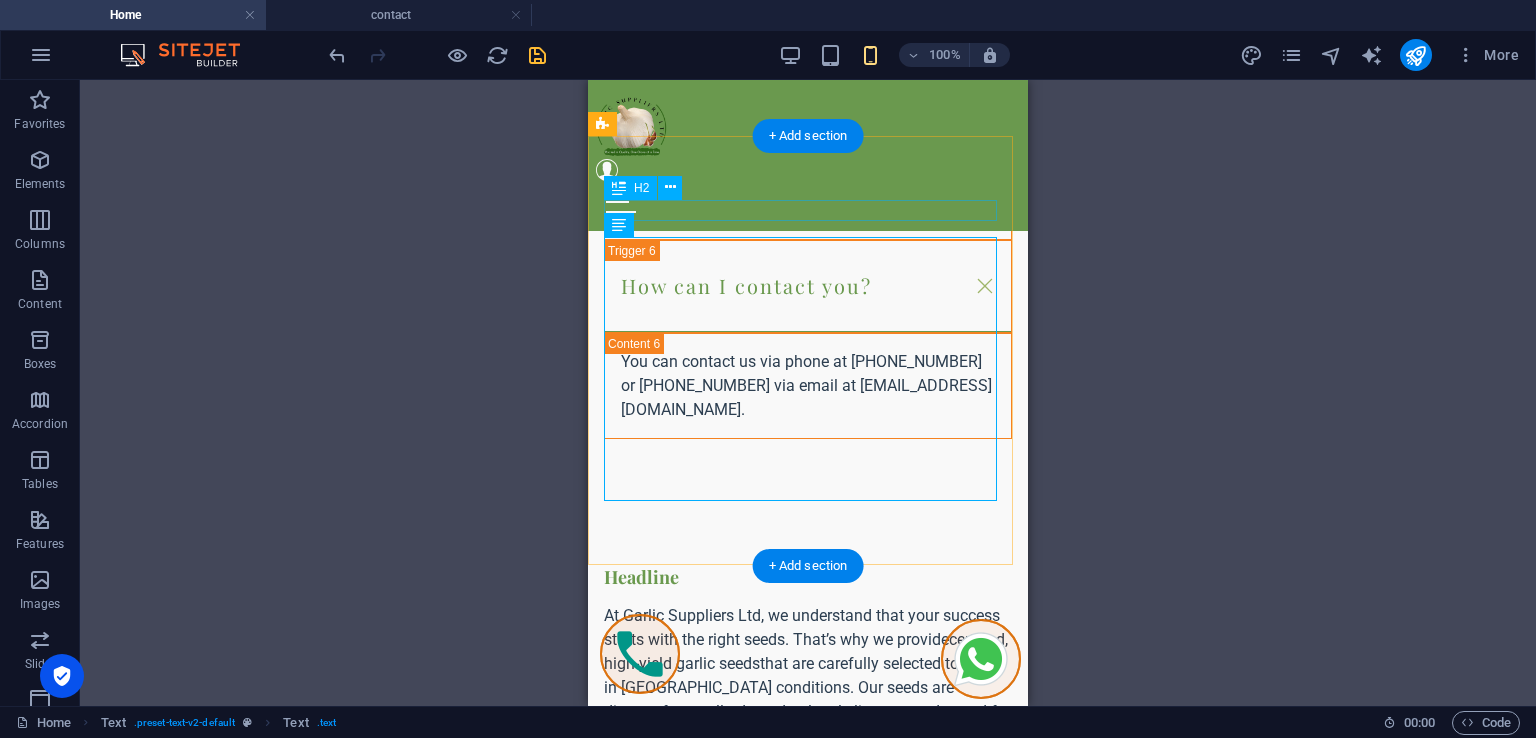 click on "Headline" at bounding box center [808, 578] 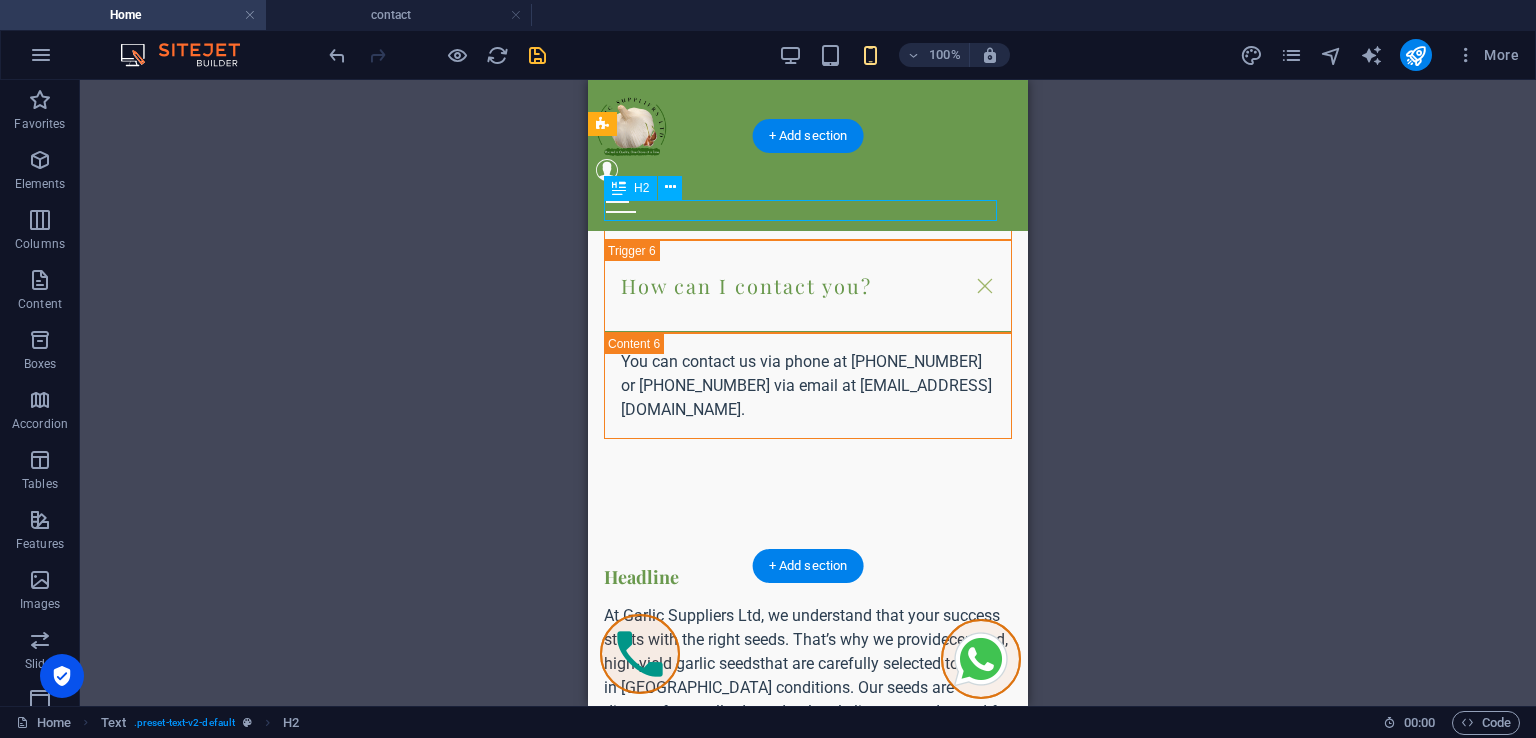 click on "Headline" at bounding box center [808, 578] 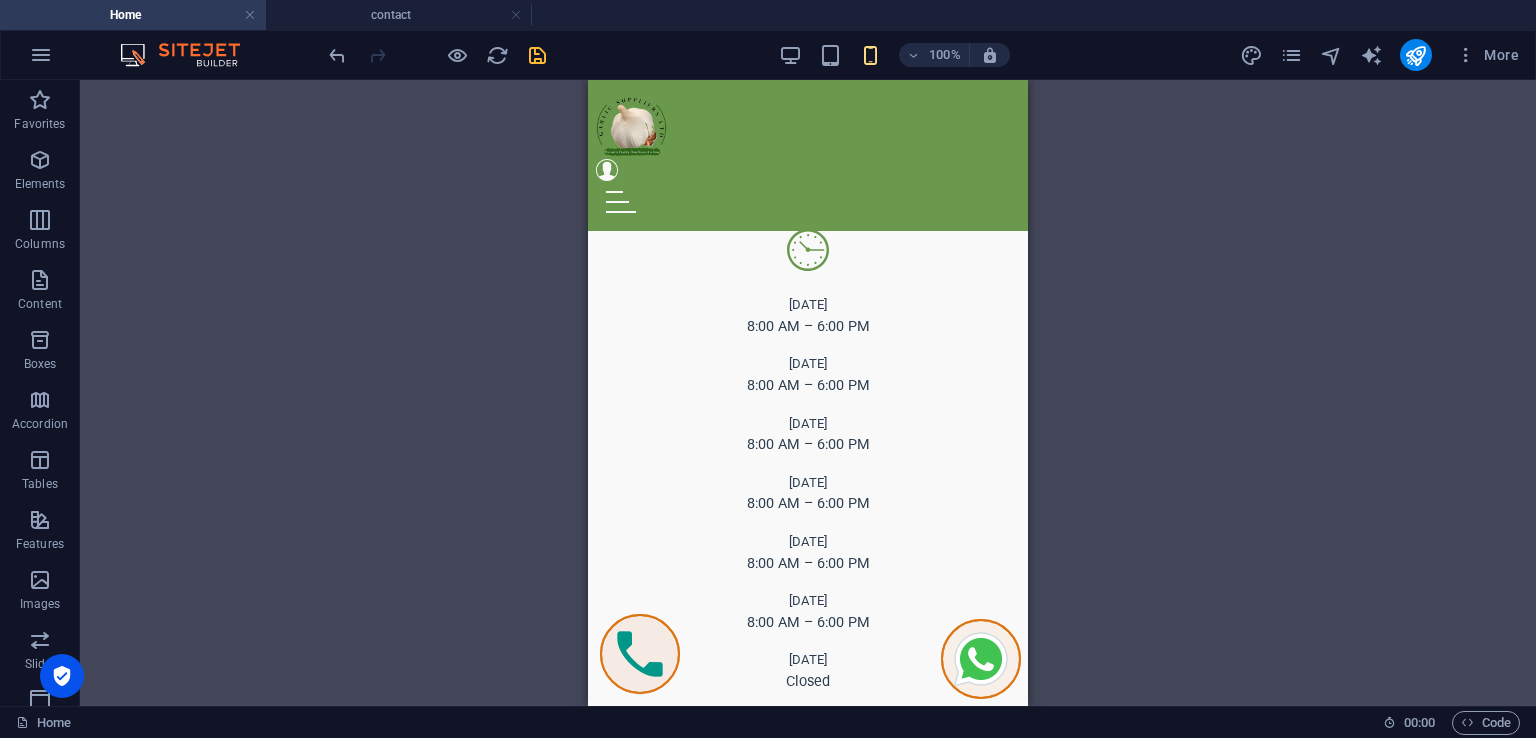 scroll, scrollTop: 5746, scrollLeft: 0, axis: vertical 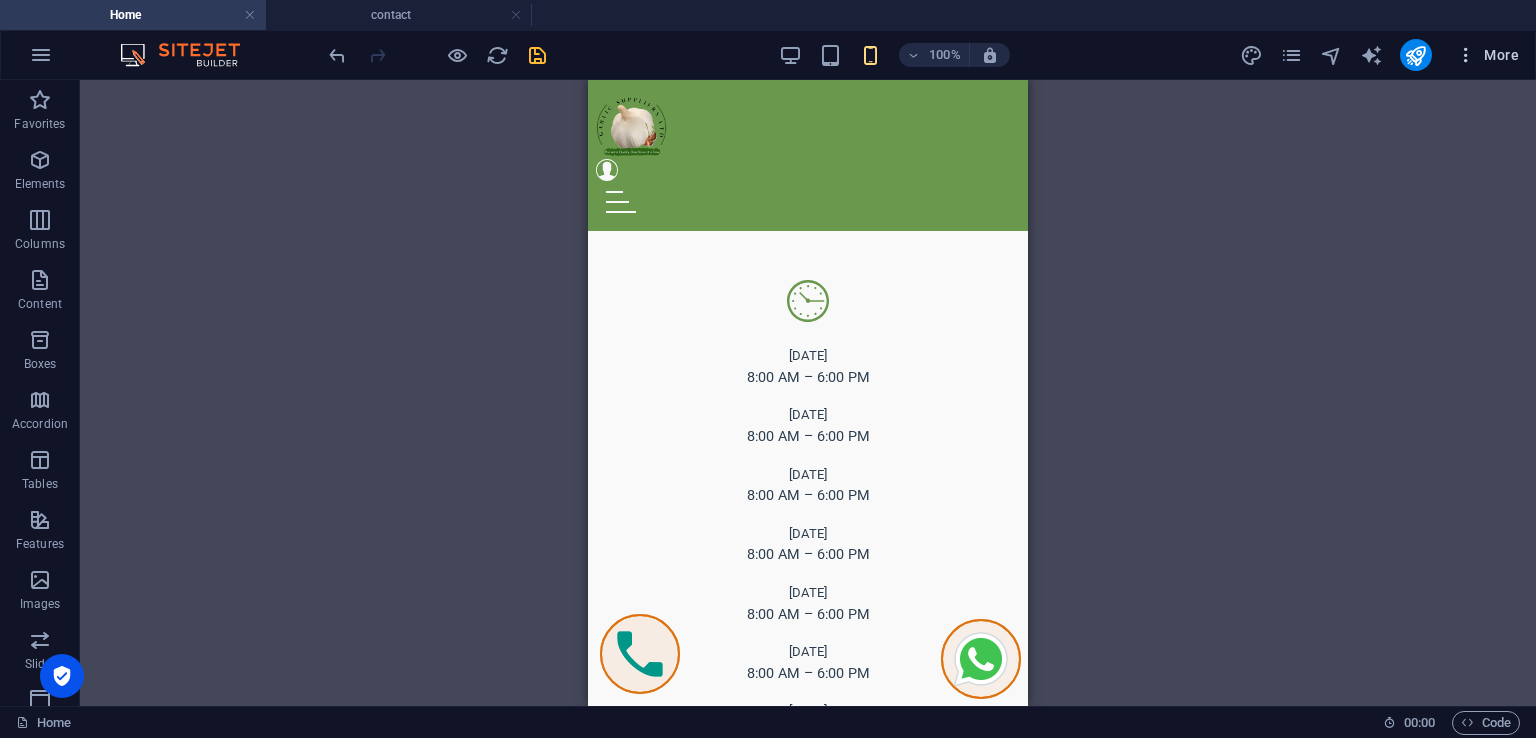 click at bounding box center (1466, 55) 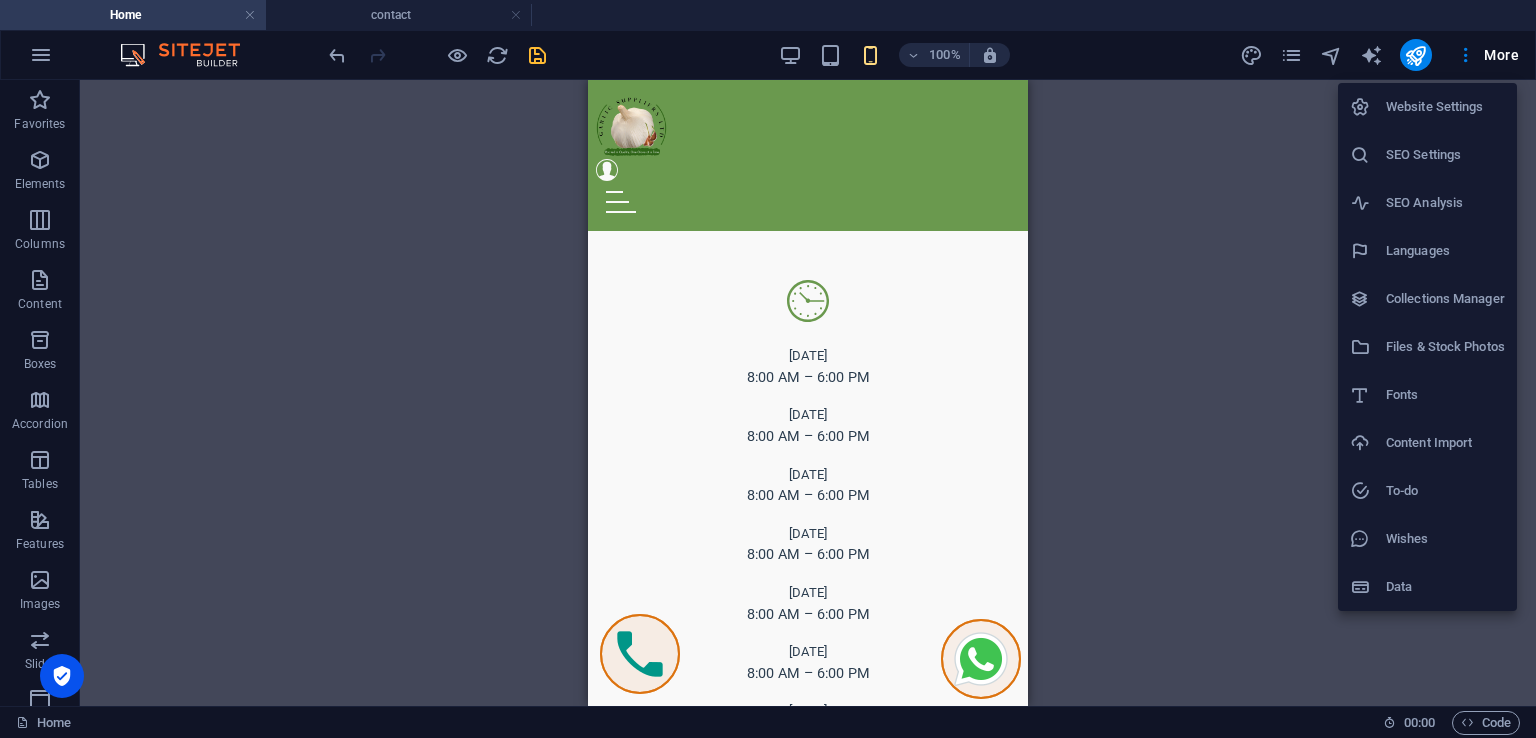 click on "Website Settings" at bounding box center [1445, 107] 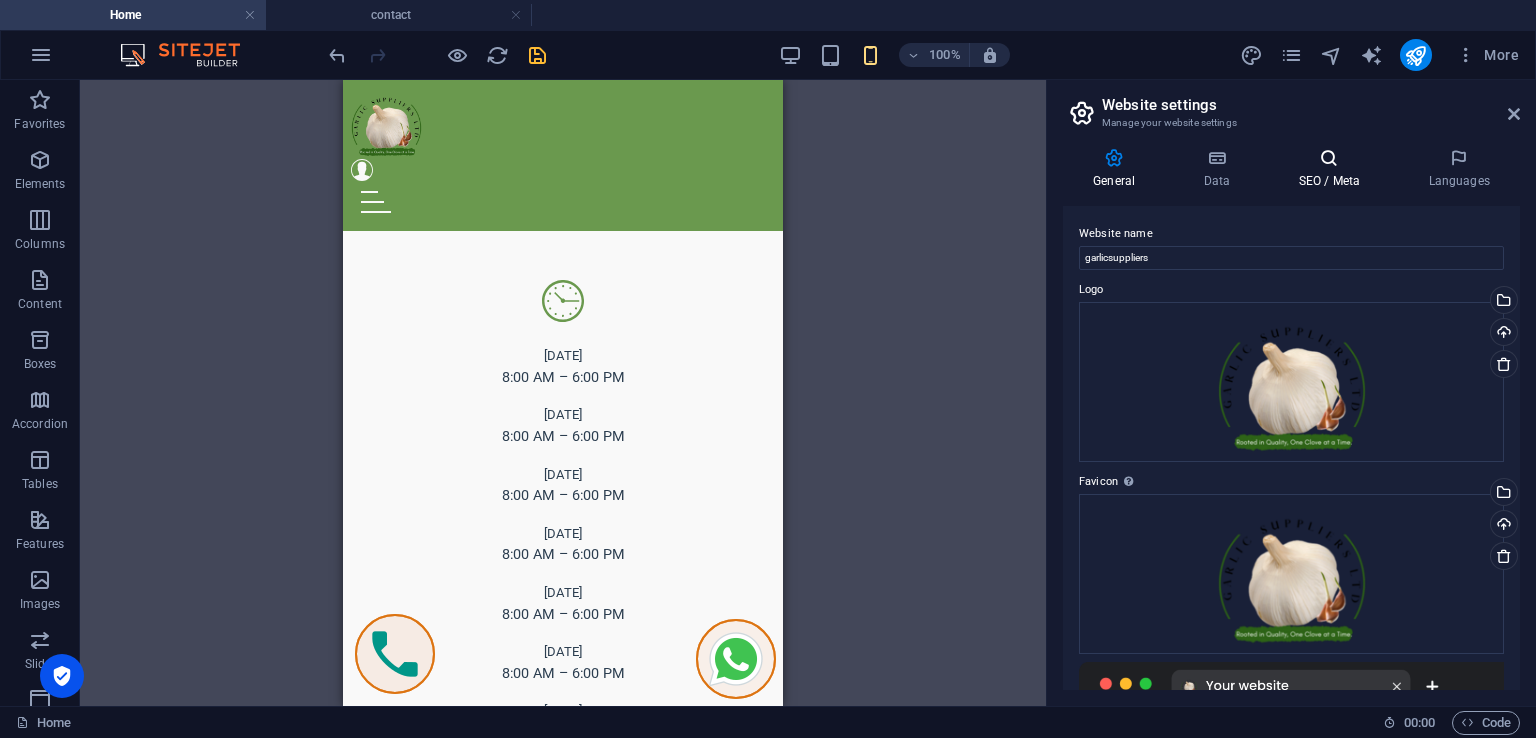 click on "SEO / Meta" at bounding box center (1333, 169) 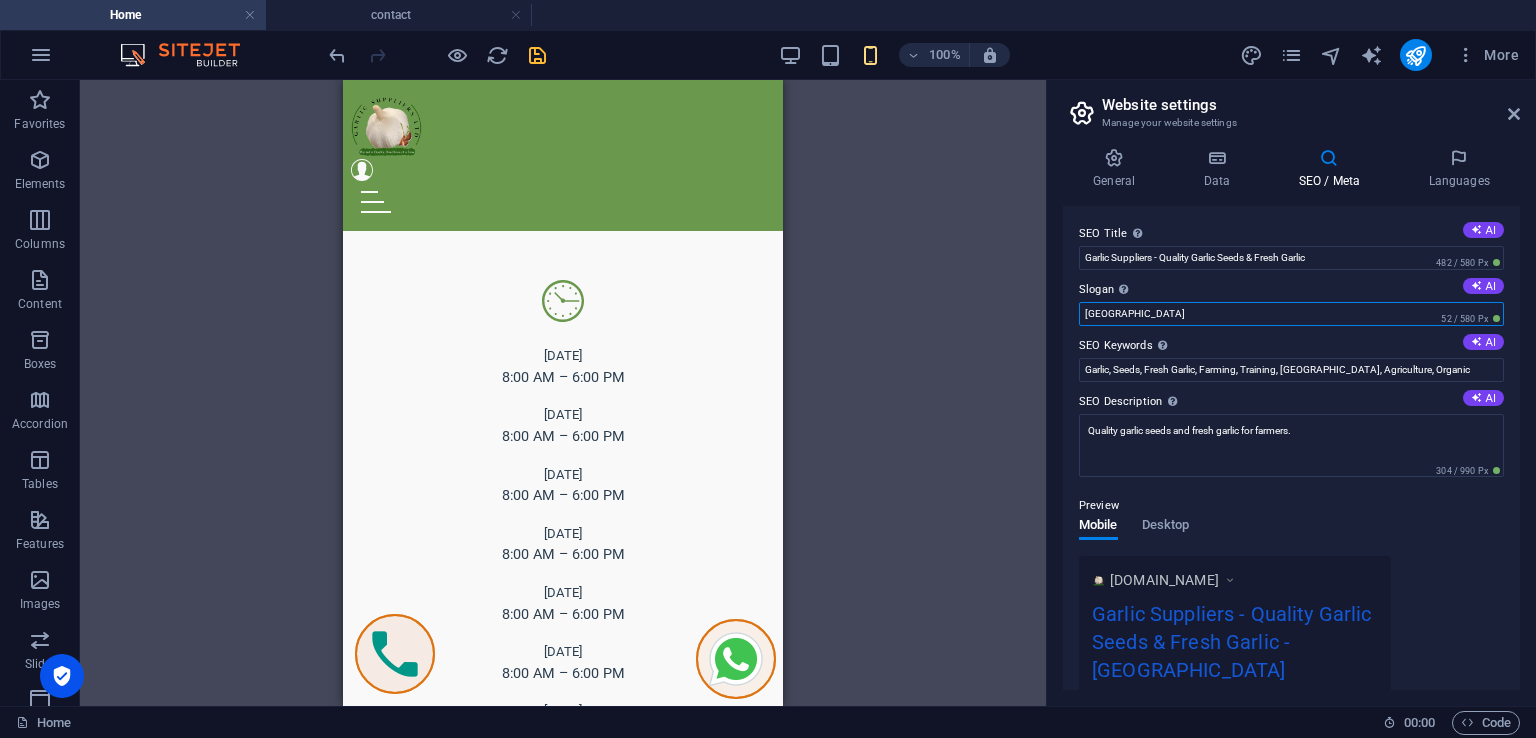 click on "[GEOGRAPHIC_DATA]" at bounding box center (1291, 314) 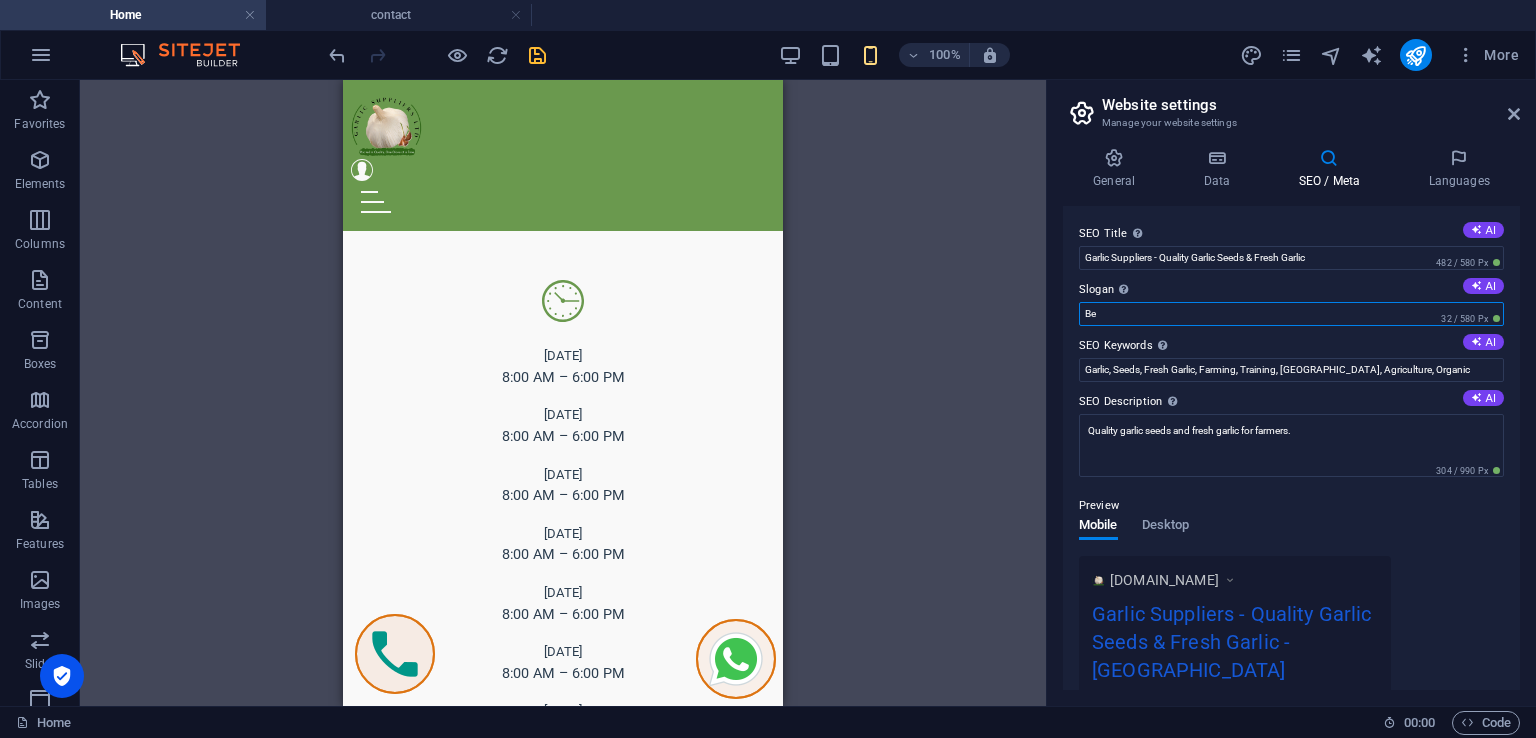 type on "B" 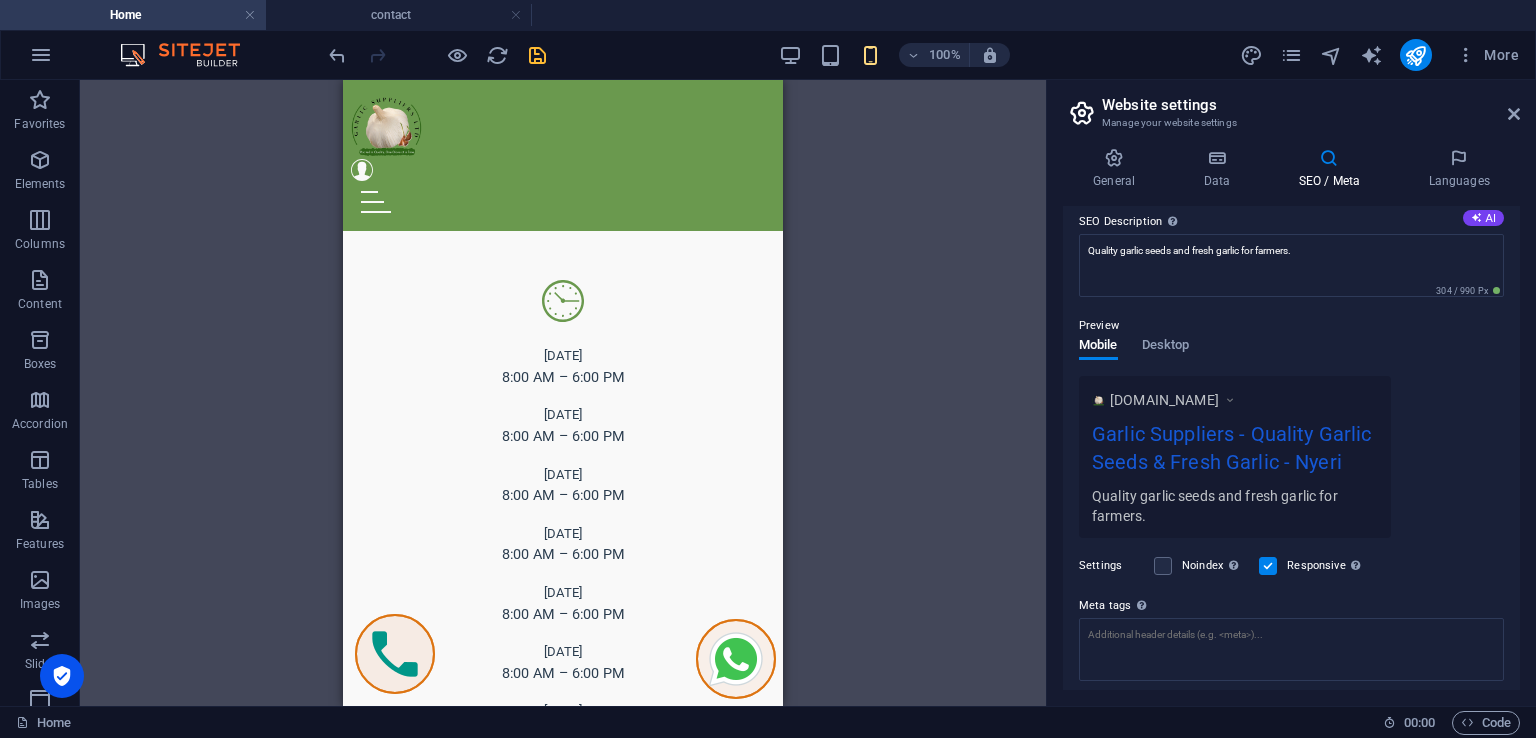 scroll, scrollTop: 299, scrollLeft: 0, axis: vertical 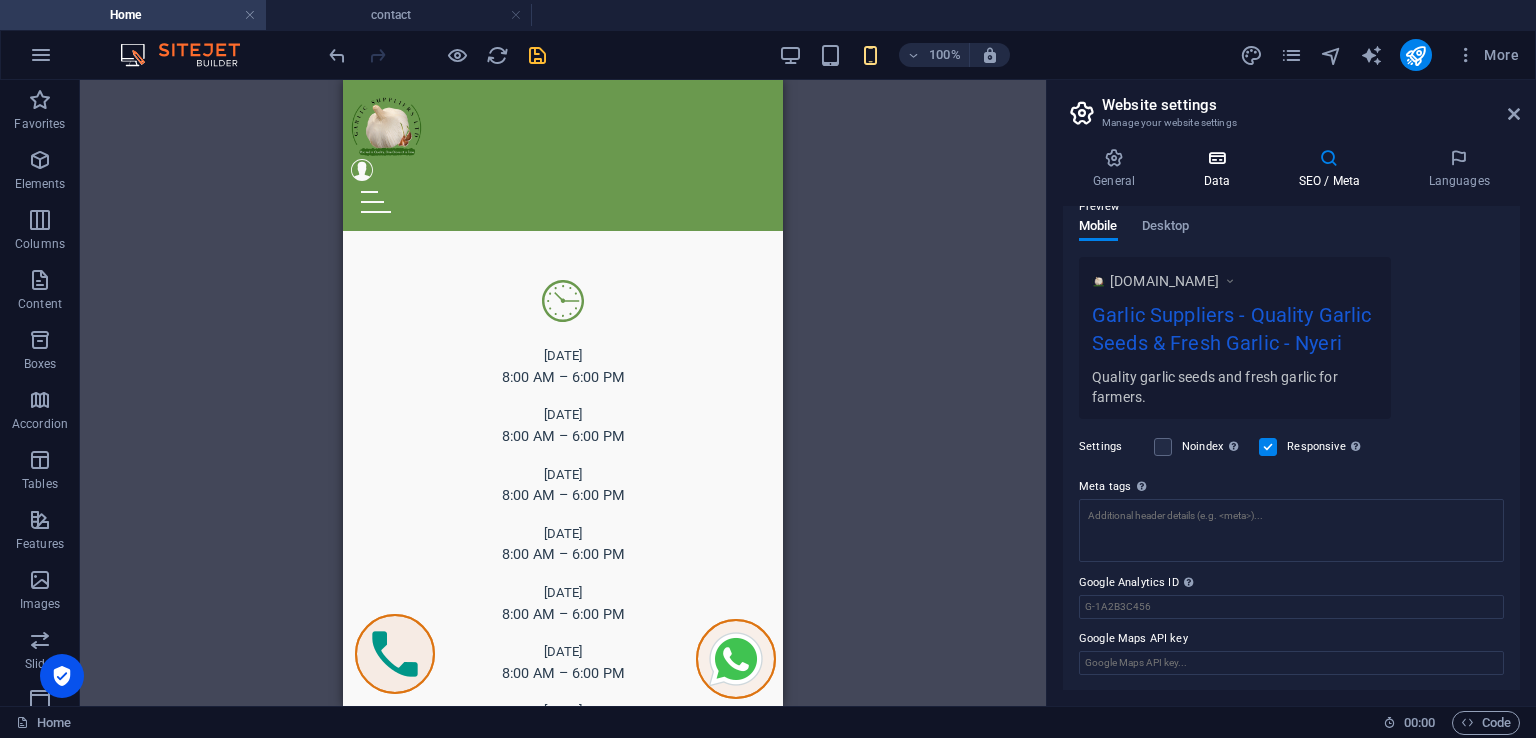 type on "Nyeri" 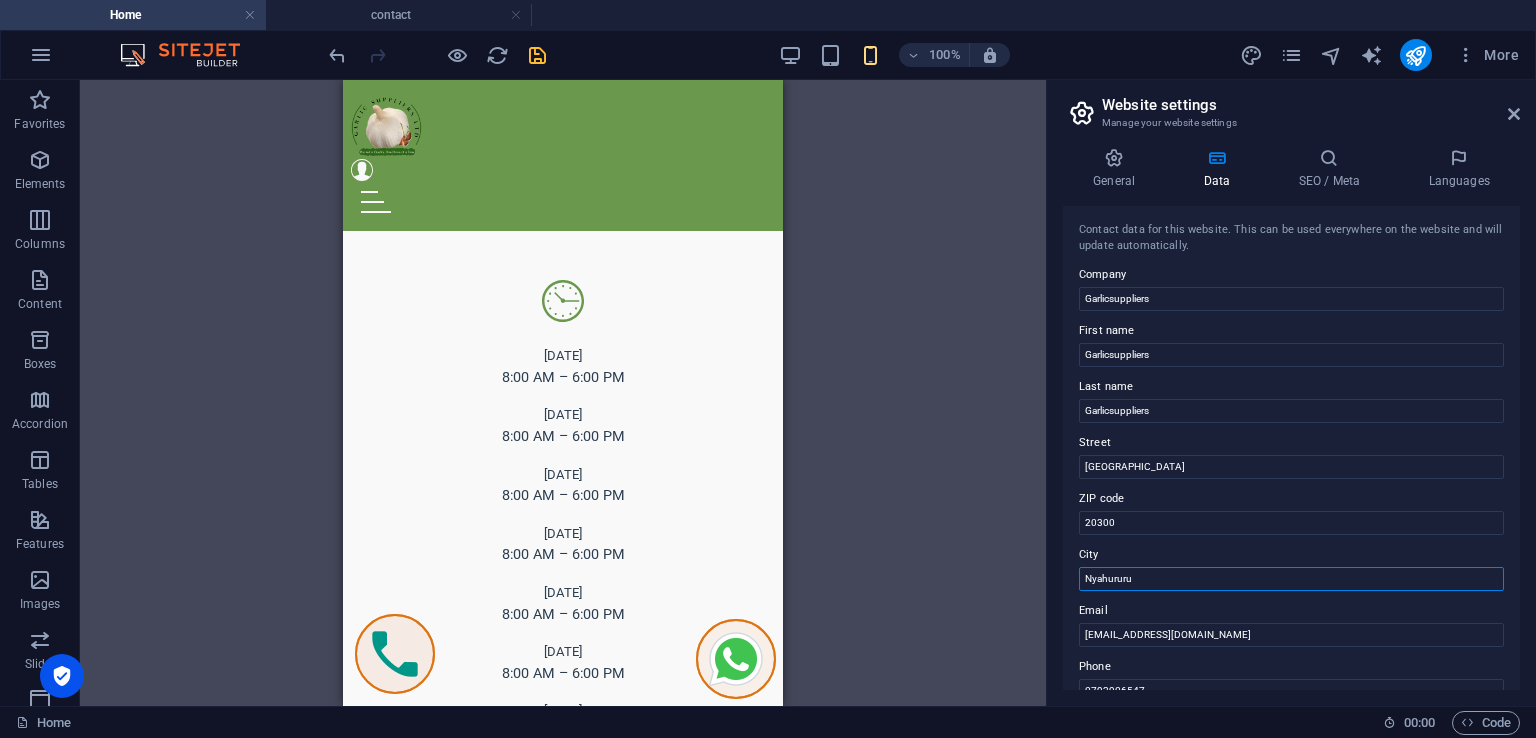 click on "Nyahururu" at bounding box center (1291, 579) 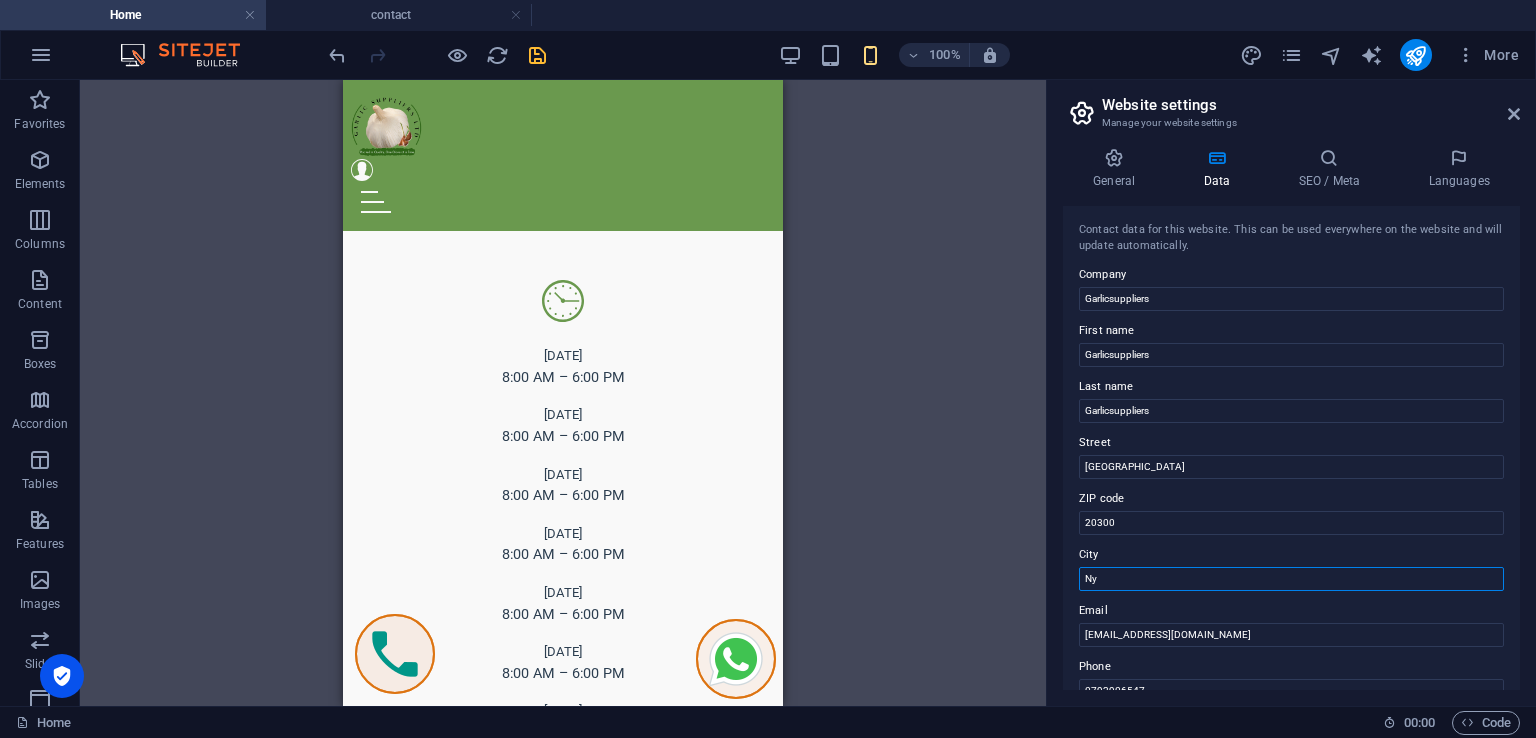 type on "N" 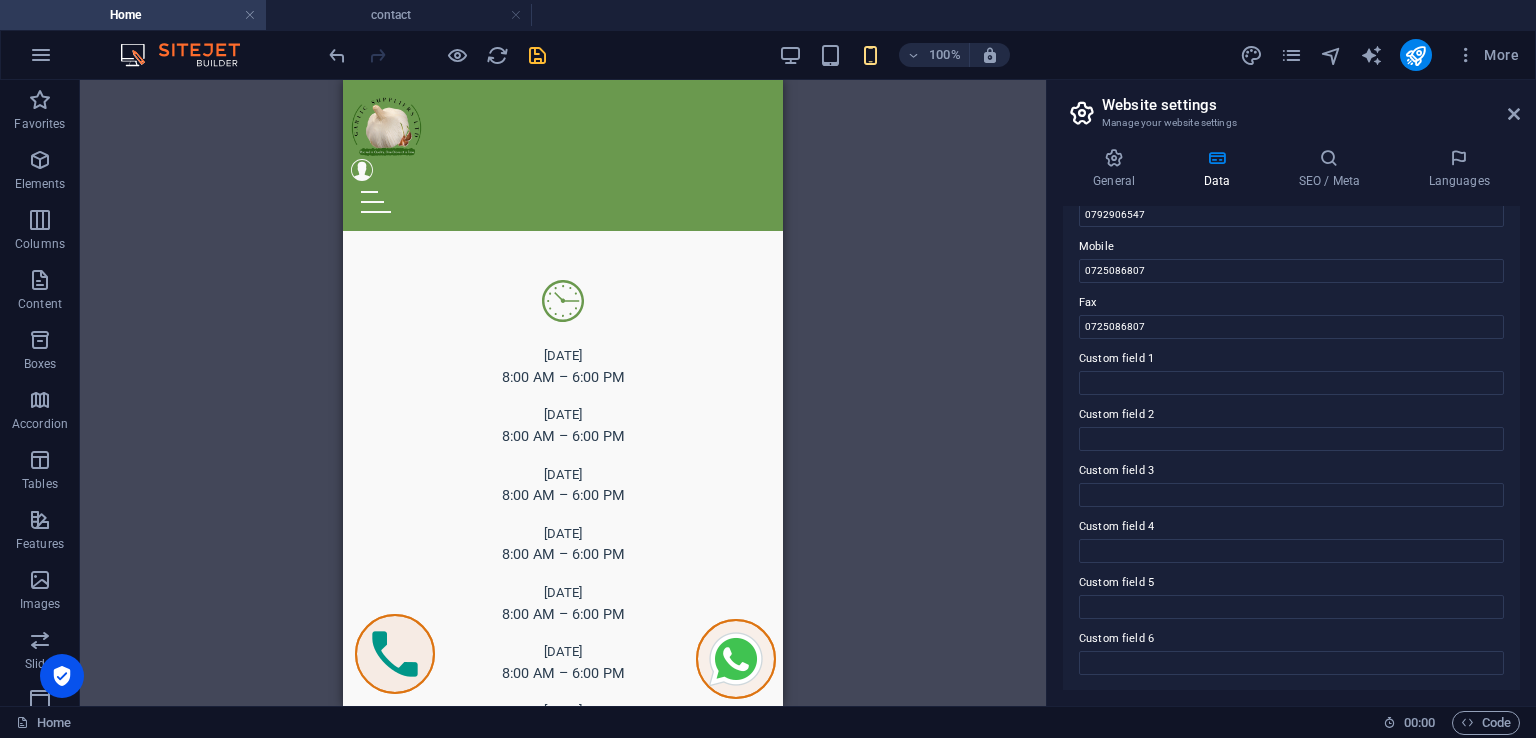scroll, scrollTop: 476, scrollLeft: 0, axis: vertical 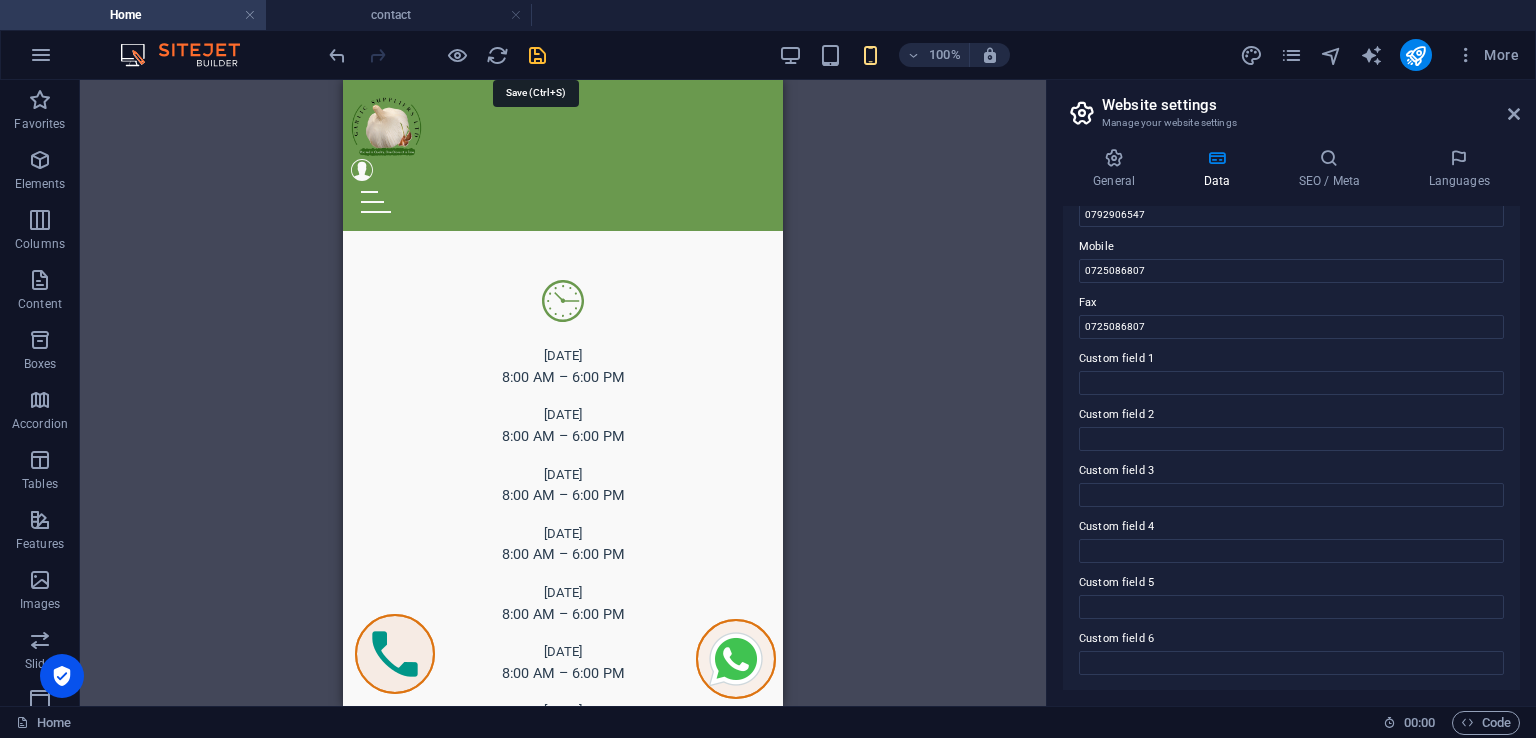 type on "Njeri" 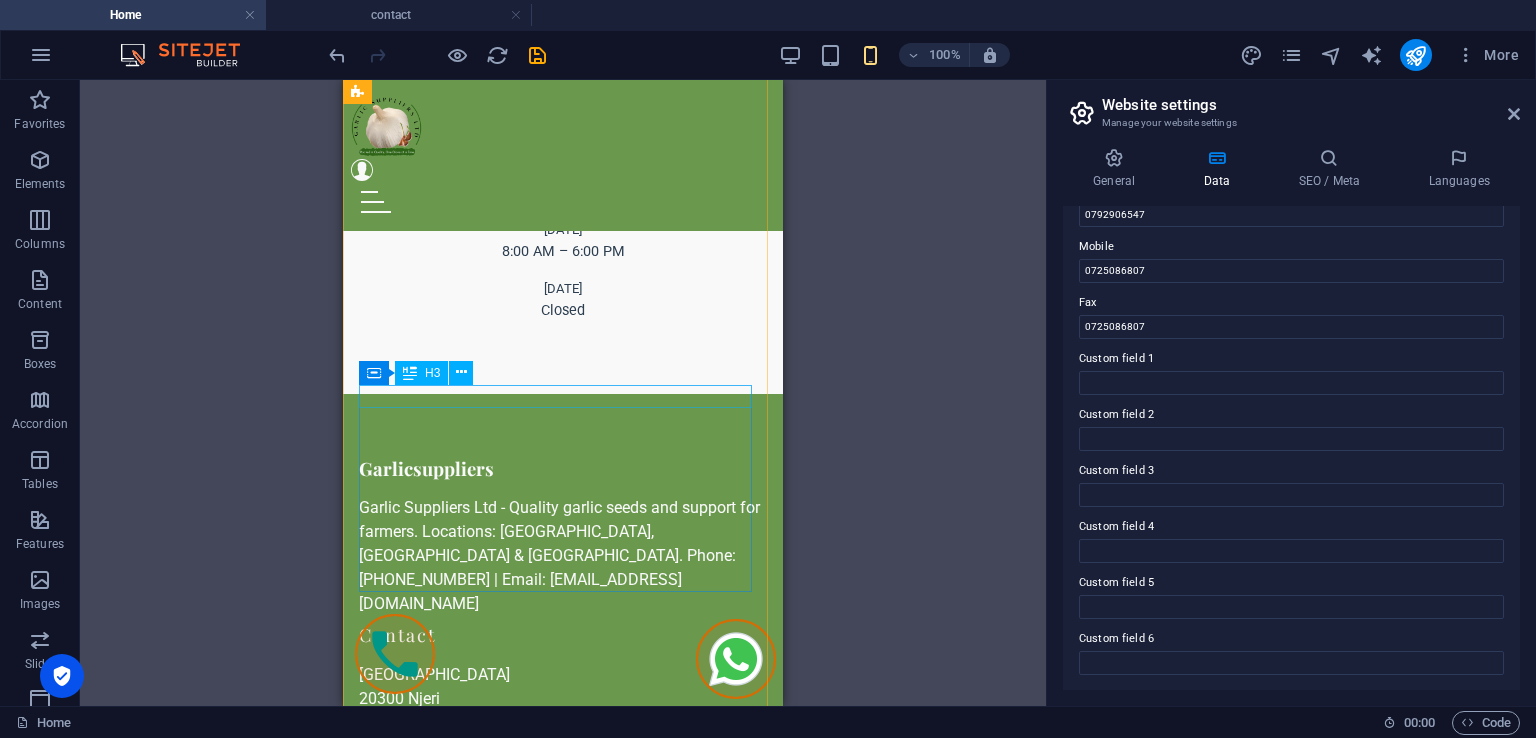 scroll, scrollTop: 5946, scrollLeft: 0, axis: vertical 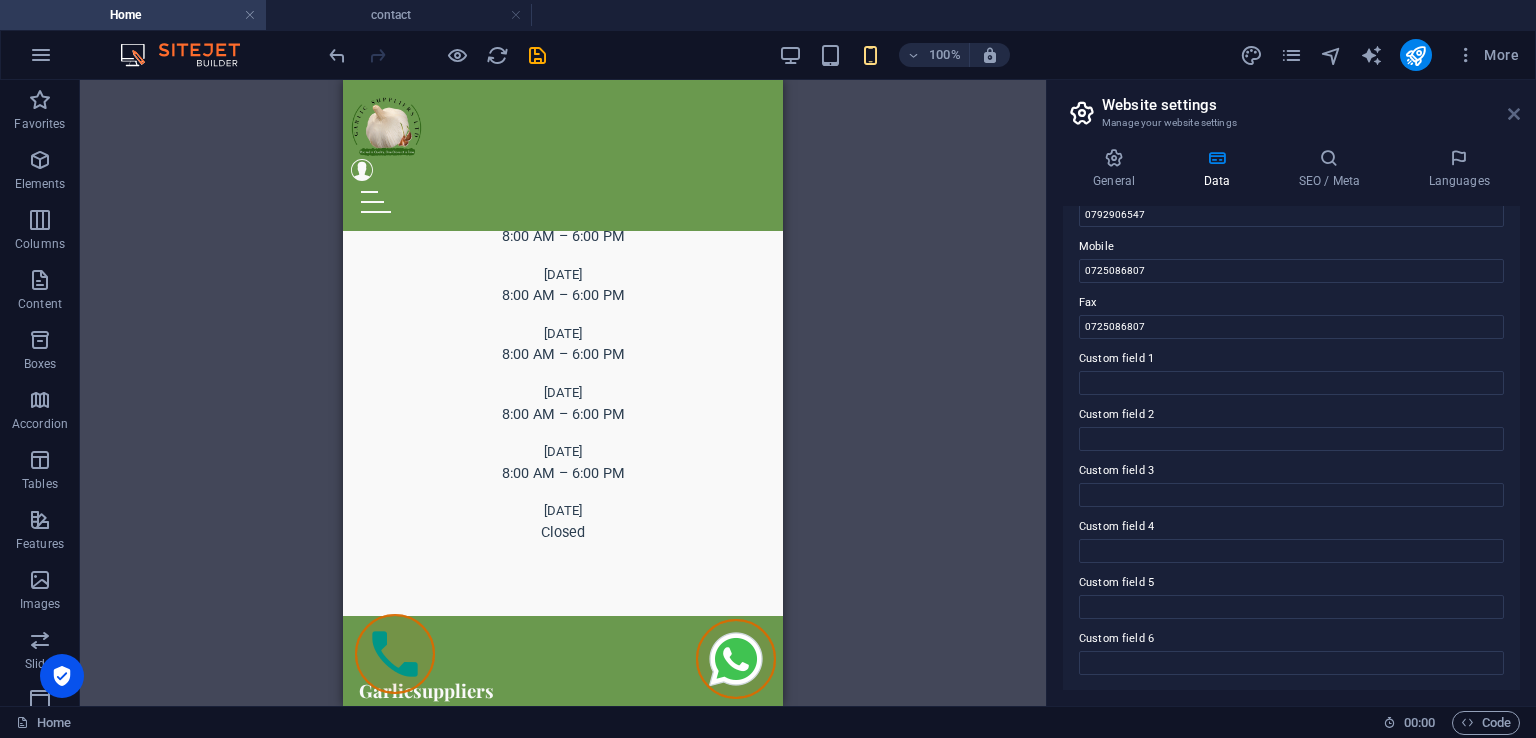 click at bounding box center [1514, 114] 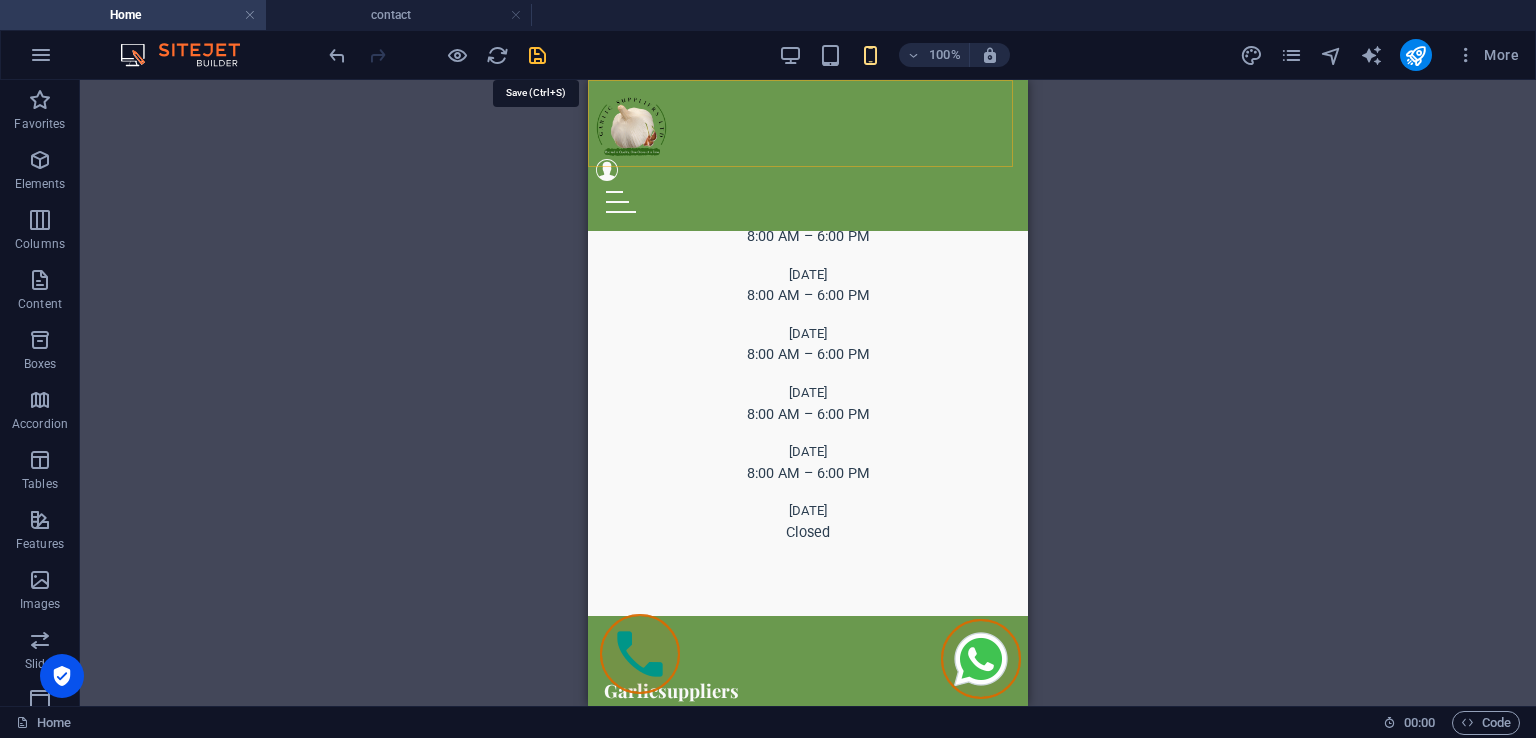click at bounding box center [537, 55] 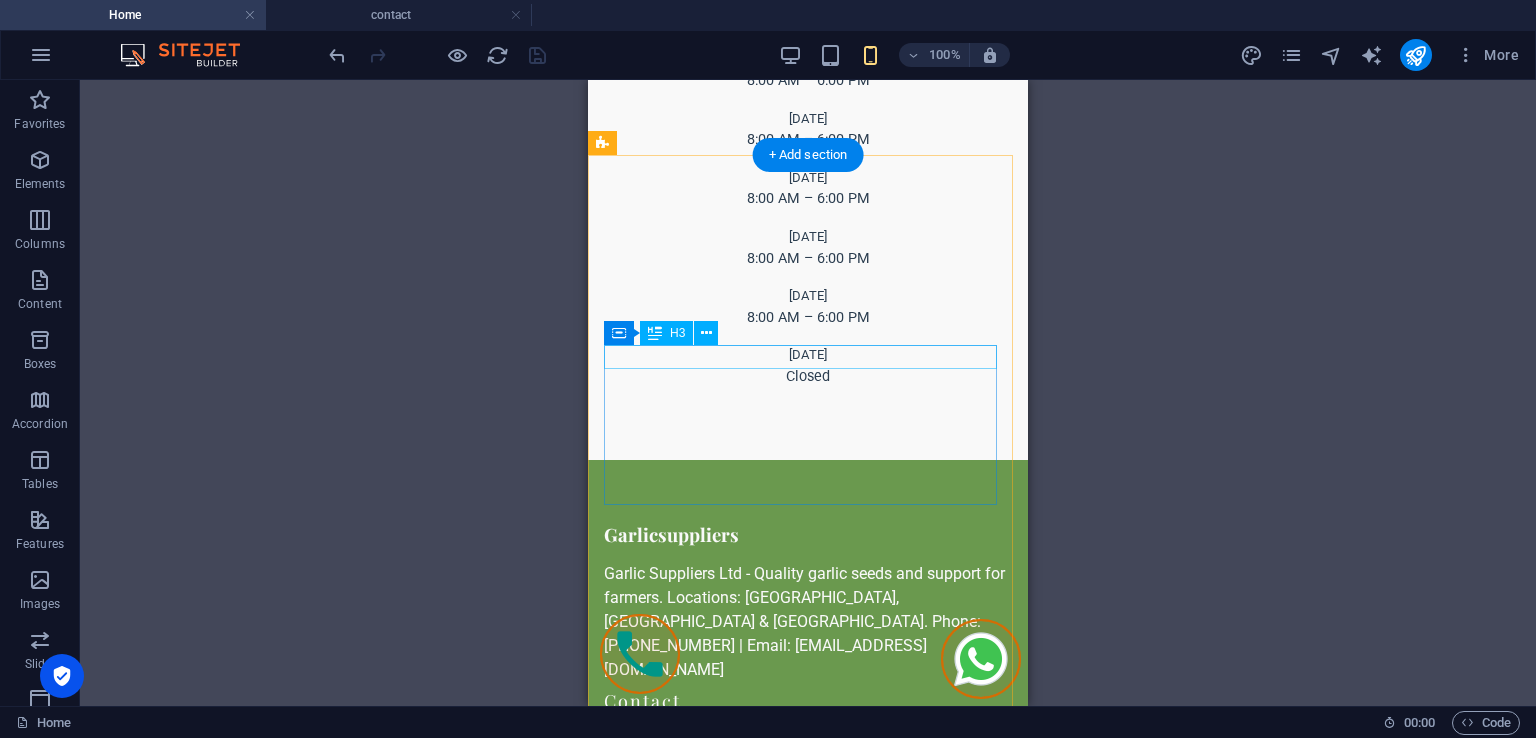 scroll, scrollTop: 6246, scrollLeft: 0, axis: vertical 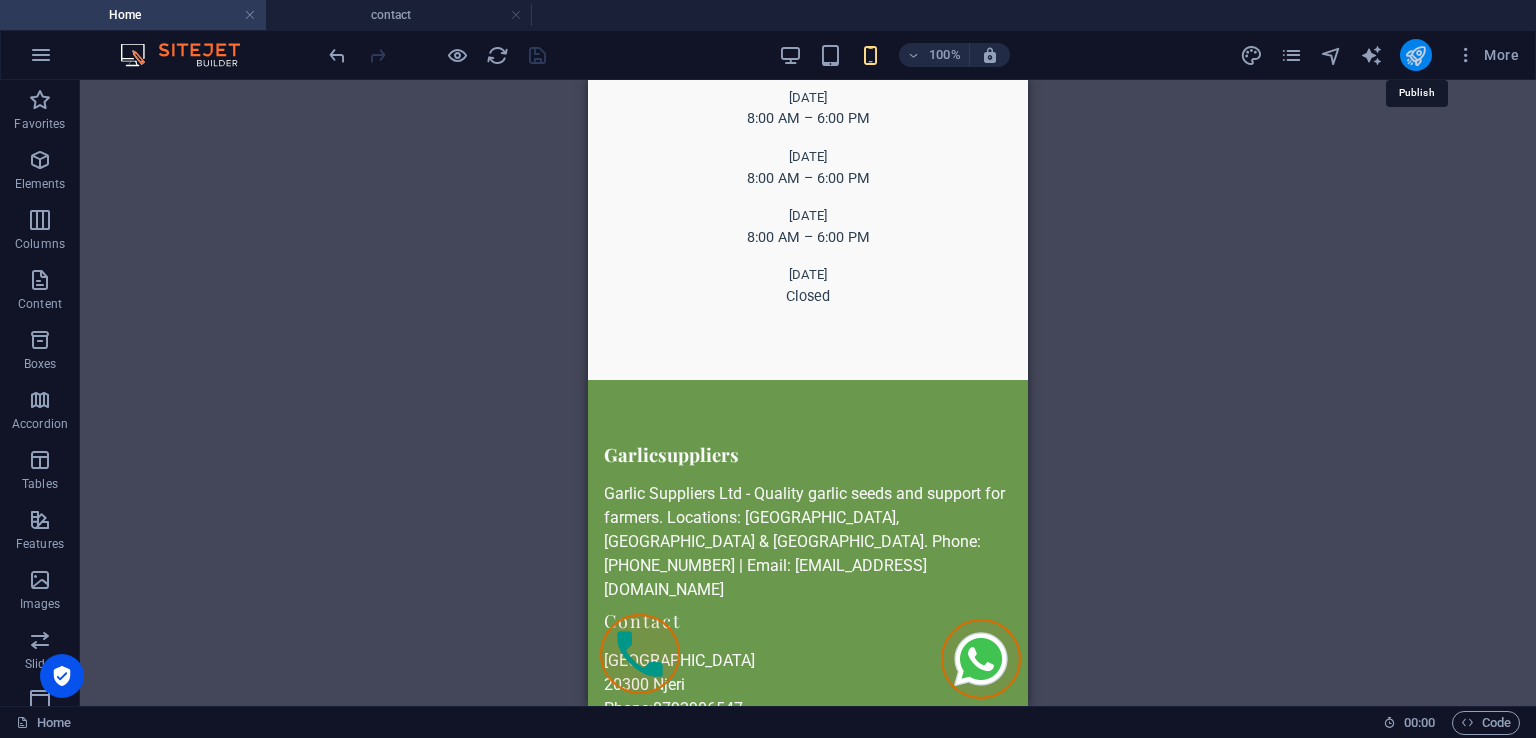 click at bounding box center [1415, 55] 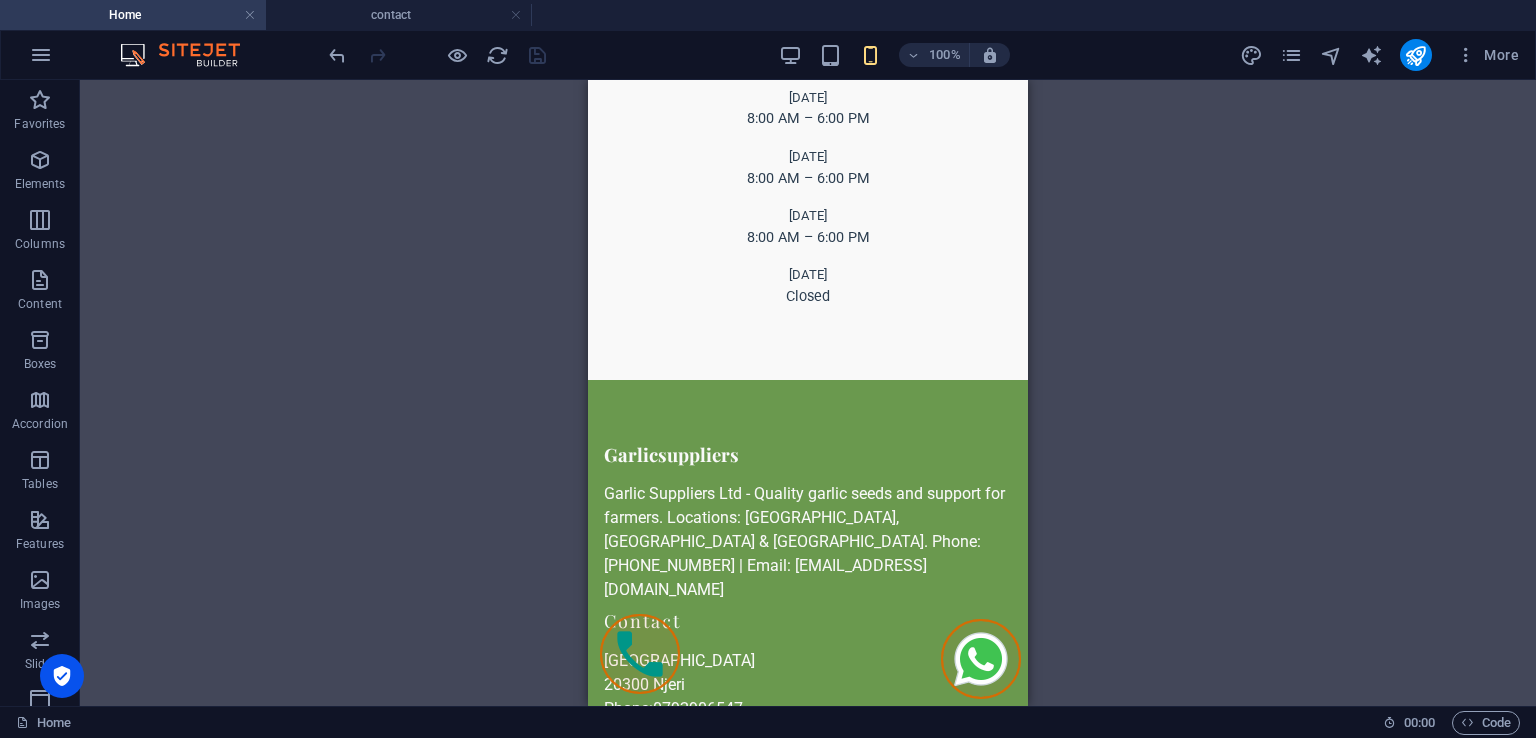click at bounding box center (437, 55) 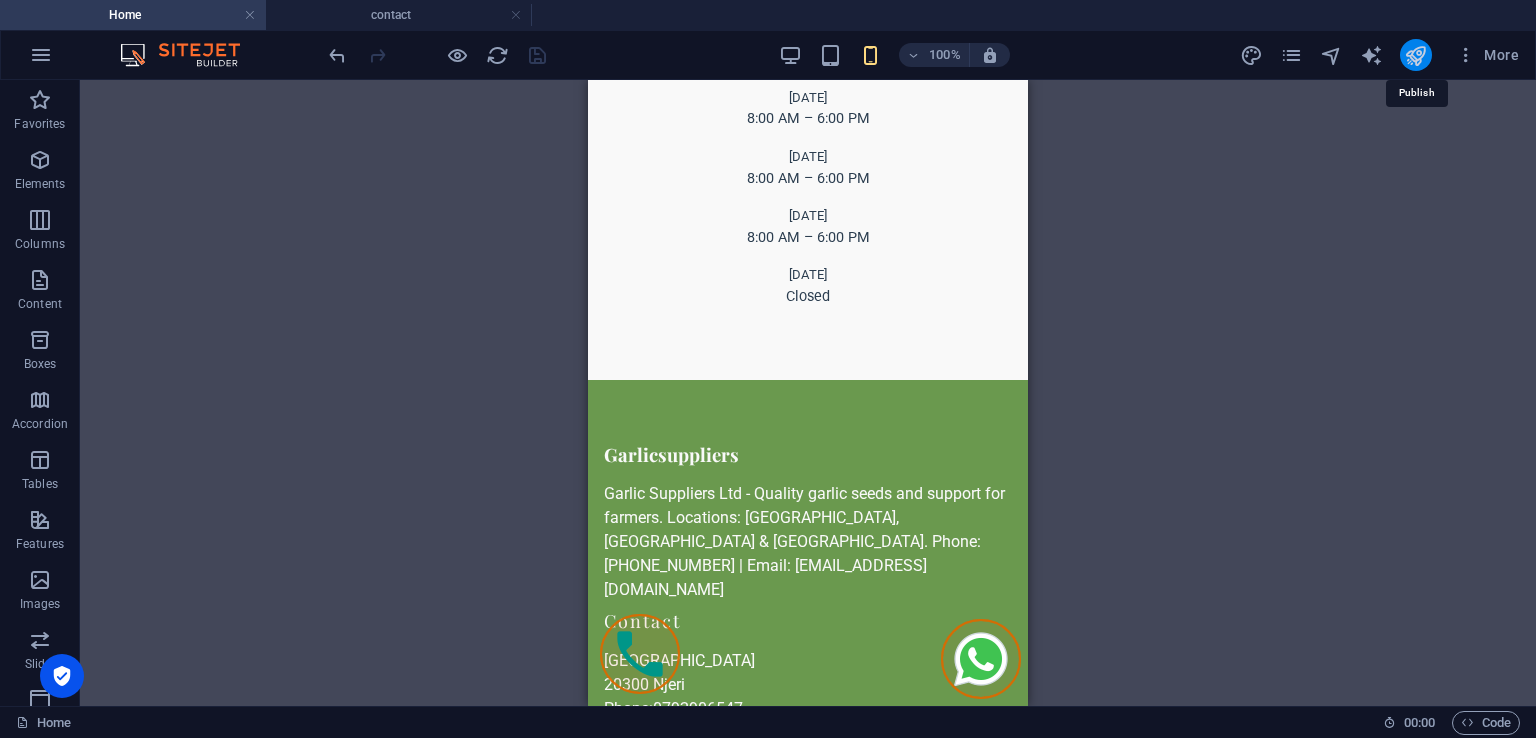click at bounding box center (1415, 55) 